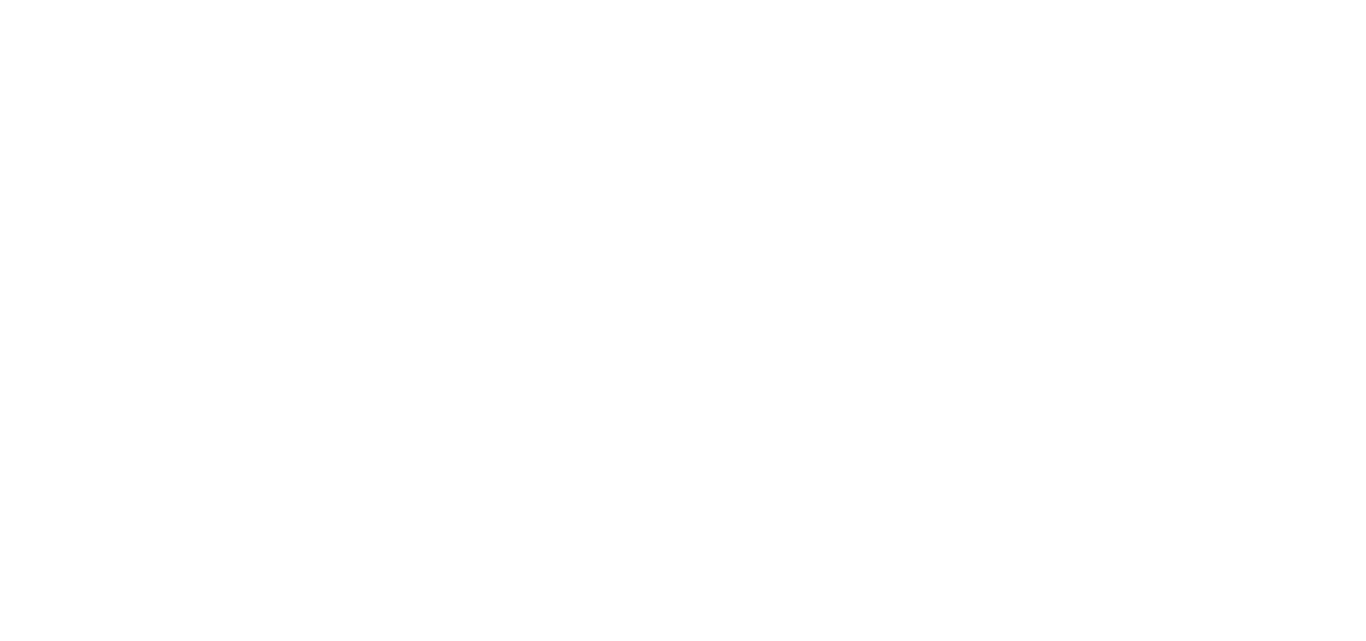 scroll, scrollTop: 0, scrollLeft: 0, axis: both 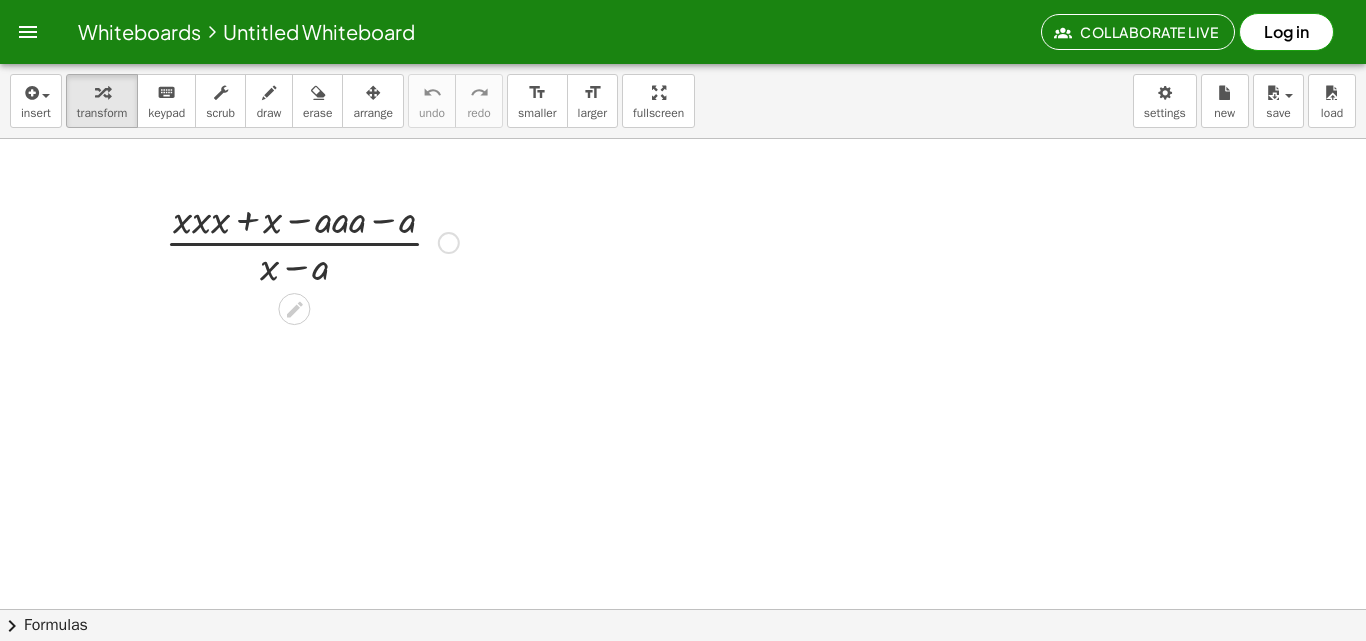 drag, startPoint x: 229, startPoint y: 205, endPoint x: 208, endPoint y: 233, distance: 35 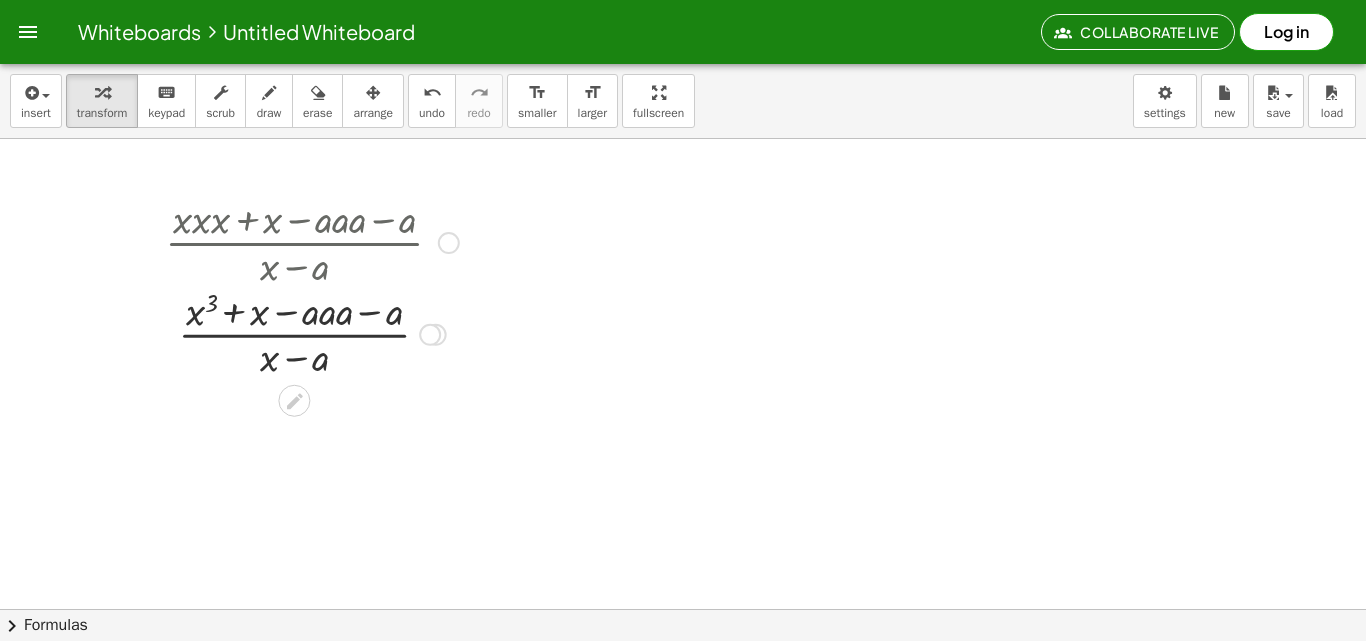 click at bounding box center (312, 241) 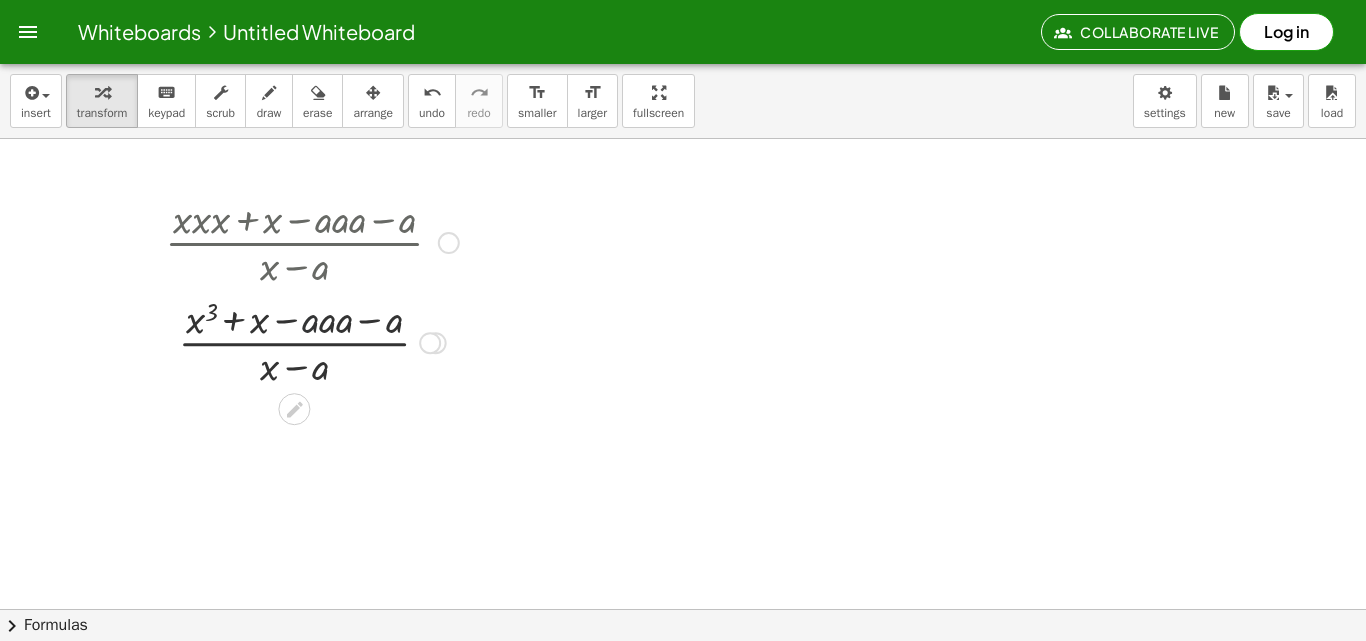 click at bounding box center (312, 341) 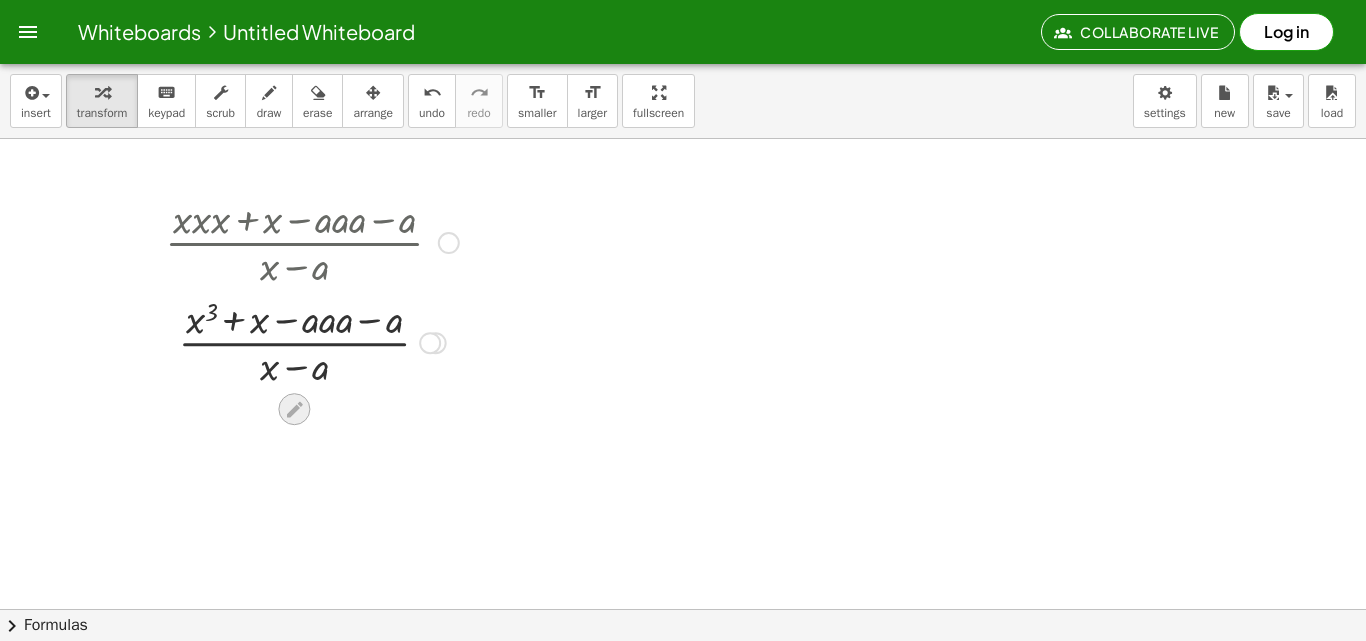 click 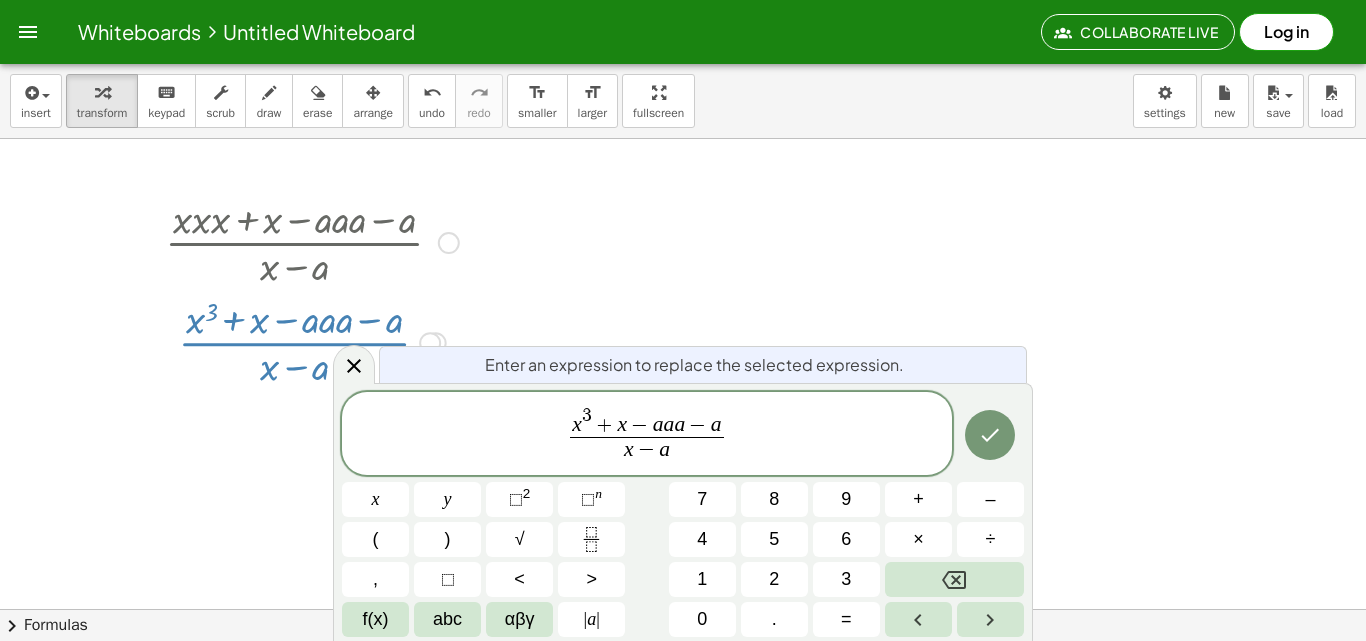 click 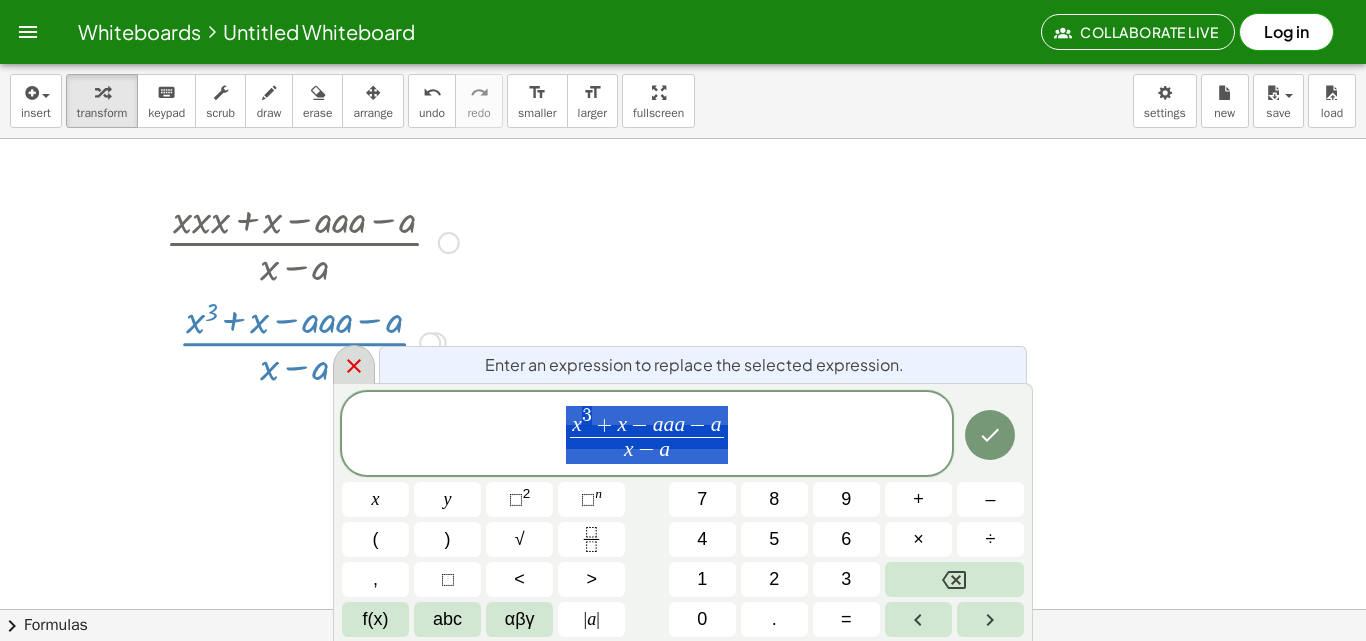 click 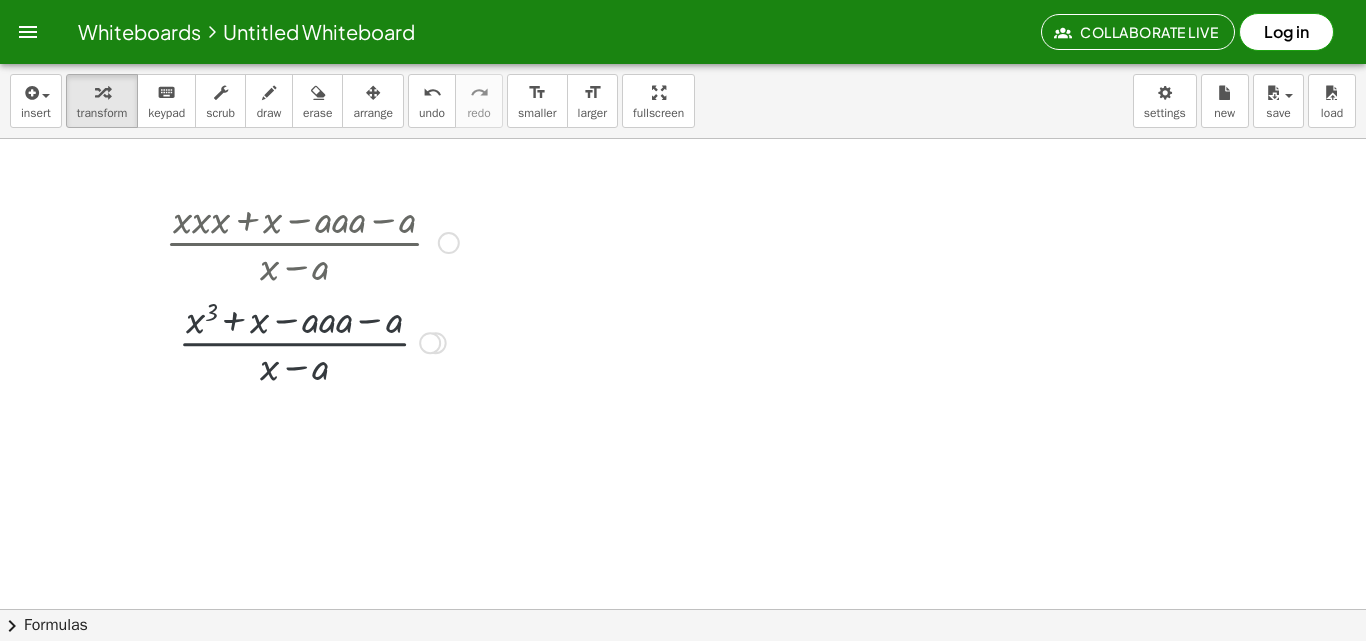 click at bounding box center (312, 341) 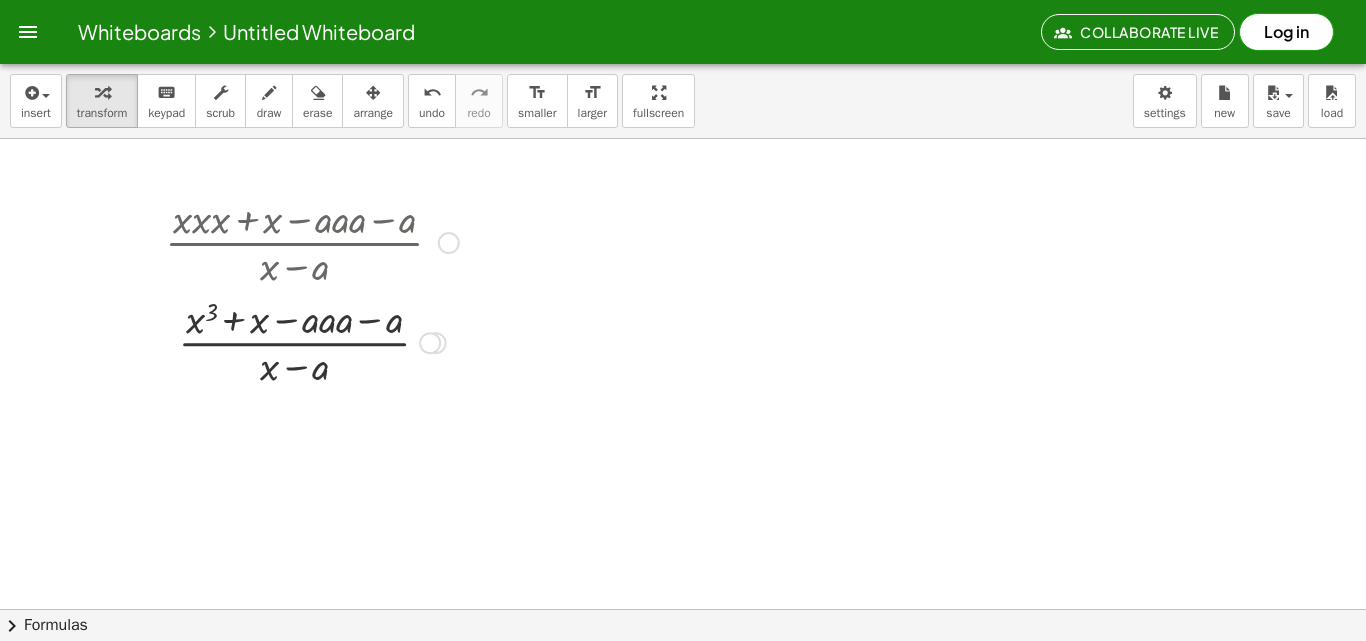 click at bounding box center [312, 341] 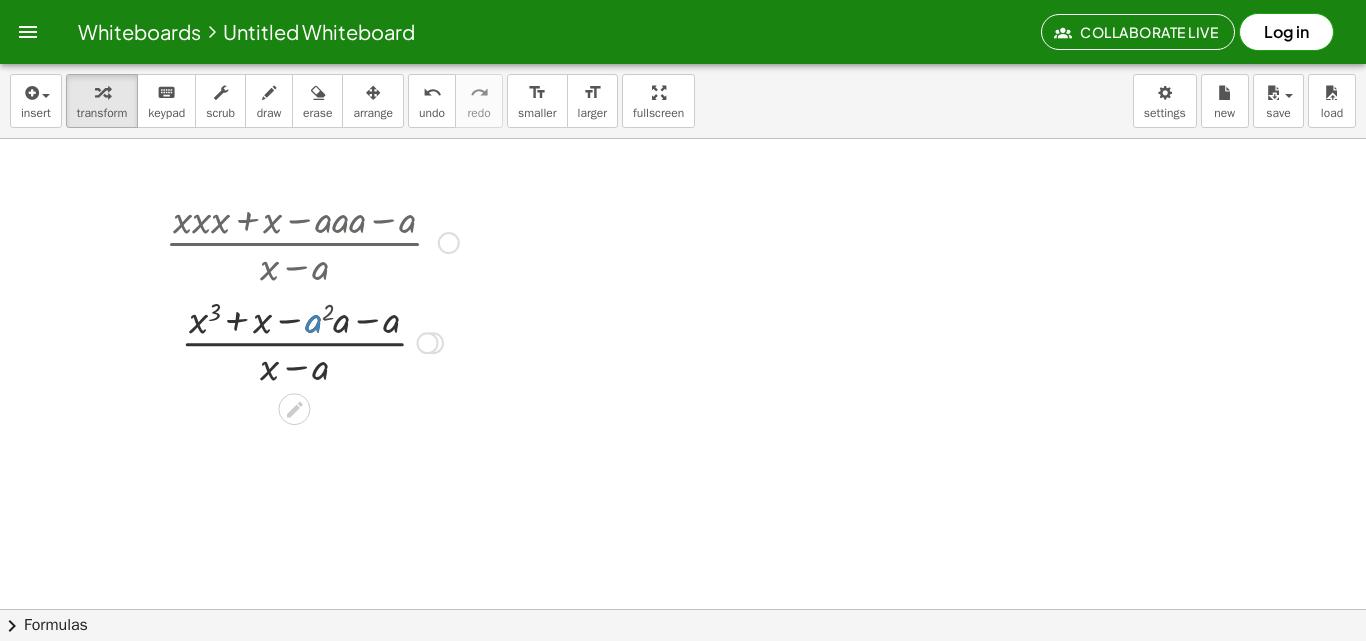 click at bounding box center [312, 341] 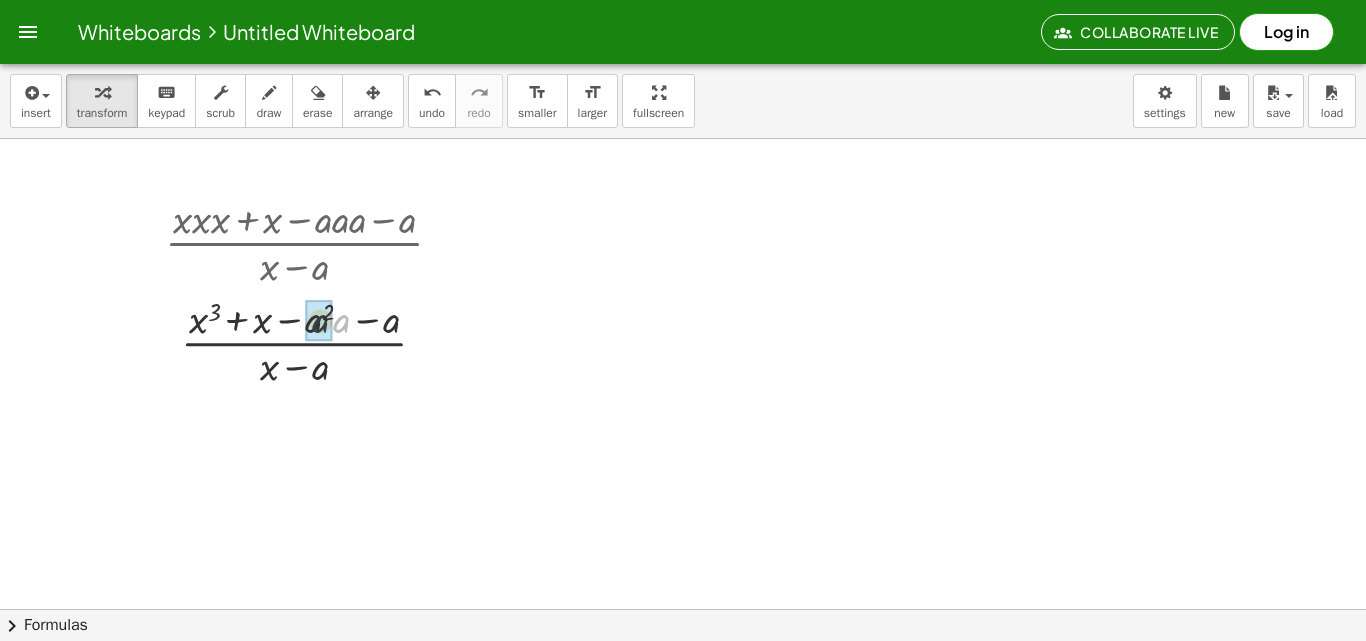 drag, startPoint x: 343, startPoint y: 332, endPoint x: 310, endPoint y: 333, distance: 33.01515 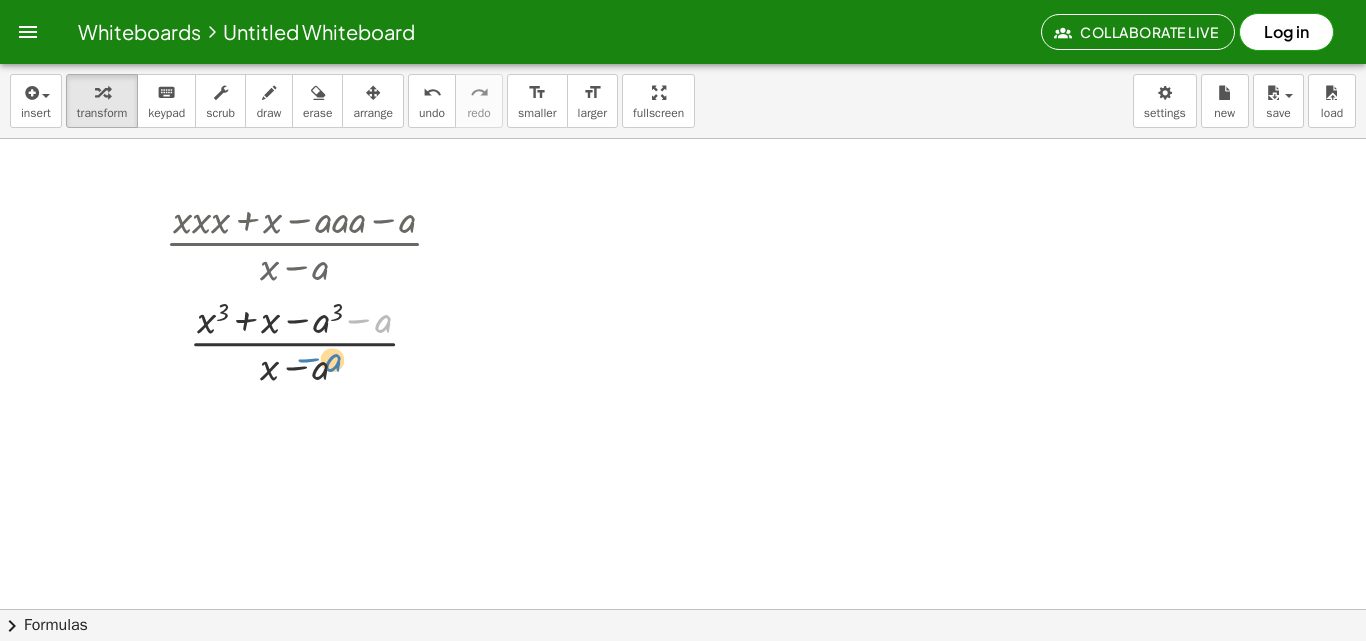 drag, startPoint x: 378, startPoint y: 321, endPoint x: 352, endPoint y: 334, distance: 29.068884 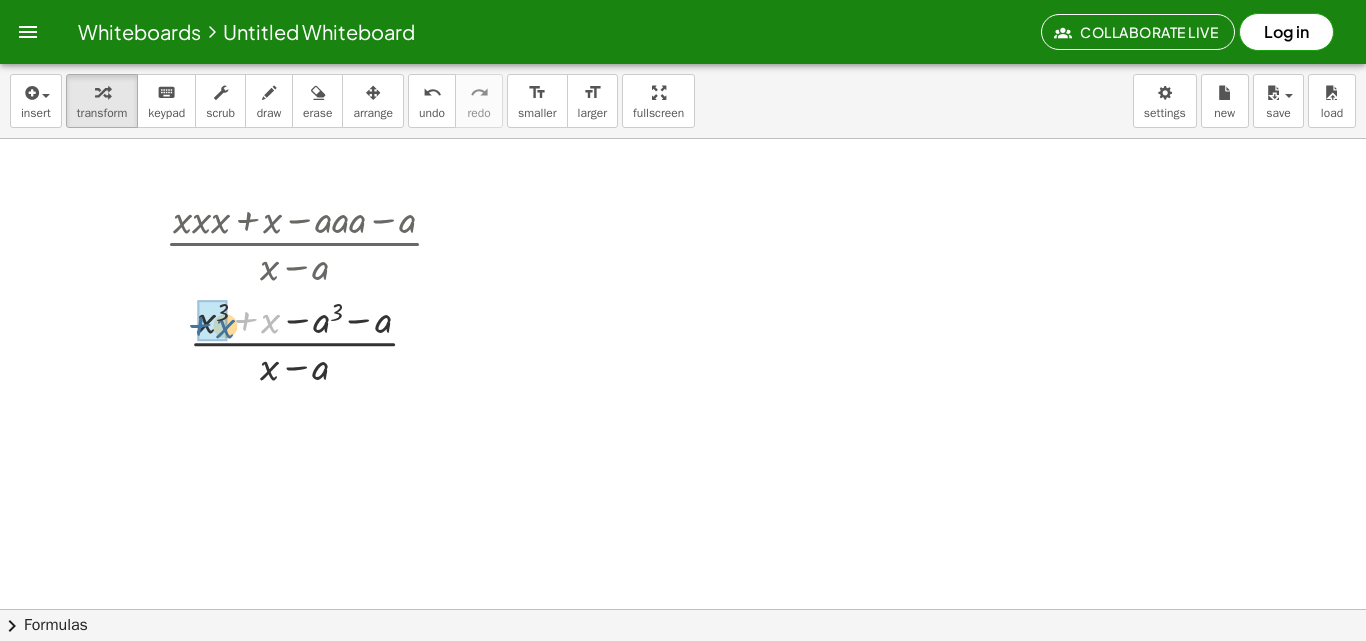 drag, startPoint x: 260, startPoint y: 325, endPoint x: 214, endPoint y: 330, distance: 46.270943 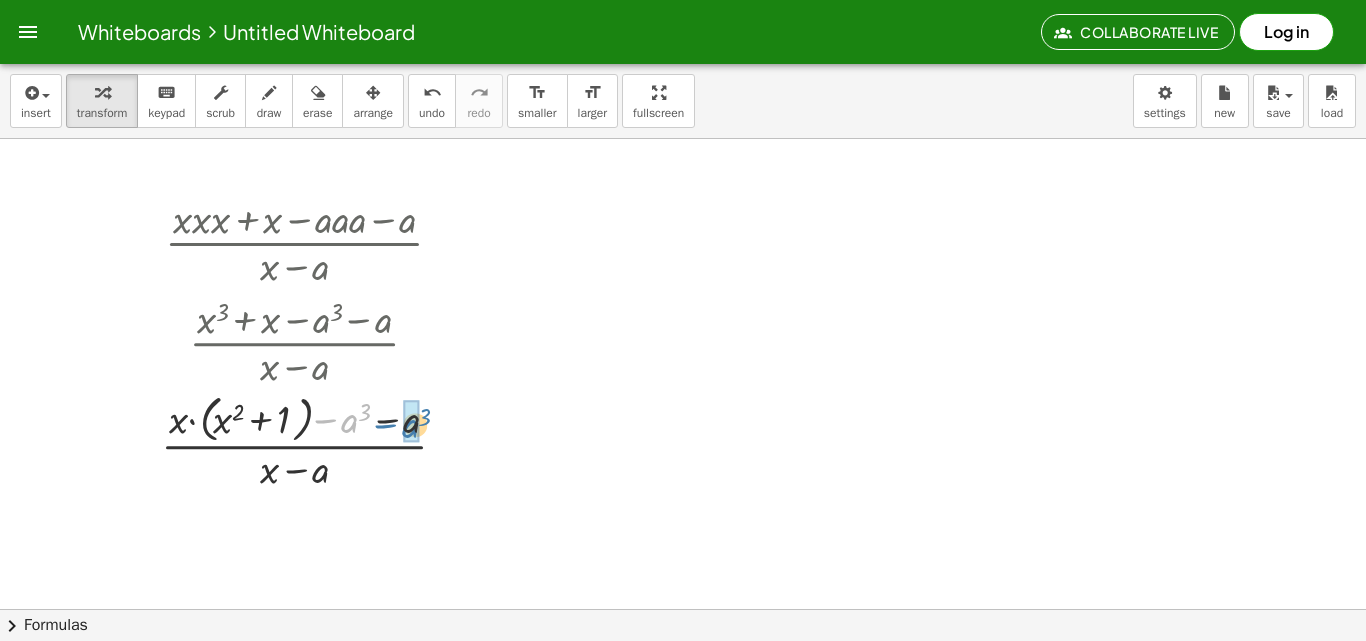 click on "· ( + · x · x · x + x − · a · a · a − a ) · ( + x − a ) · ( + · x · x 2 + x − · a · a · a − a ) · ( + x − a ) · ( + x 3 + x − · a · a · a − a ) · ( + x − a ) · ( + x 3 + x − · a 2 · a − a ) · ( + x − a ) · ( + x 3 + x − a 3 − a ) · ( + x − a ) · ( + · x · x 2 + x − a 3 − a ) · ( + x − a ) · ( + · x · ( + x 2 + 1 ) − a 3 − a ) · ( + x − a ) · ( + · x · ( + x 2 + 1 ) − · a · a 2 − a ) · ( + x − a ) · ( + · x · ( + x 2 + 1 ) + · ( − a 2 − 1 ) · a ) · ( + x − a ) · ( + · ( − a 2 − 1 ) · a + · x · ( + x 2 + 1 ) ) · ( + x − a ) · ( + · - ( + a 2 + 1 ) · a + · x · ( + x 2 + 1 ) ) · ( + x − a ) · ( + · x · ( + x 2 + 1 ) + · - ( + a 2 + 1 ) · a ) · ( + x − a ) · ( + · x · ( + x 2 + 1 ) + · a · - ( + a 2 + 1 ) ) · ( + x − a ) · ( · ( + a 2 + 1 ) · a + · x · ( + x 2 + 1 ) ) · ( + x − a ) − + x − · a · ( + · x · x + a + 1 ) · ( + x − a ) · ( + · x · x + · a · x +" at bounding box center (294, 243) 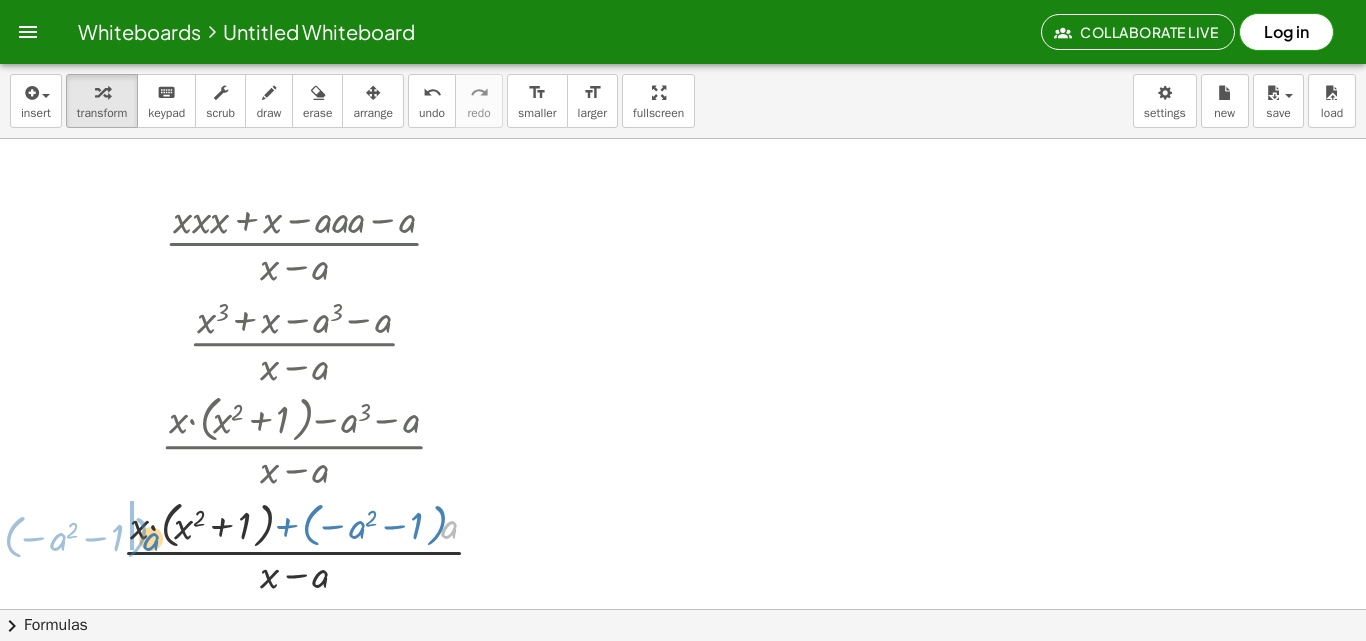drag, startPoint x: 451, startPoint y: 526, endPoint x: 172, endPoint y: 539, distance: 279.3027 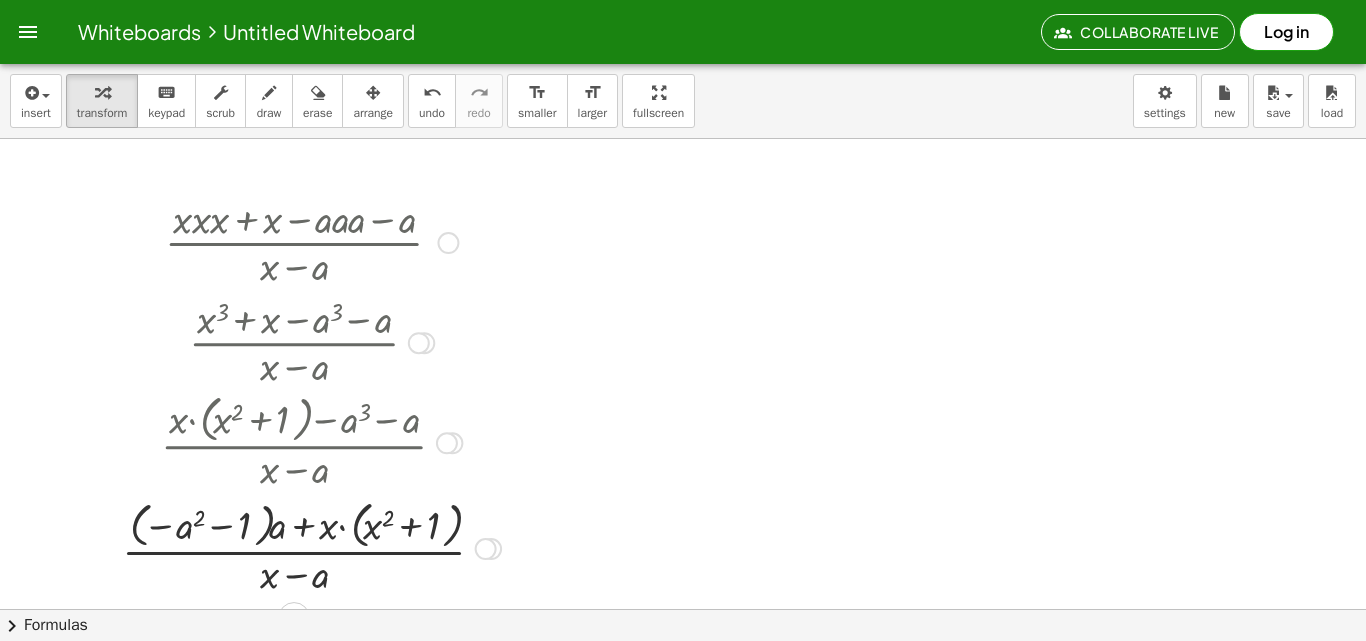 scroll, scrollTop: 100, scrollLeft: 0, axis: vertical 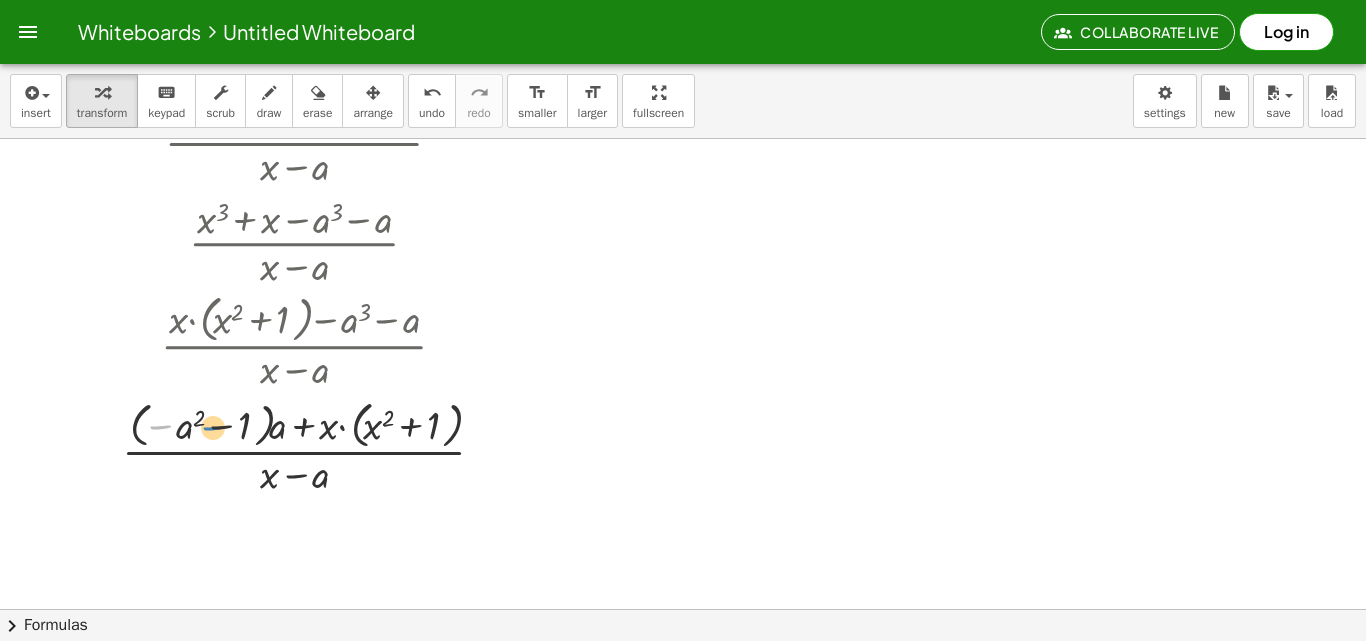 drag, startPoint x: 160, startPoint y: 426, endPoint x: 213, endPoint y: 427, distance: 53.009434 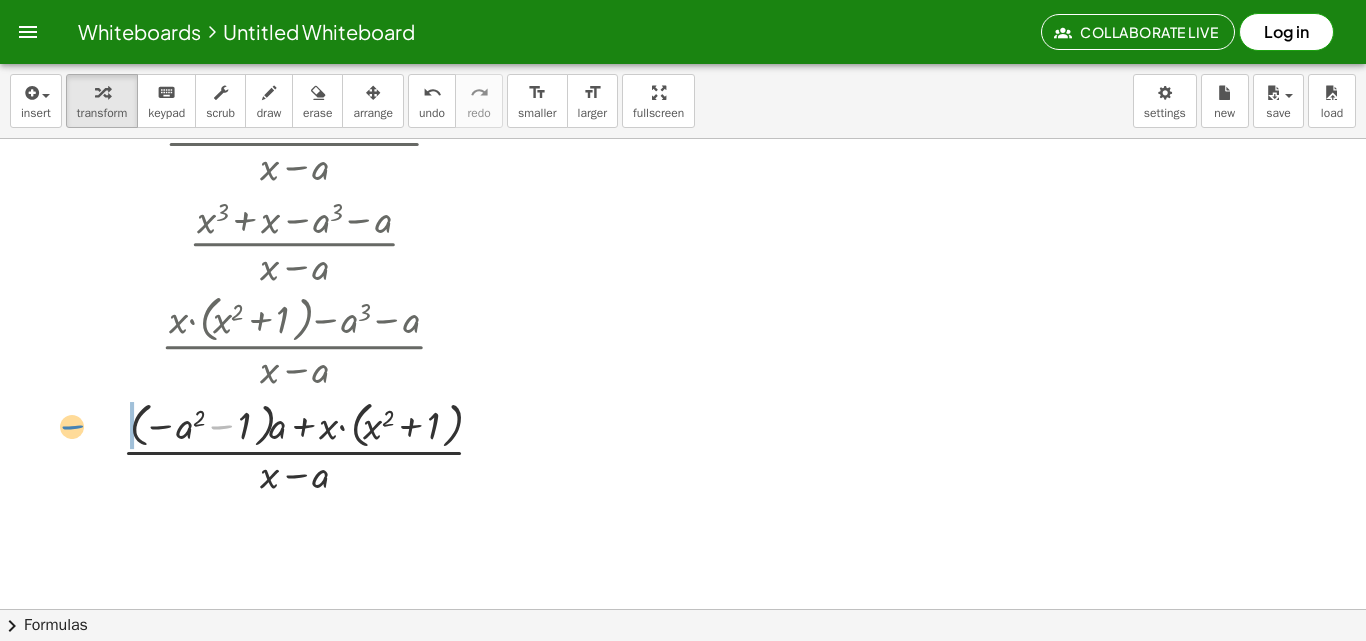 drag, startPoint x: 231, startPoint y: 431, endPoint x: 82, endPoint y: 431, distance: 149 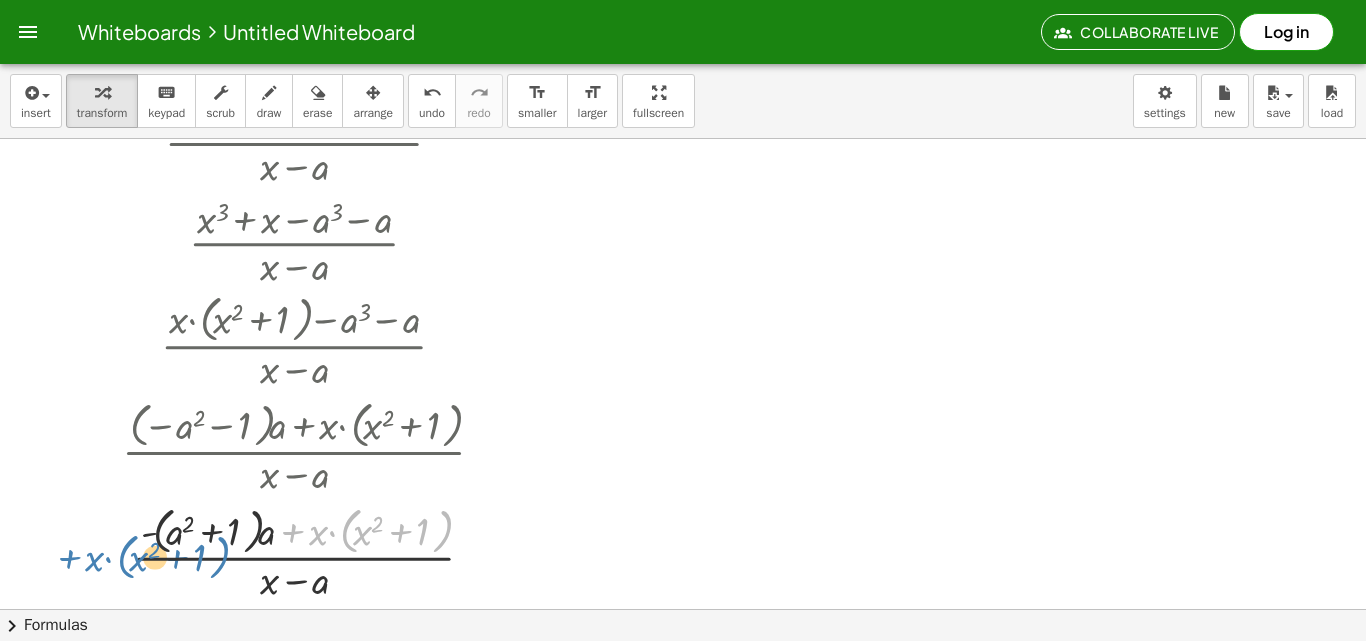drag, startPoint x: 296, startPoint y: 523, endPoint x: 72, endPoint y: 549, distance: 225.50388 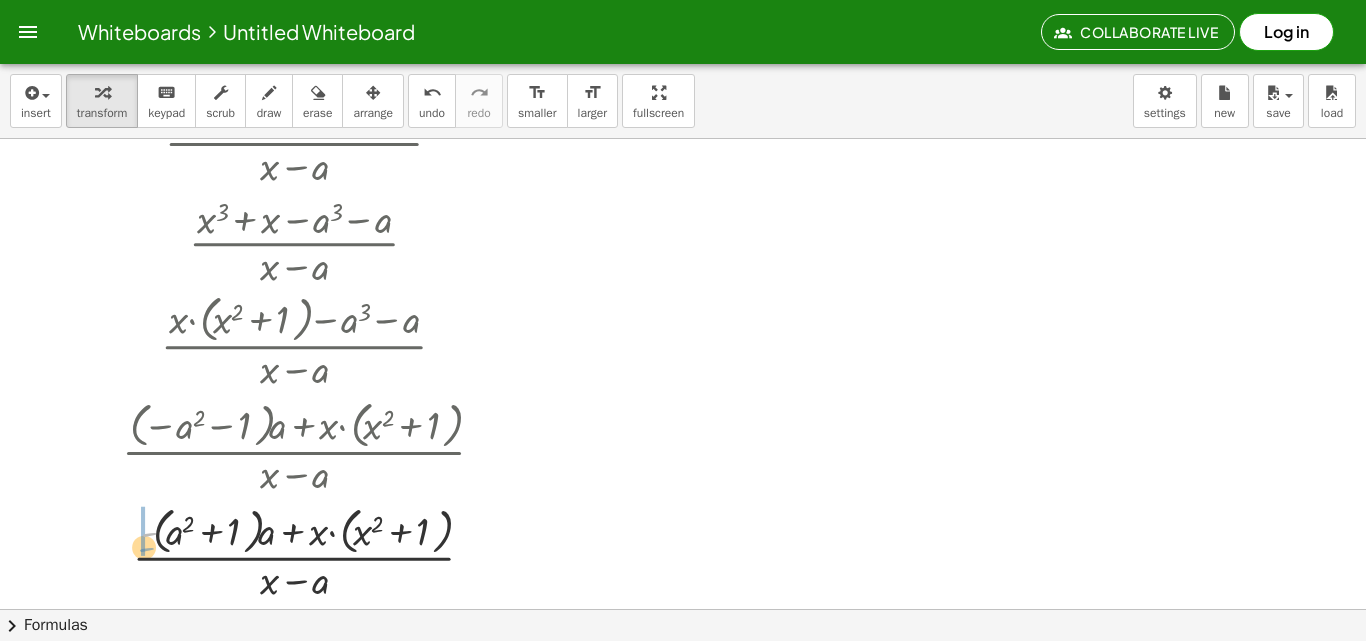 drag, startPoint x: 143, startPoint y: 538, endPoint x: 141, endPoint y: 553, distance: 15.132746 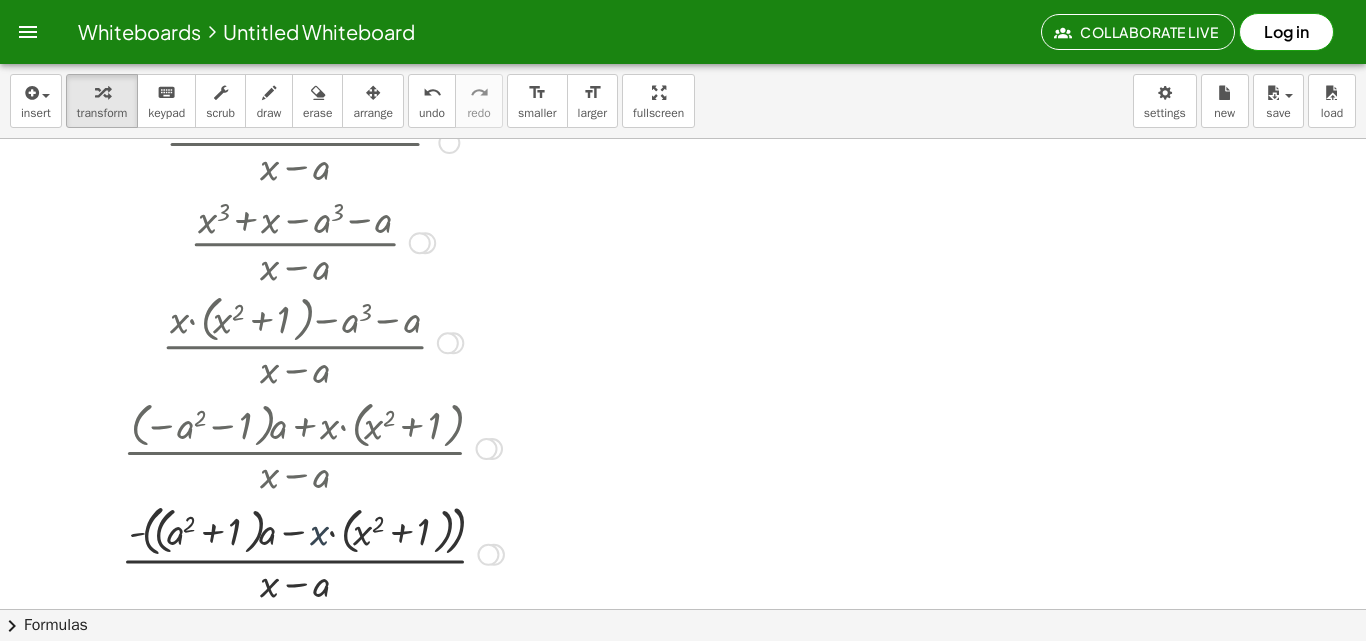 click at bounding box center (312, 552) 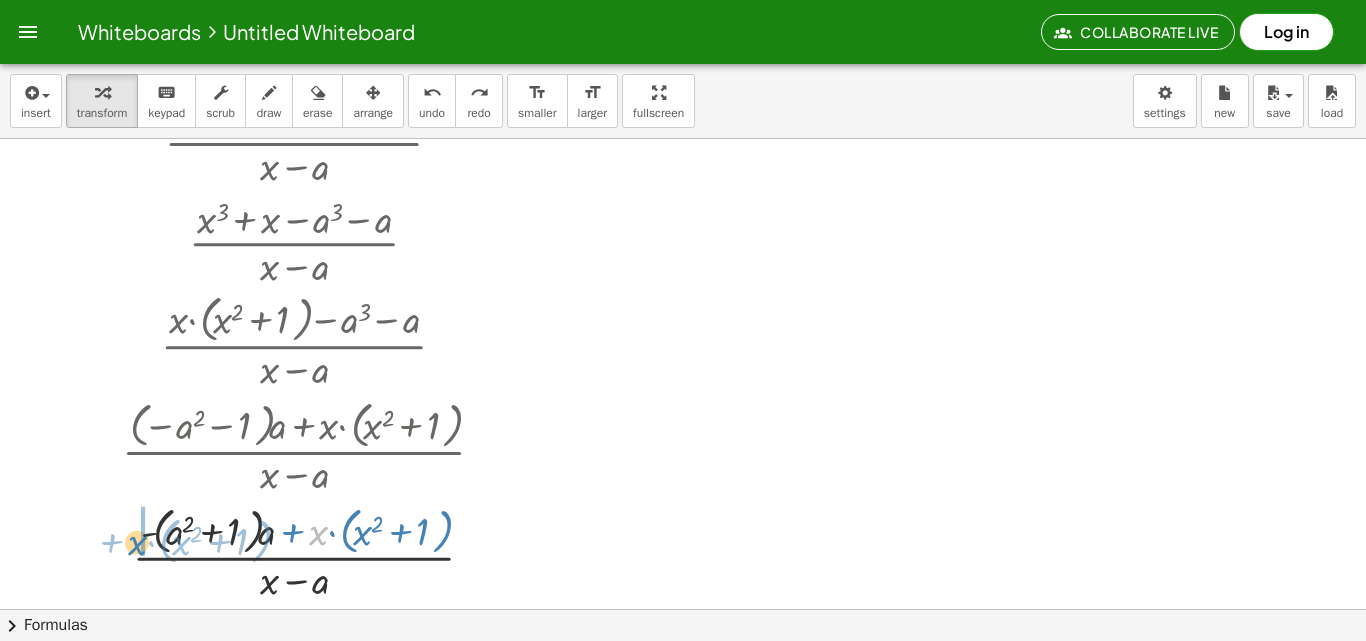 drag, startPoint x: 317, startPoint y: 544, endPoint x: 136, endPoint y: 554, distance: 181.27603 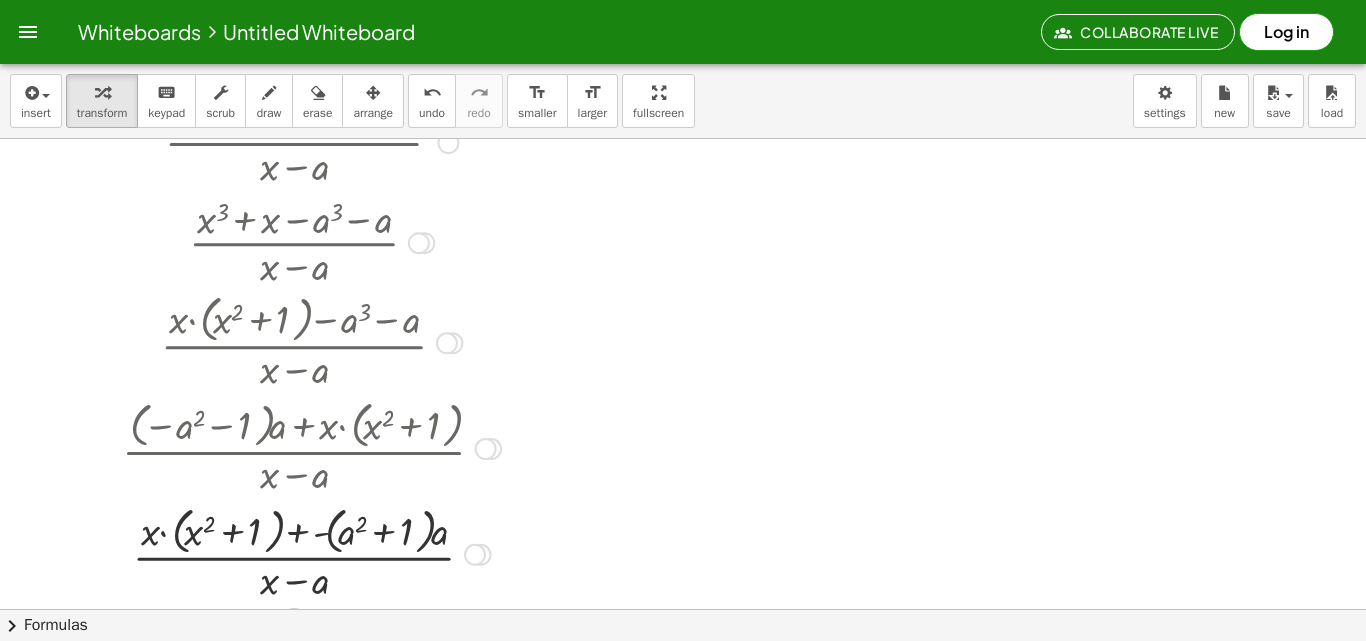 scroll, scrollTop: 200, scrollLeft: 0, axis: vertical 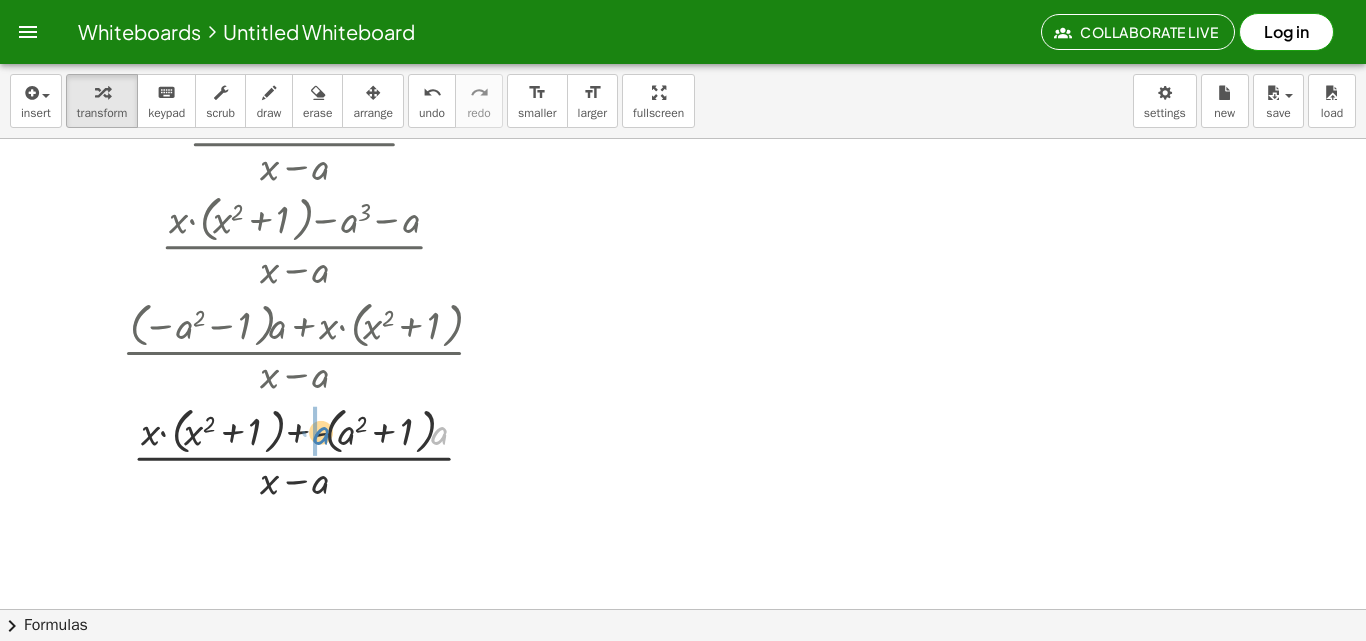 drag, startPoint x: 442, startPoint y: 435, endPoint x: 324, endPoint y: 435, distance: 118 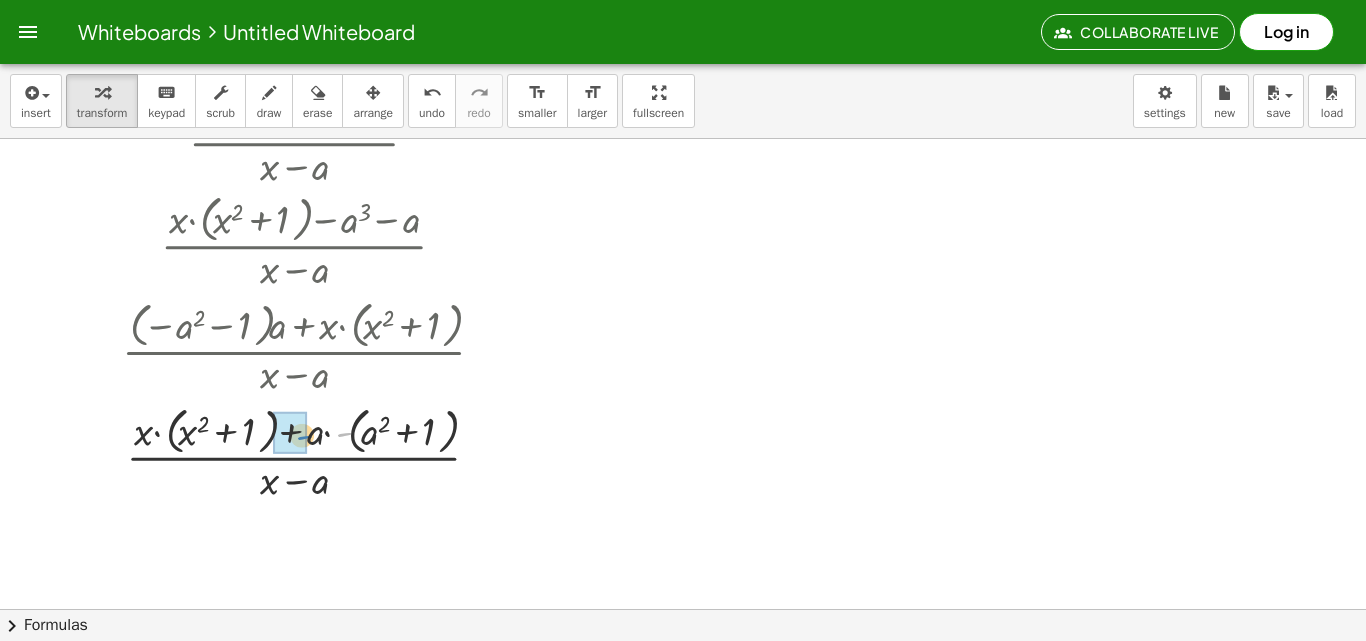 drag, startPoint x: 347, startPoint y: 442, endPoint x: 307, endPoint y: 445, distance: 40.112343 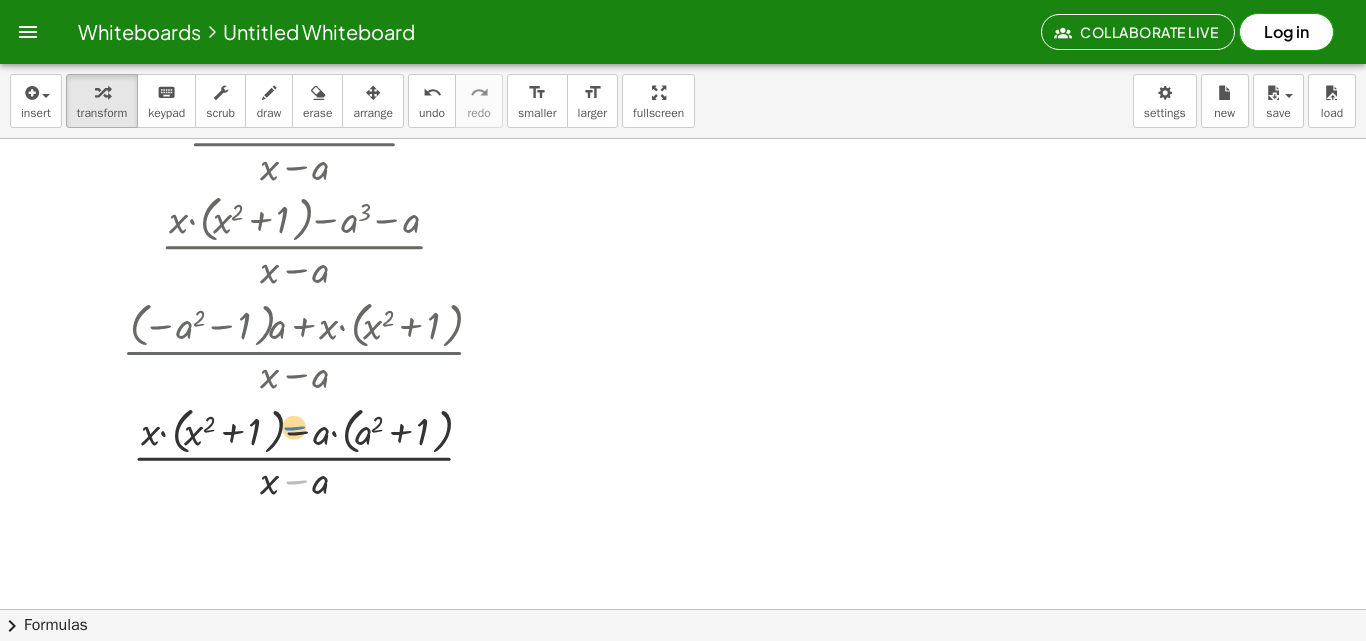 drag, startPoint x: 307, startPoint y: 486, endPoint x: 307, endPoint y: 431, distance: 55 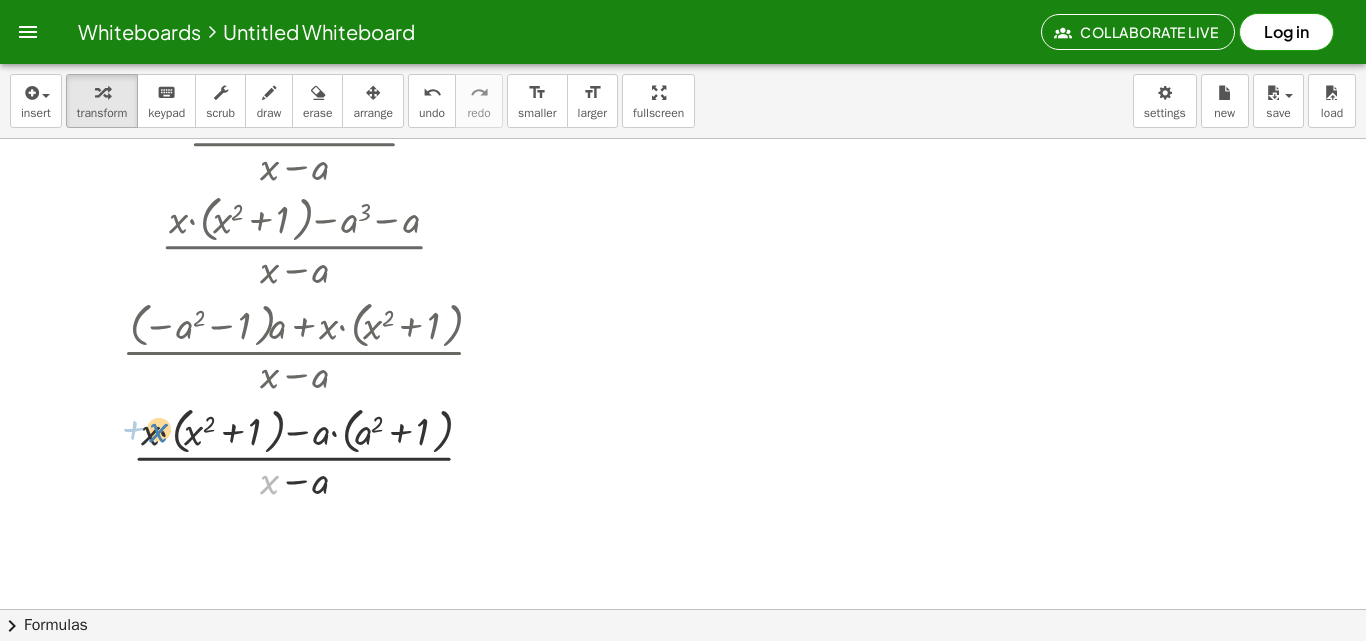 drag, startPoint x: 266, startPoint y: 485, endPoint x: 157, endPoint y: 435, distance: 119.92081 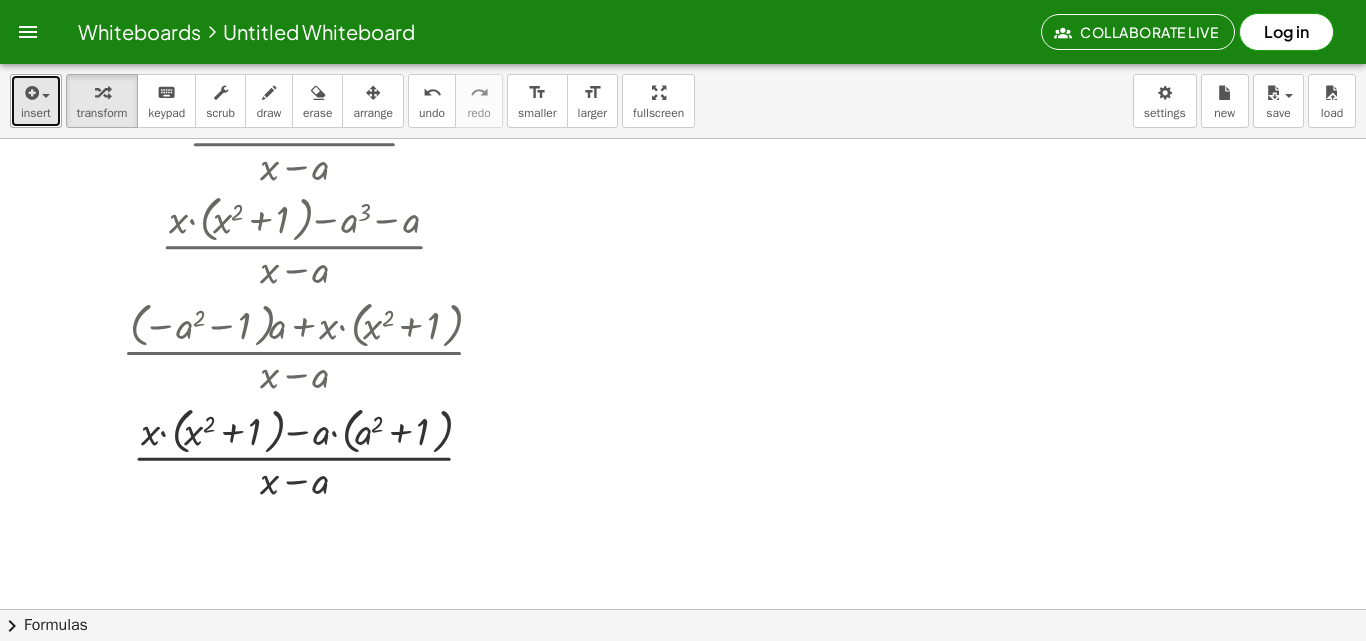 click on "insert" at bounding box center [36, 113] 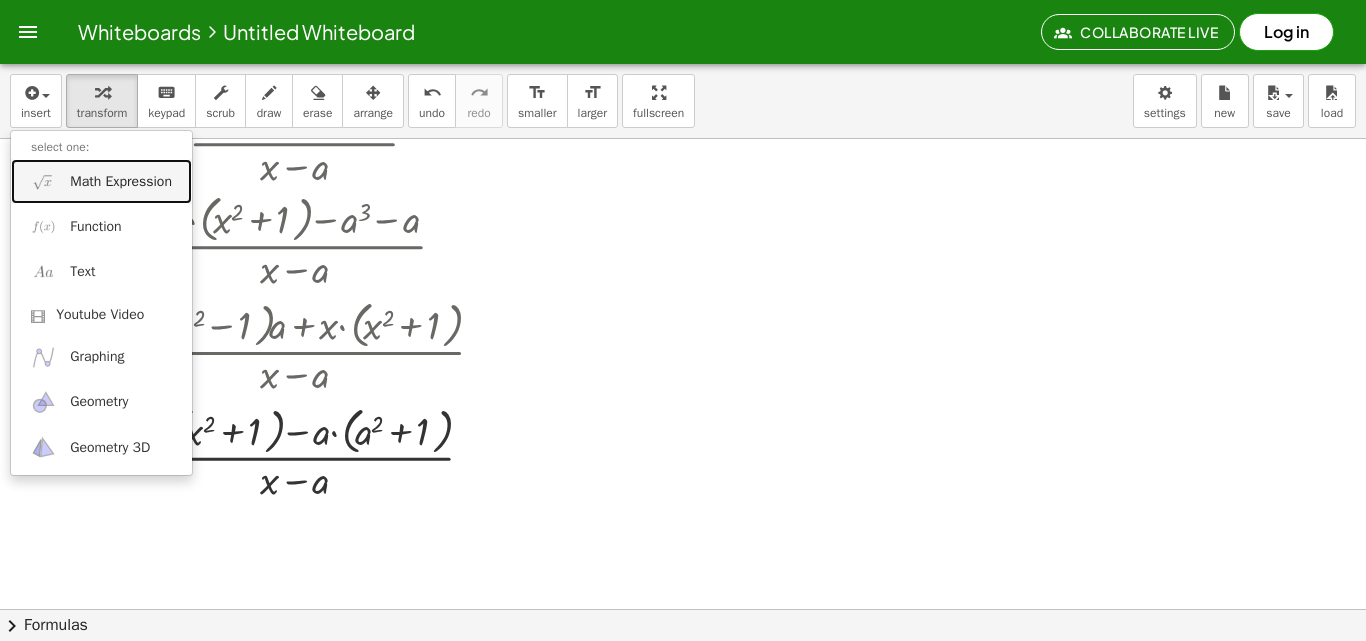click on "Math Expression" at bounding box center (101, 181) 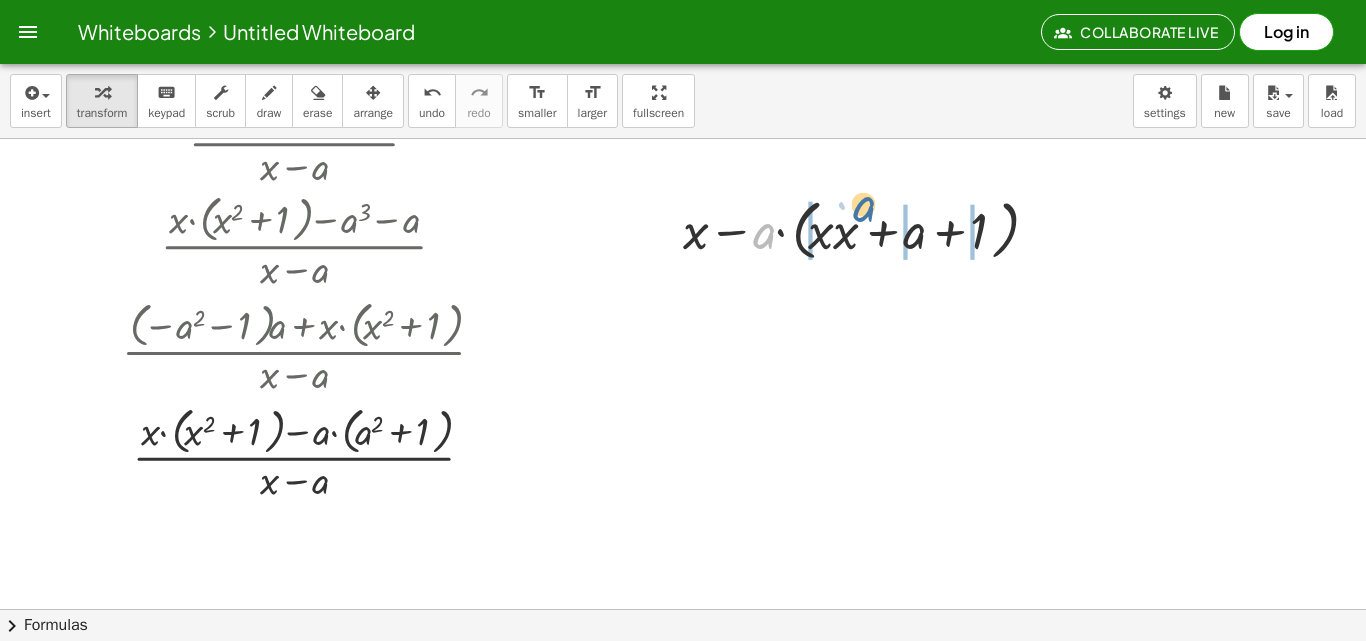 drag, startPoint x: 772, startPoint y: 232, endPoint x: 871, endPoint y: 212, distance: 101 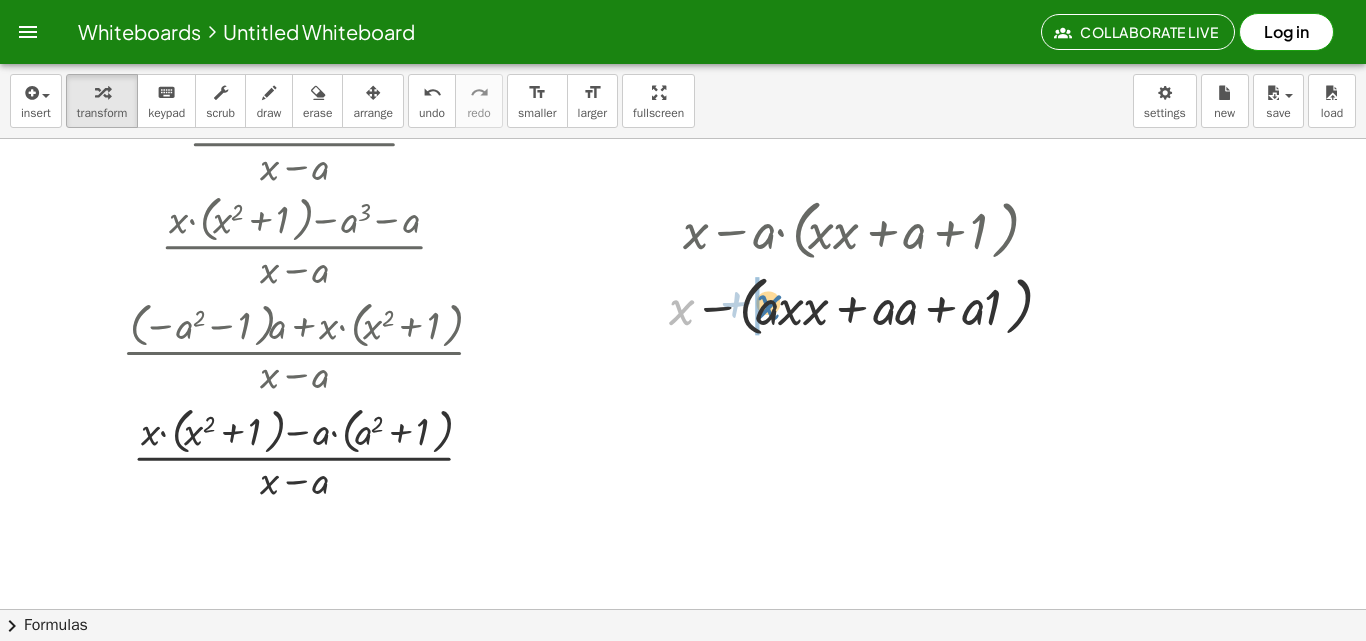 drag, startPoint x: 683, startPoint y: 315, endPoint x: 762, endPoint y: 312, distance: 79.05694 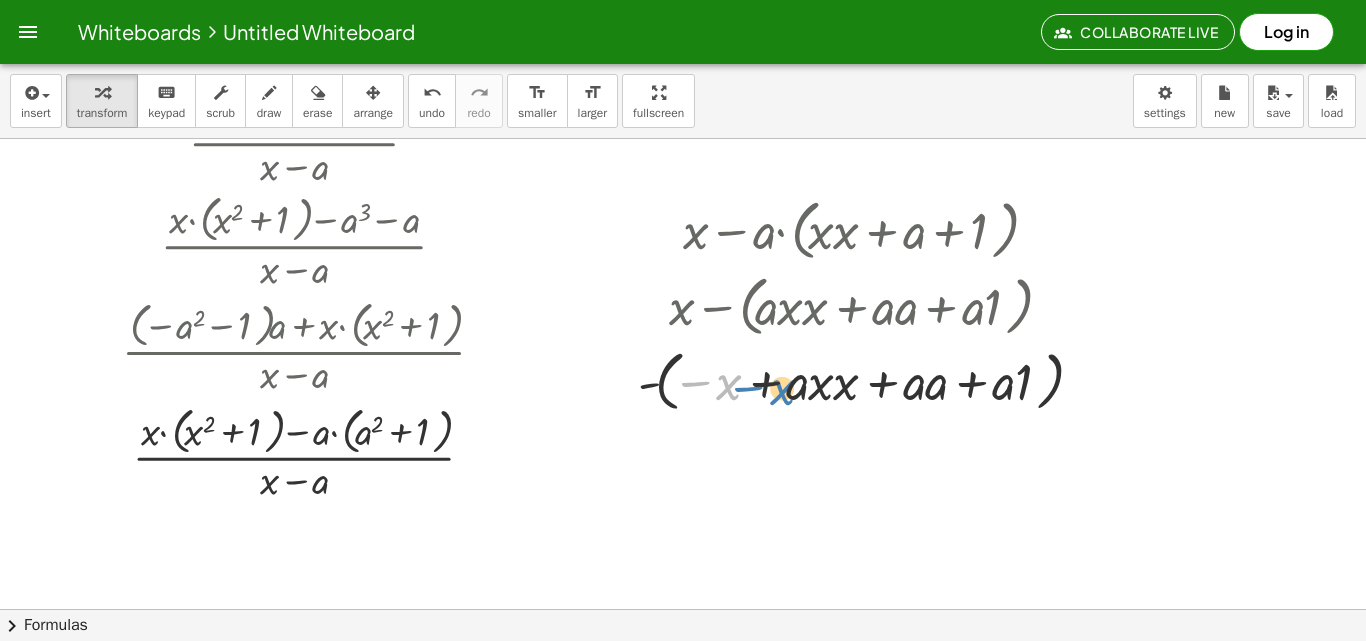 click at bounding box center [864, 380] 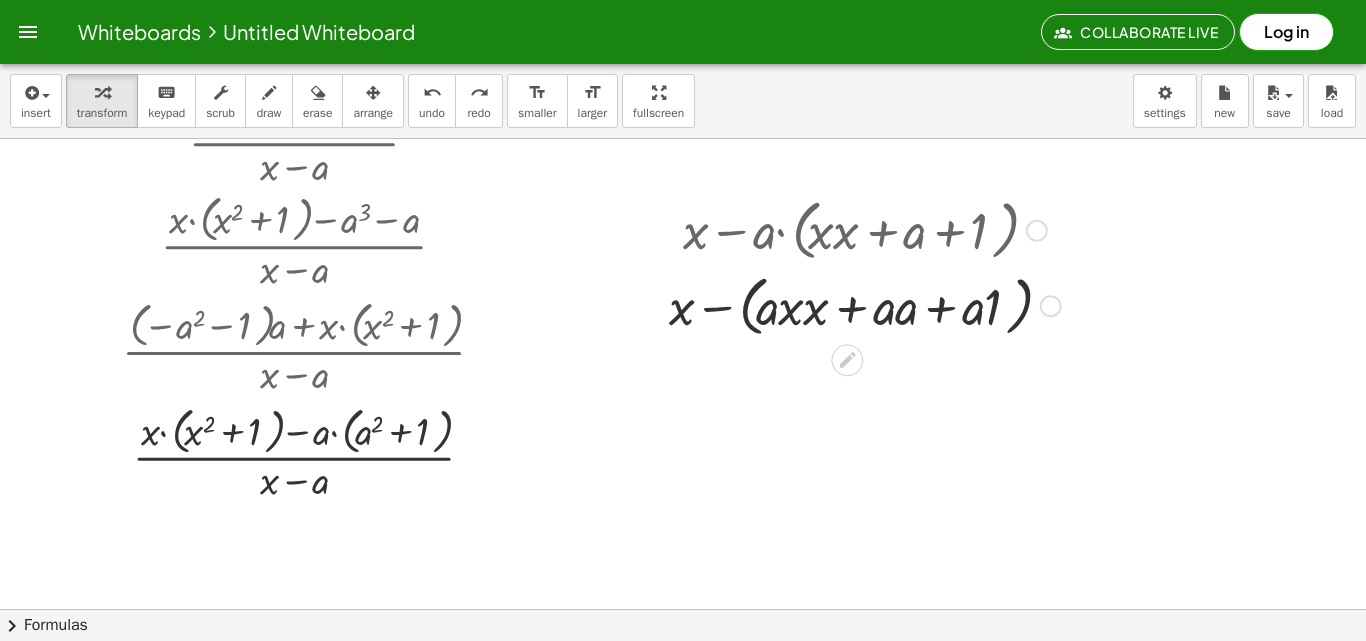 click on "+ x − · a · ( + · x · x + a + 1 )" at bounding box center [847, 231] 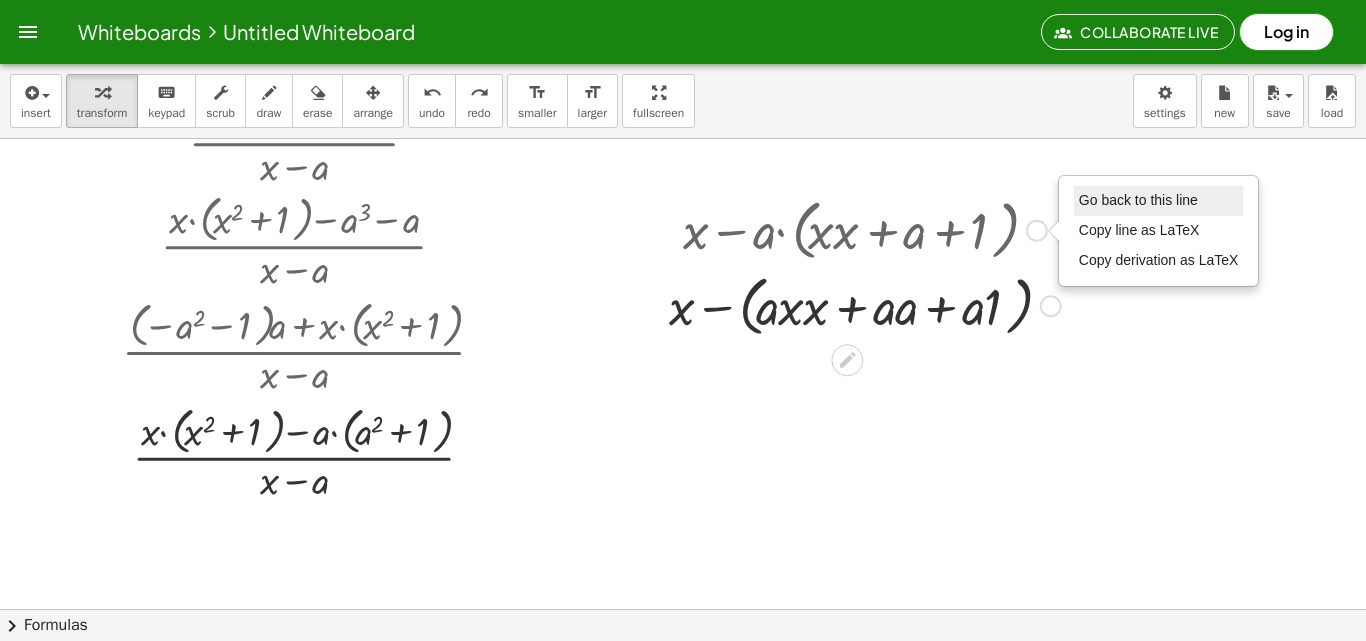 click on "Go back to this line" at bounding box center (1138, 200) 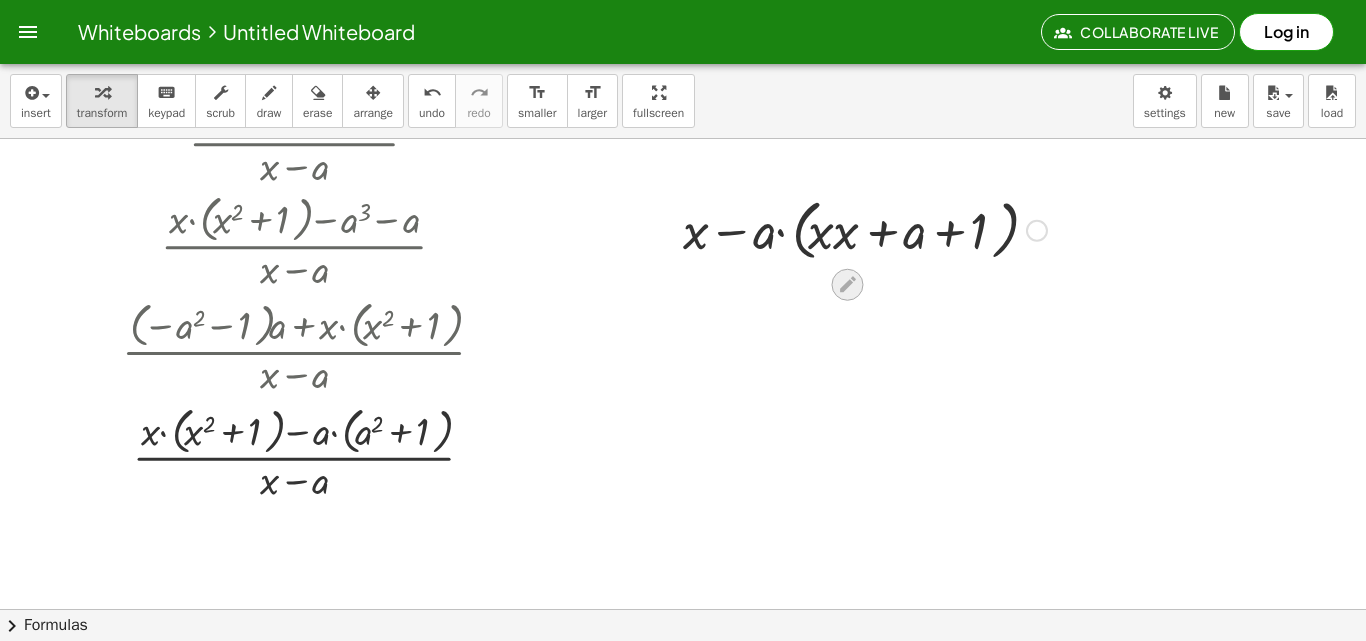 click 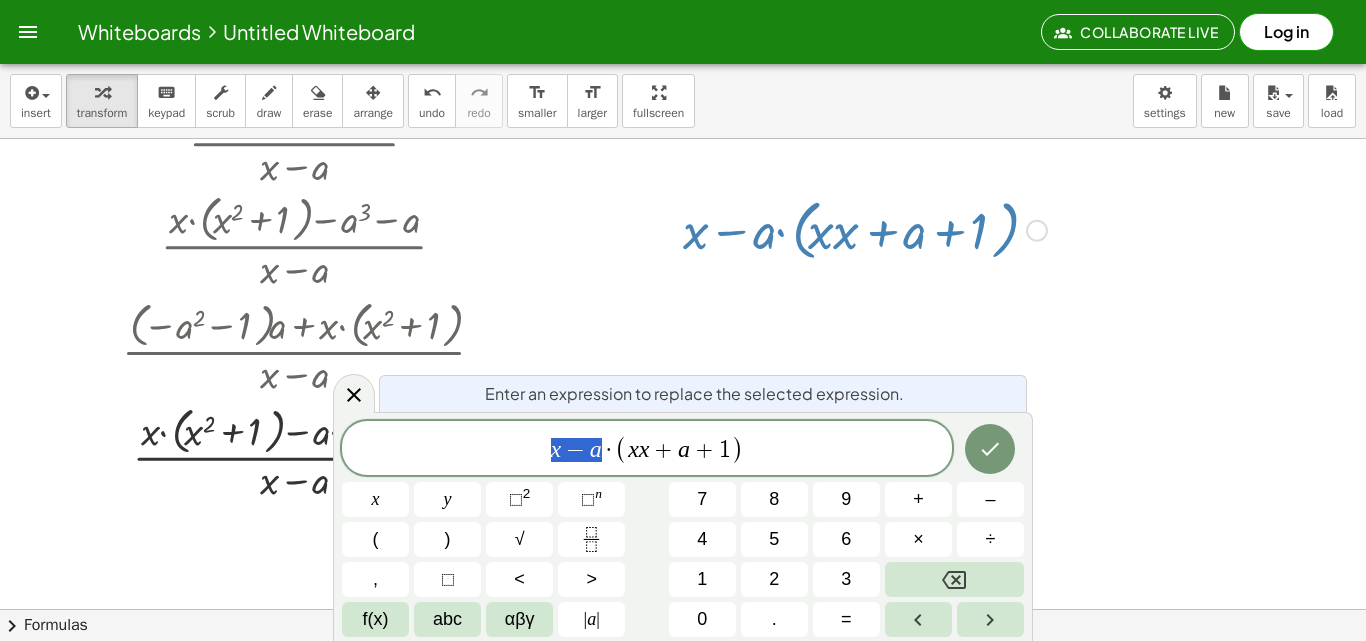 drag, startPoint x: 603, startPoint y: 457, endPoint x: 482, endPoint y: 444, distance: 121.69634 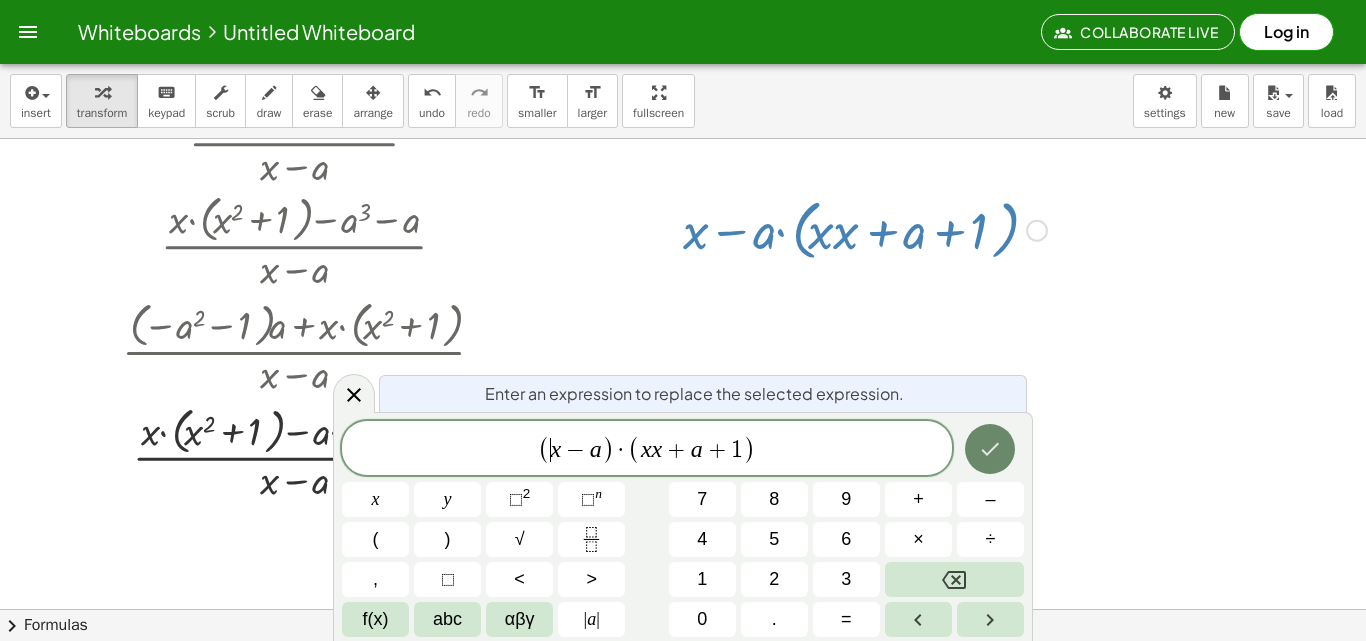 click 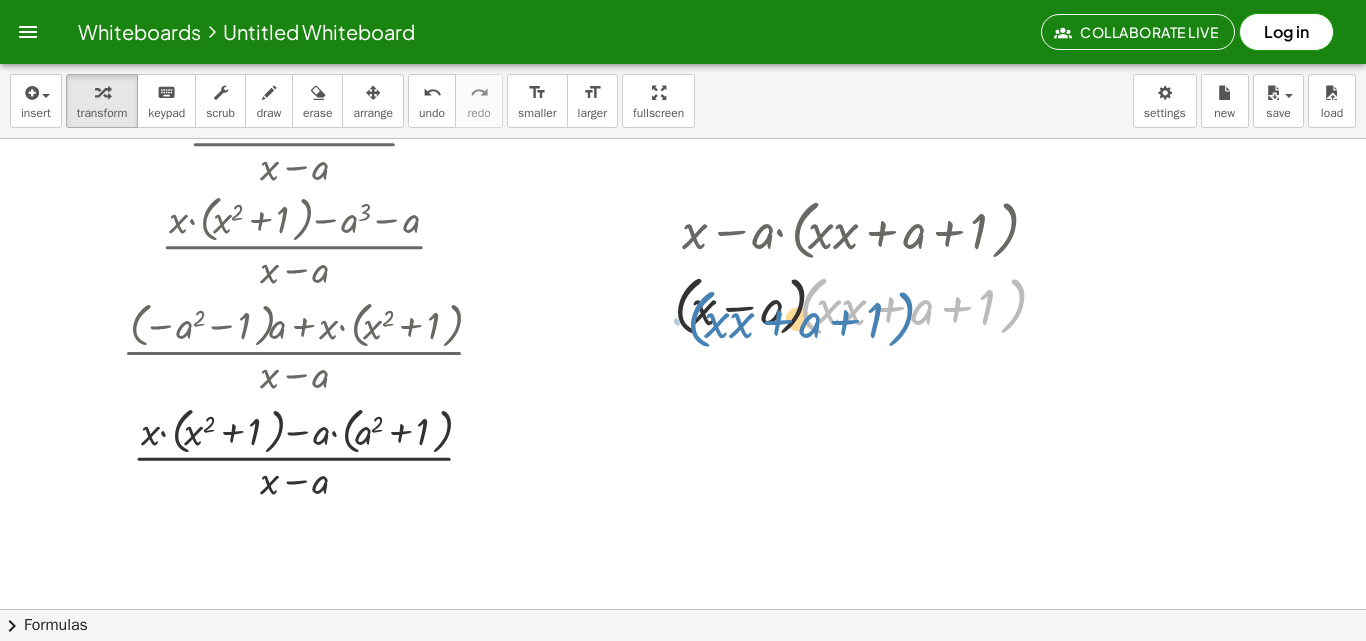 drag, startPoint x: 802, startPoint y: 311, endPoint x: 750, endPoint y: 344, distance: 61.587337 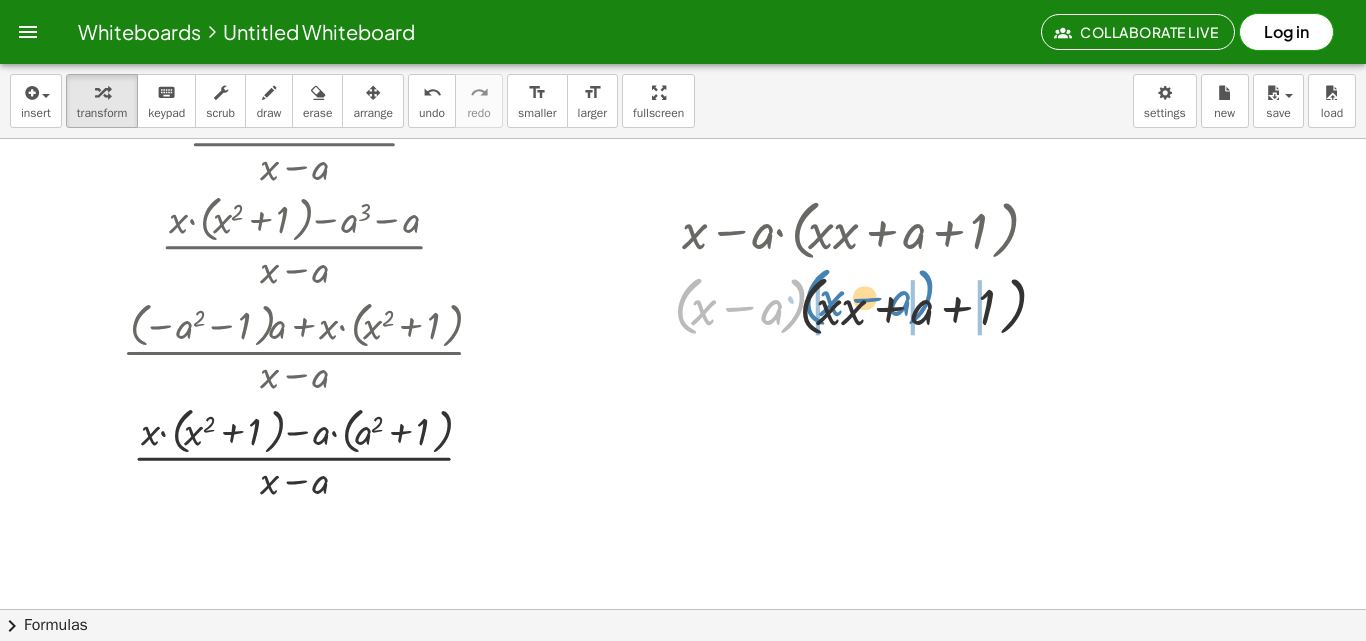 drag, startPoint x: 792, startPoint y: 306, endPoint x: 919, endPoint y: 297, distance: 127.3185 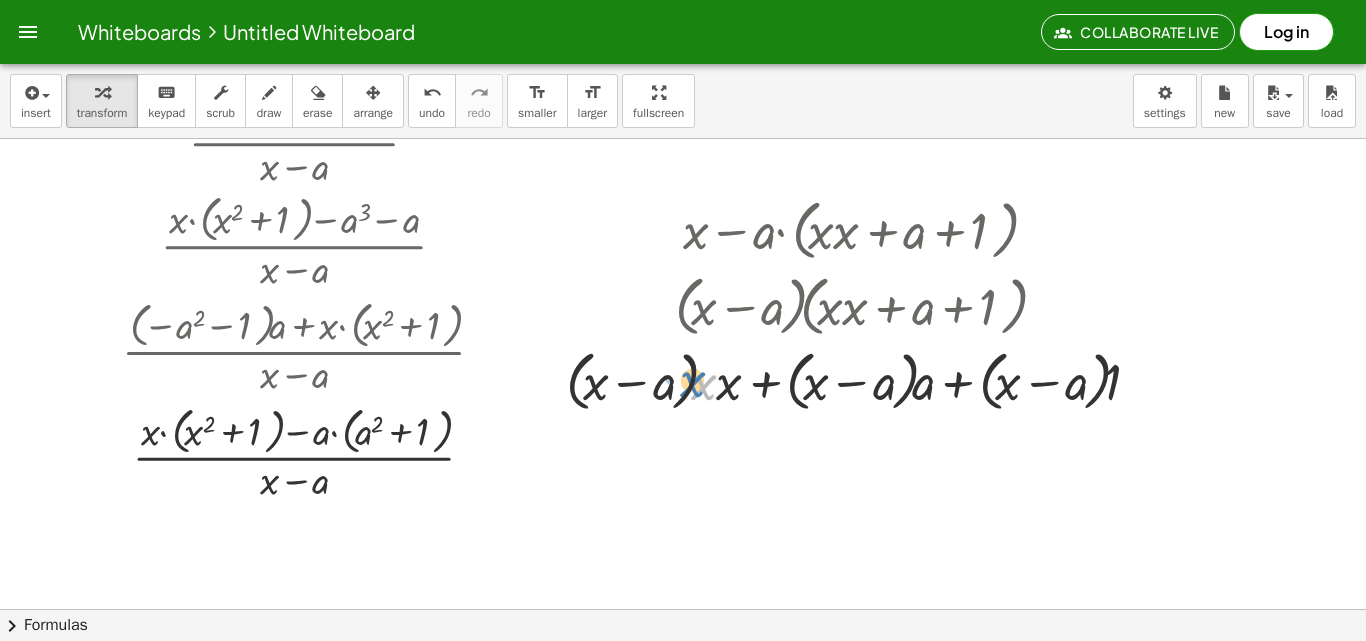 click at bounding box center [865, 380] 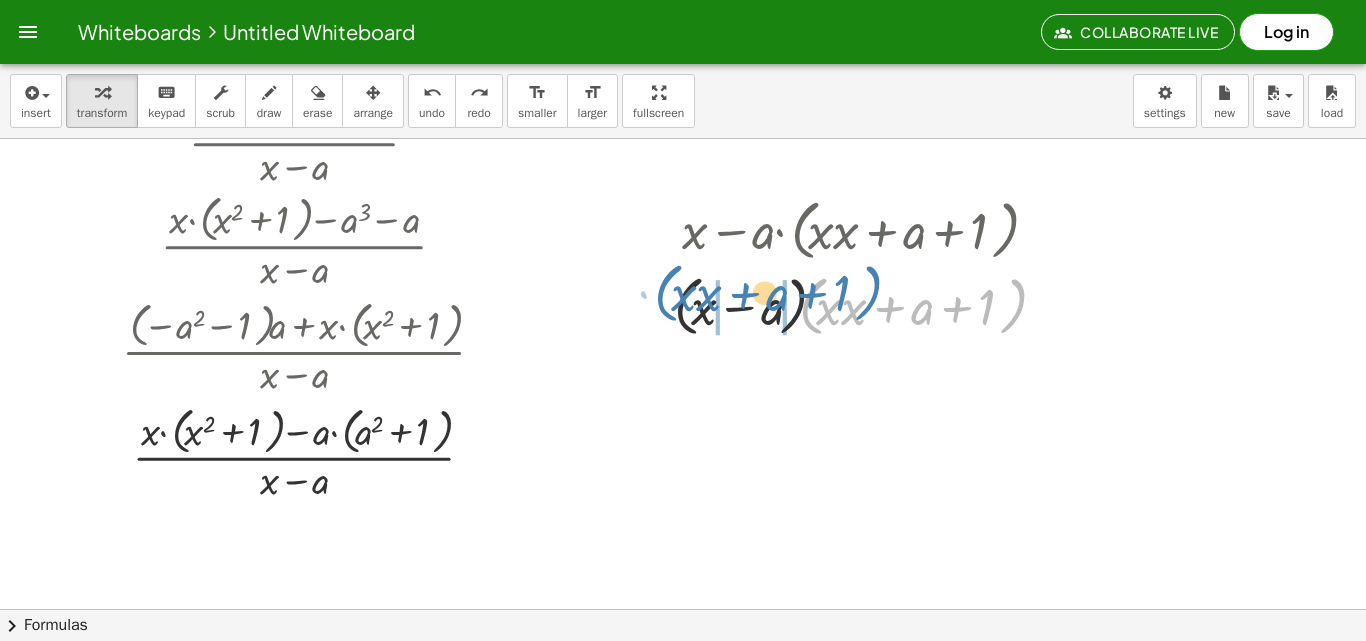 drag, startPoint x: 809, startPoint y: 308, endPoint x: 664, endPoint y: 295, distance: 145.58159 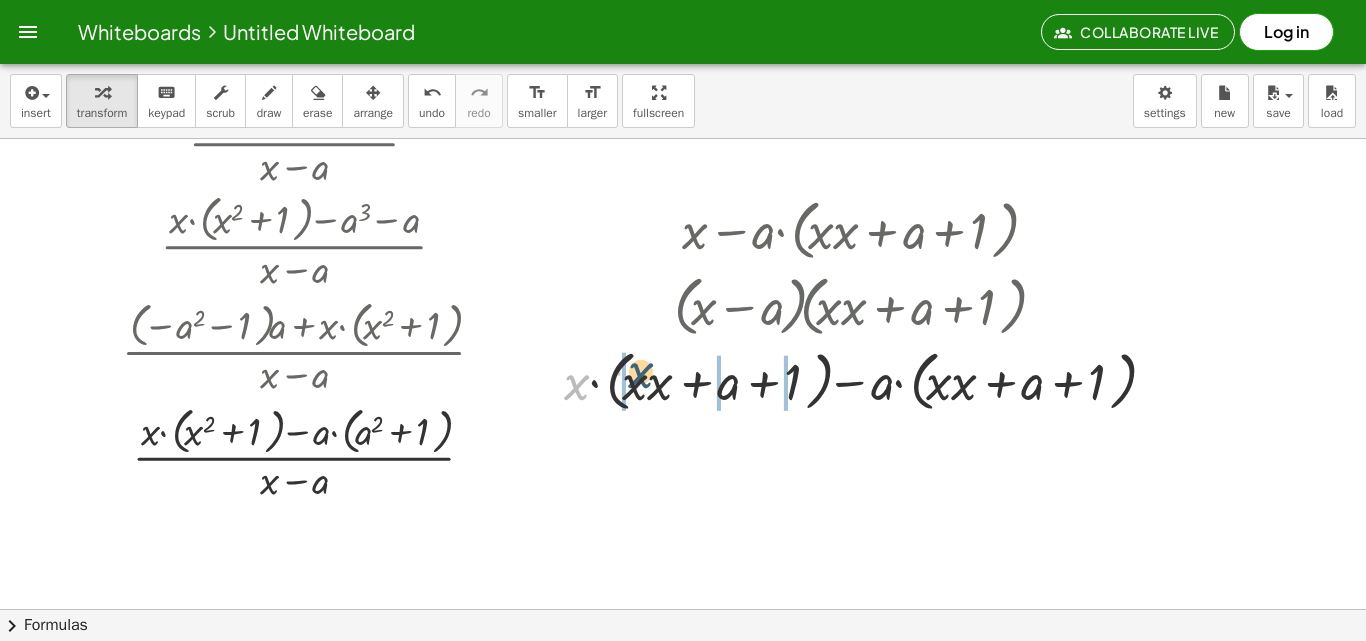 drag, startPoint x: 573, startPoint y: 391, endPoint x: 640, endPoint y: 378, distance: 68.24954 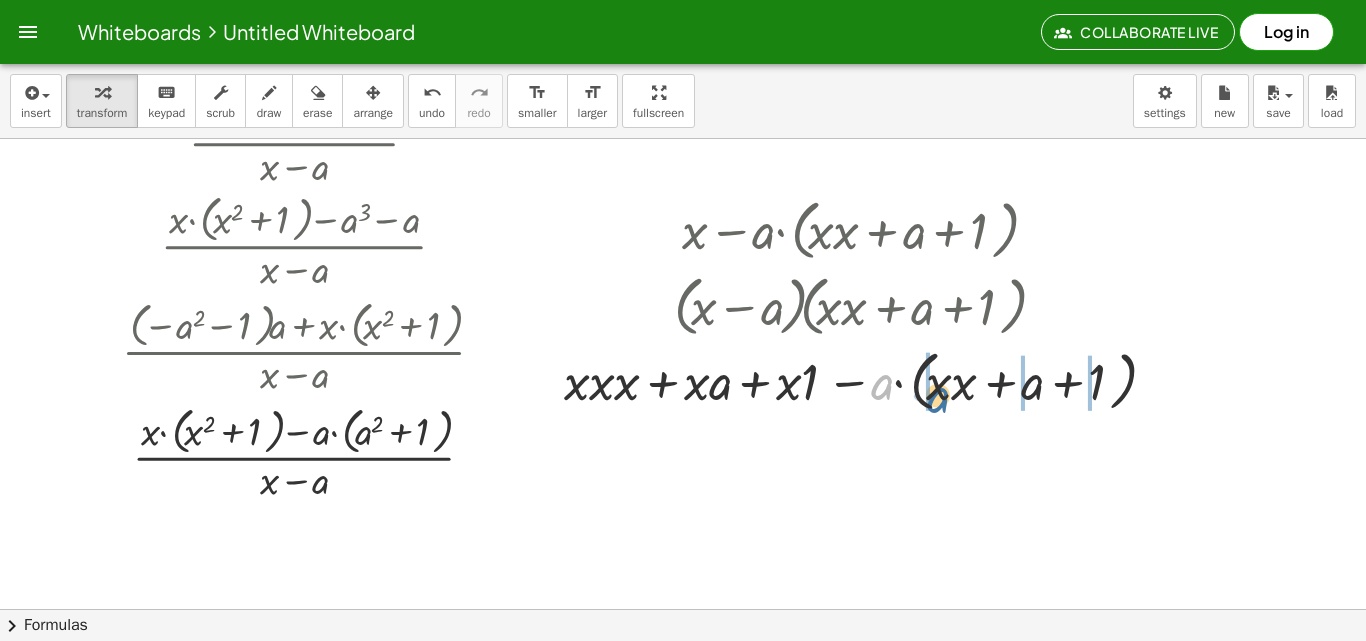drag, startPoint x: 886, startPoint y: 391, endPoint x: 943, endPoint y: 404, distance: 58.463665 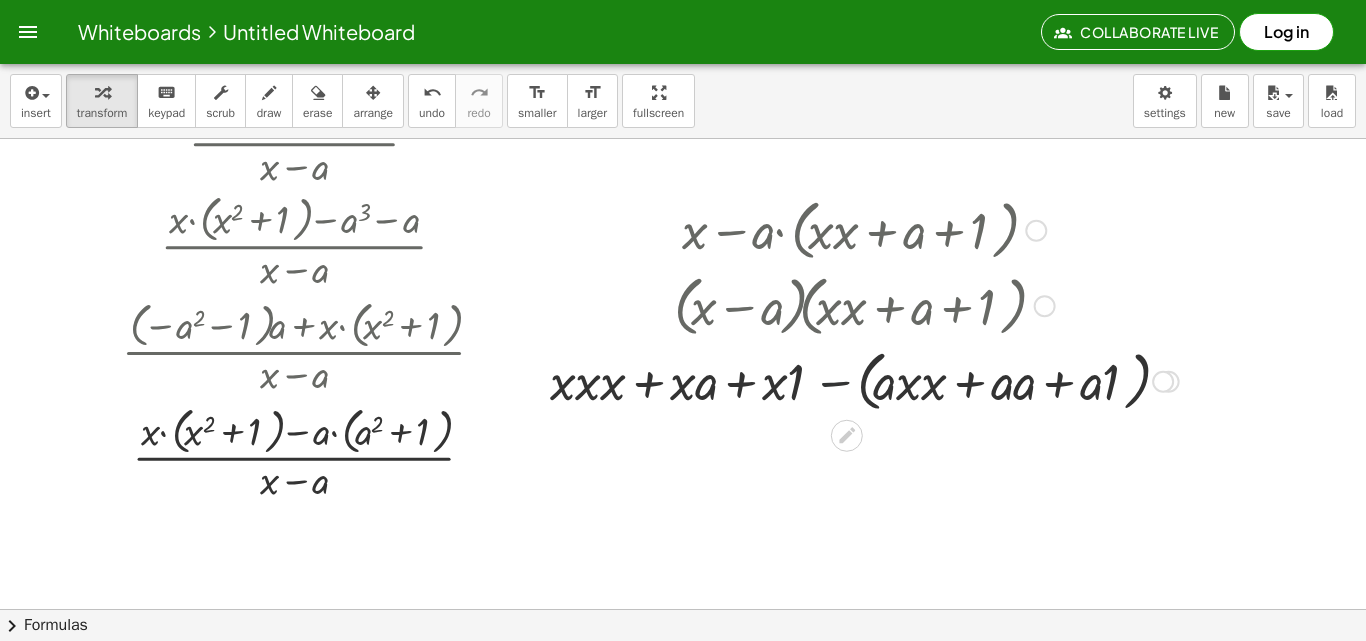 drag, startPoint x: 844, startPoint y: 397, endPoint x: 830, endPoint y: 384, distance: 19.104973 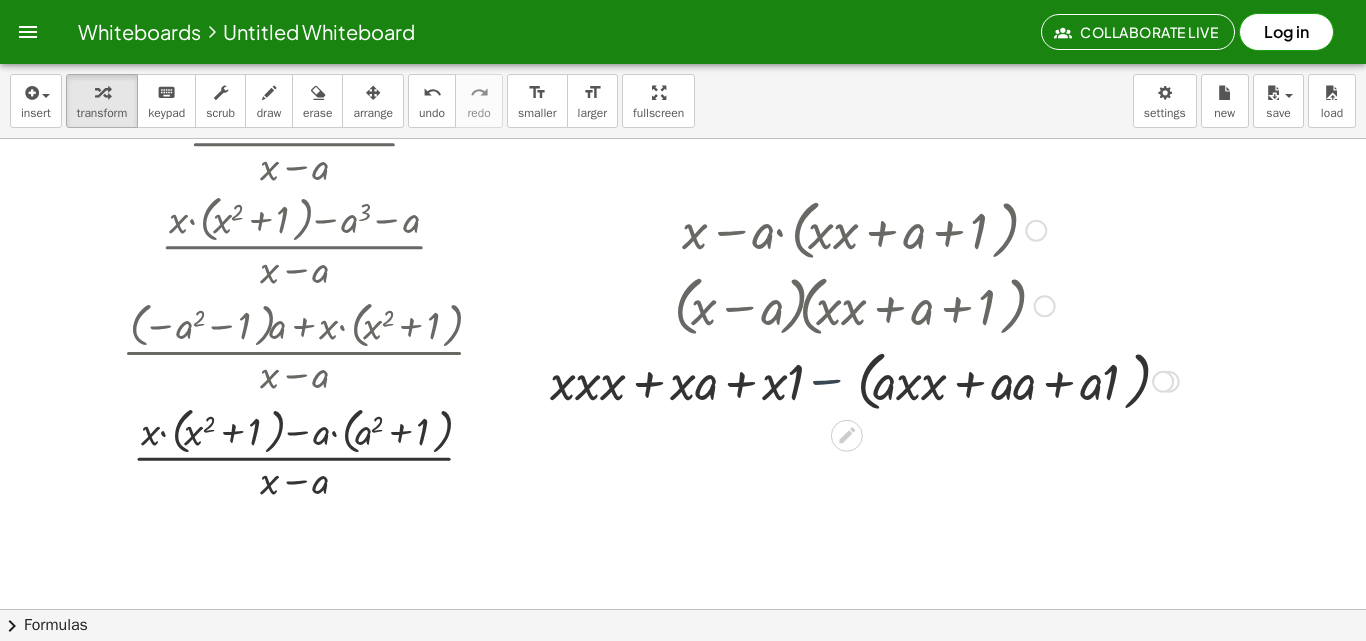 click at bounding box center (864, 380) 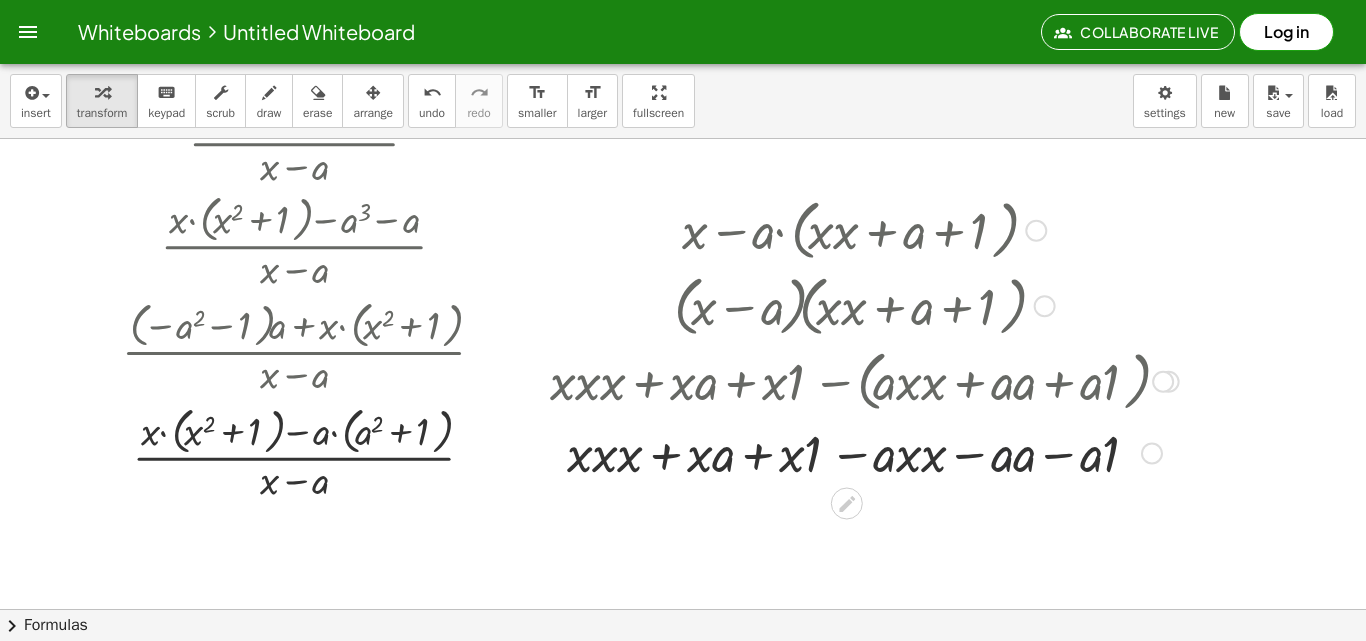 click at bounding box center (864, 452) 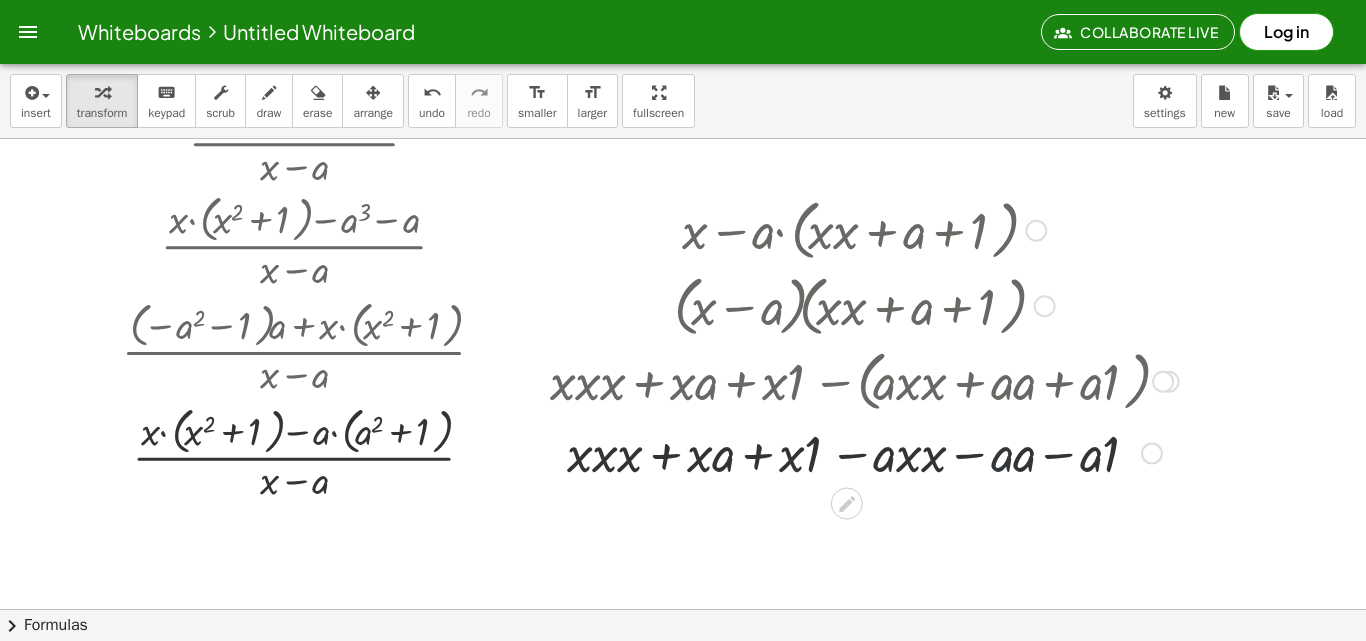 click at bounding box center (864, 452) 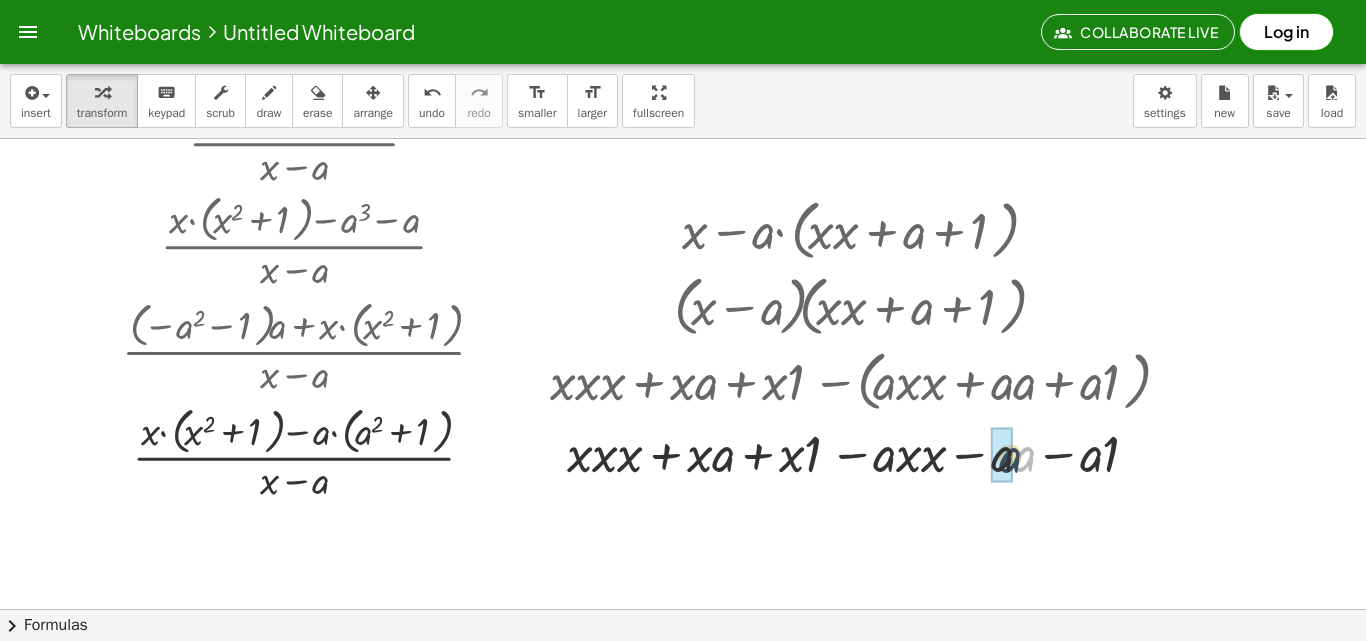 drag, startPoint x: 1024, startPoint y: 462, endPoint x: 1011, endPoint y: 463, distance: 13.038404 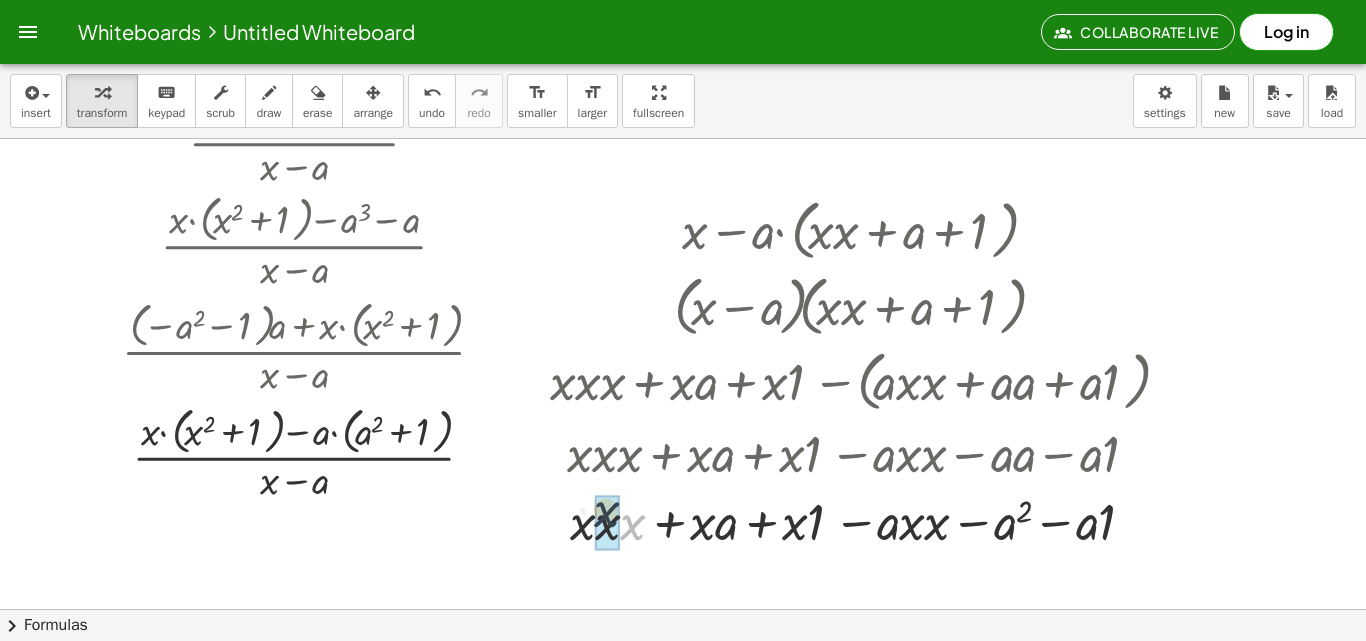 drag, startPoint x: 636, startPoint y: 540, endPoint x: 605, endPoint y: 548, distance: 32.01562 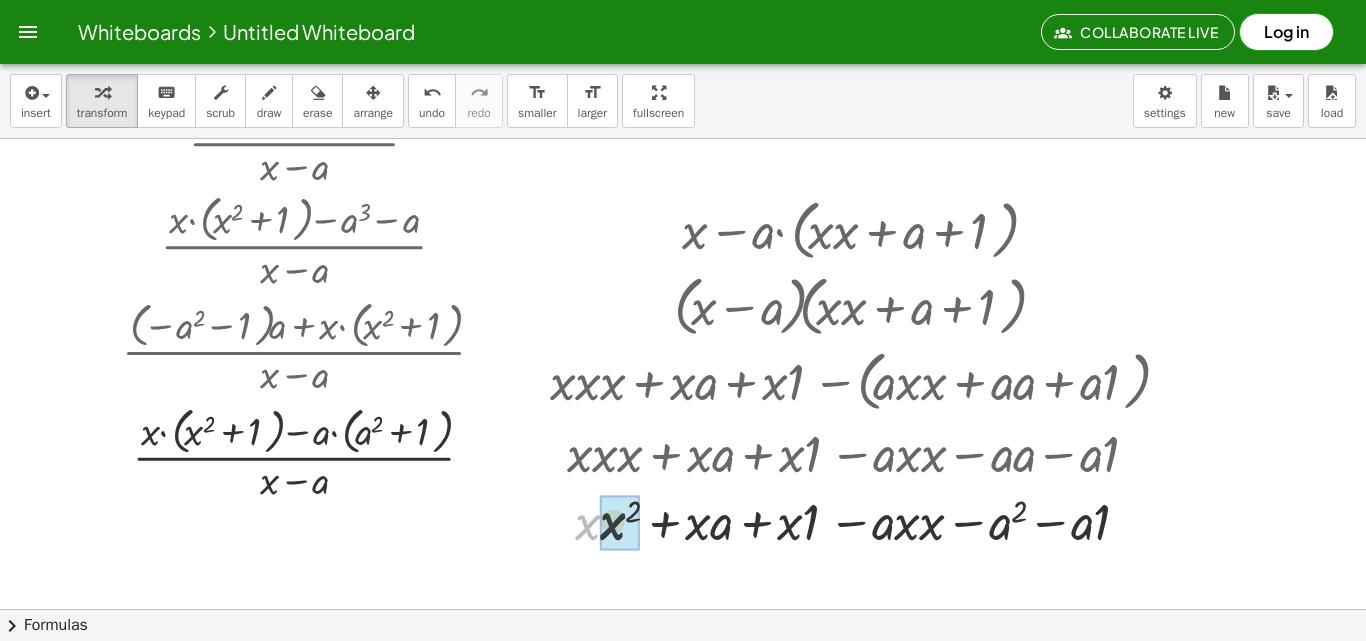 drag, startPoint x: 586, startPoint y: 525, endPoint x: 624, endPoint y: 521, distance: 38.209946 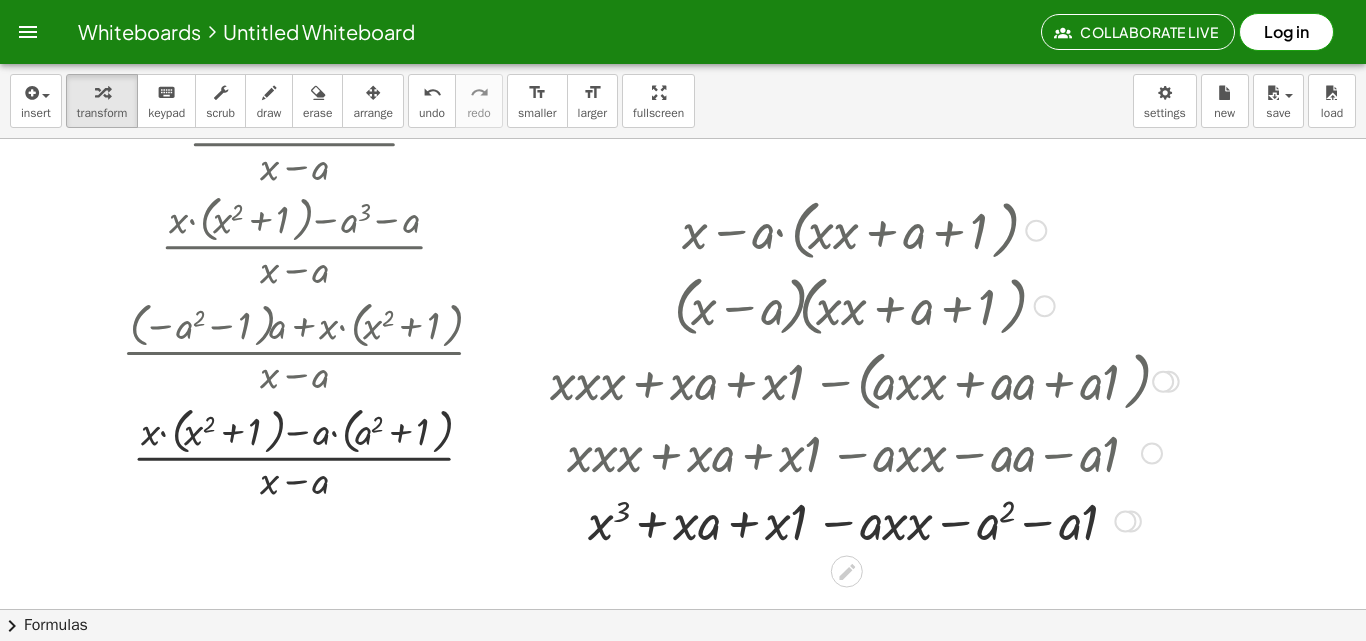 click at bounding box center [864, 520] 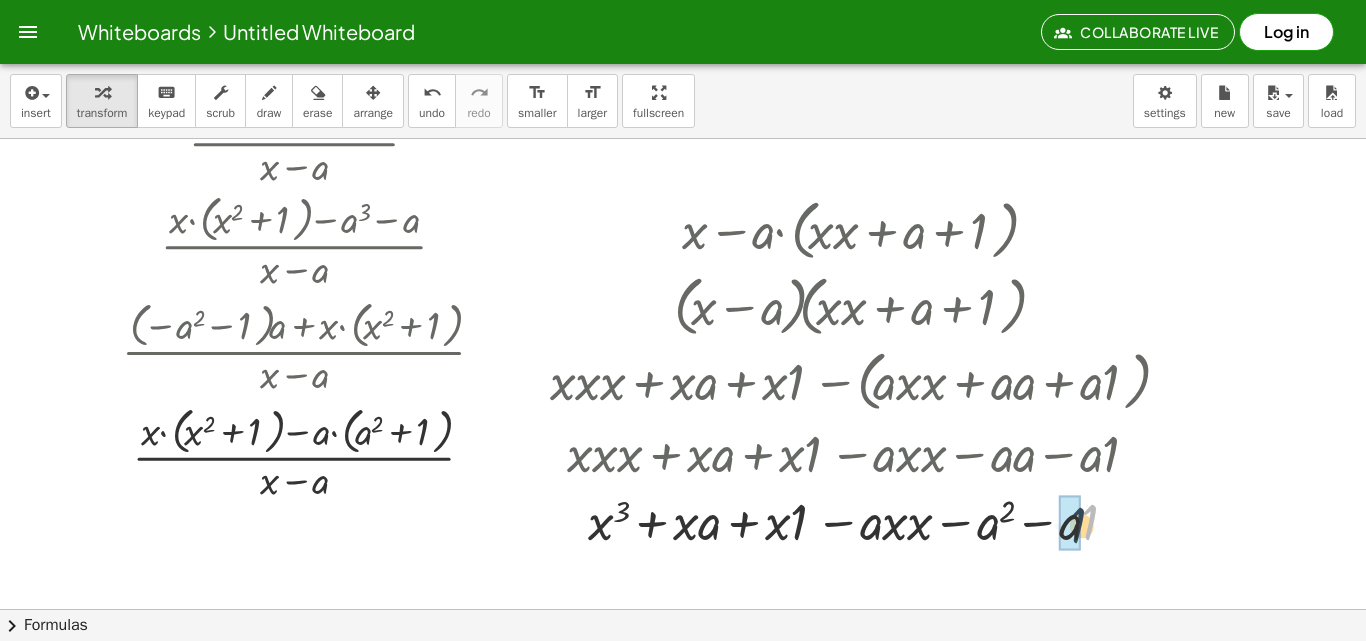 drag, startPoint x: 1092, startPoint y: 524, endPoint x: 1082, endPoint y: 527, distance: 10.440307 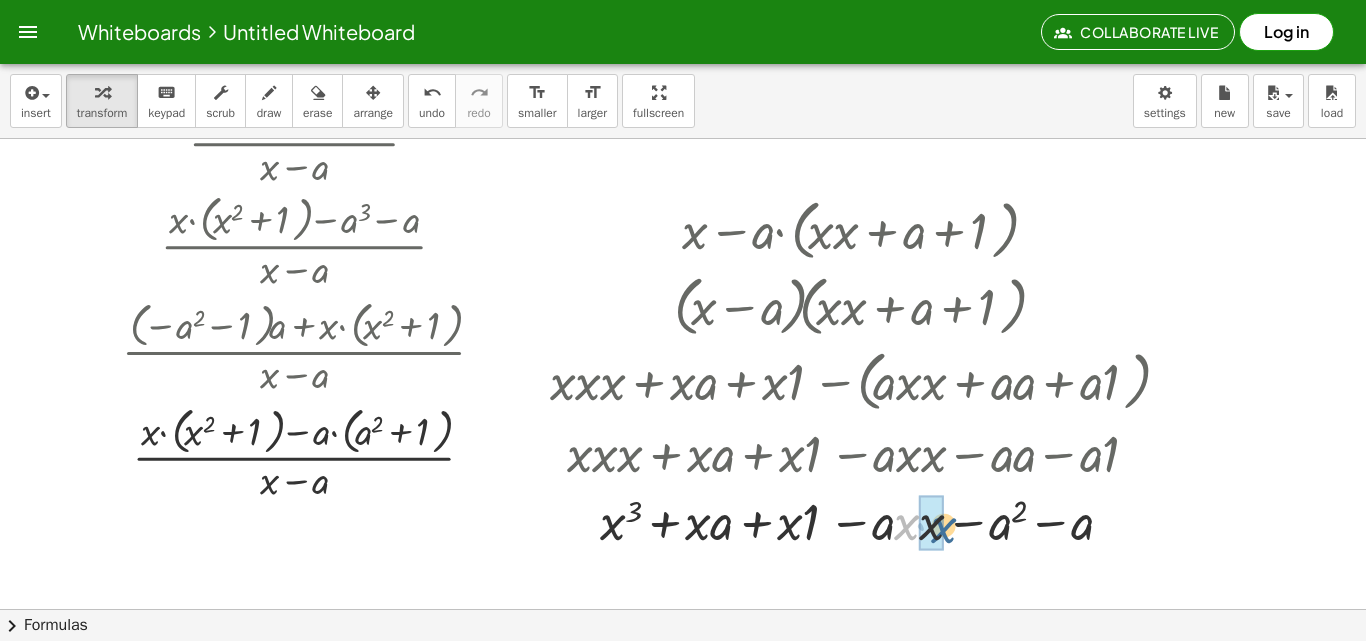drag, startPoint x: 900, startPoint y: 522, endPoint x: 938, endPoint y: 525, distance: 38.118237 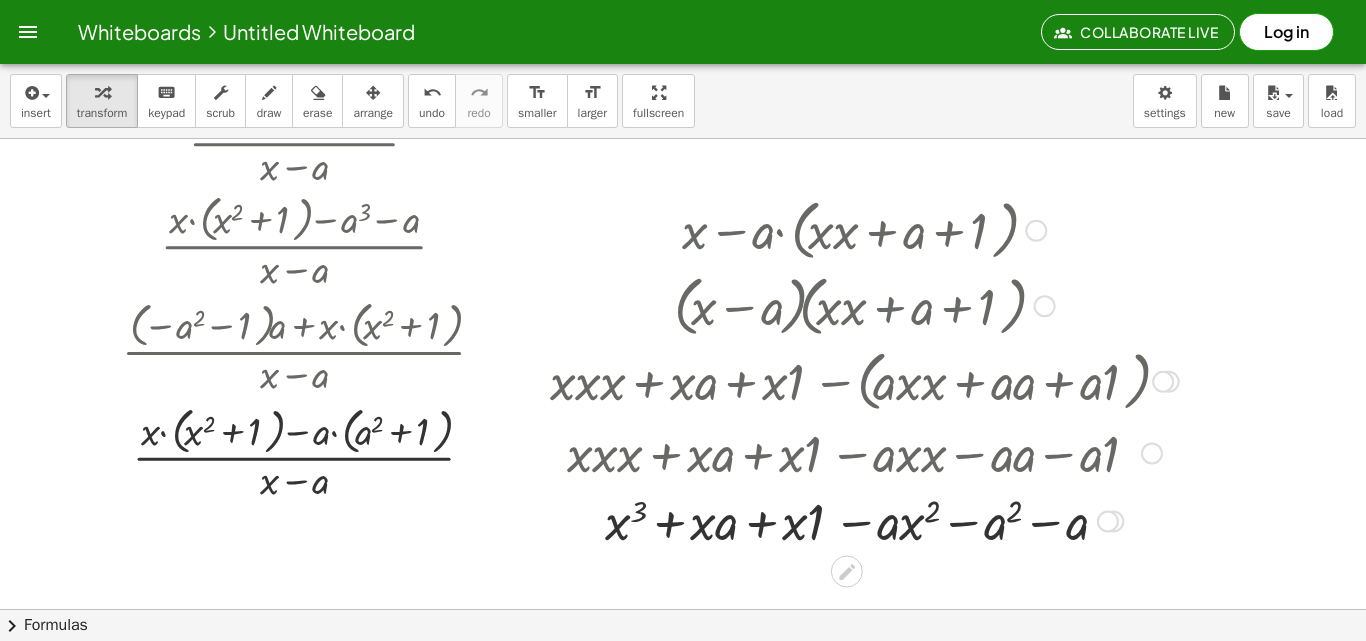 drag, startPoint x: 815, startPoint y: 520, endPoint x: 781, endPoint y: 538, distance: 38.470768 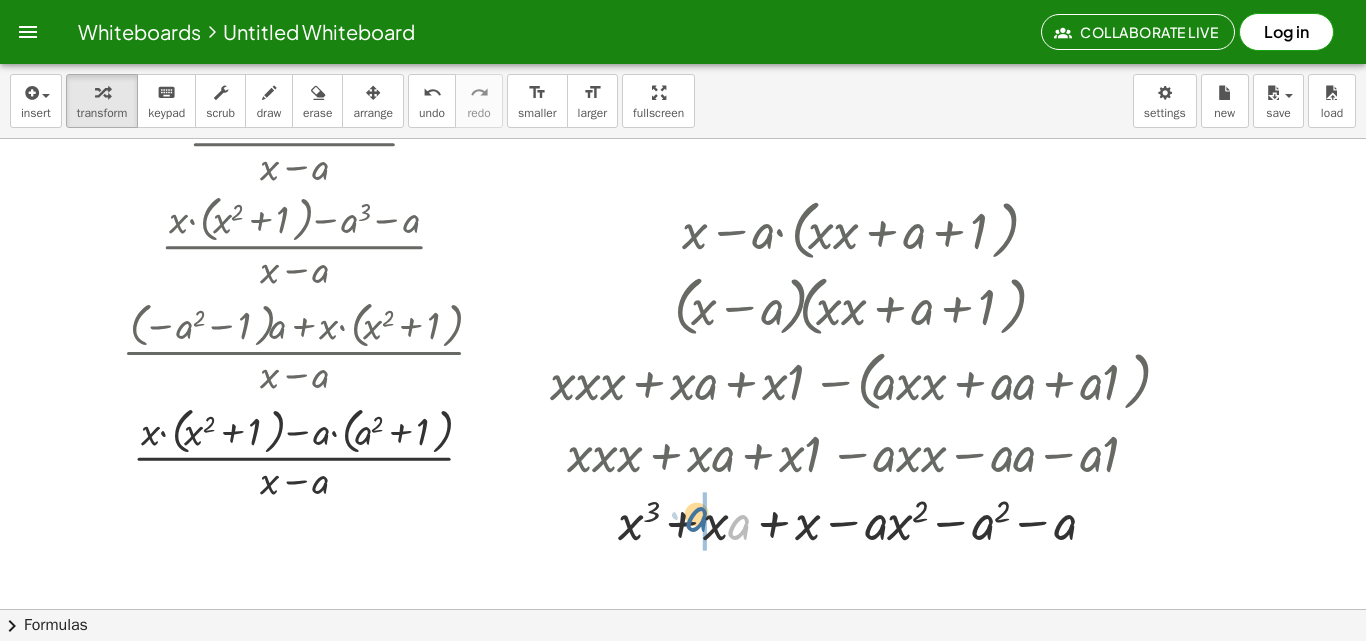 drag, startPoint x: 736, startPoint y: 539, endPoint x: 693, endPoint y: 531, distance: 43.737854 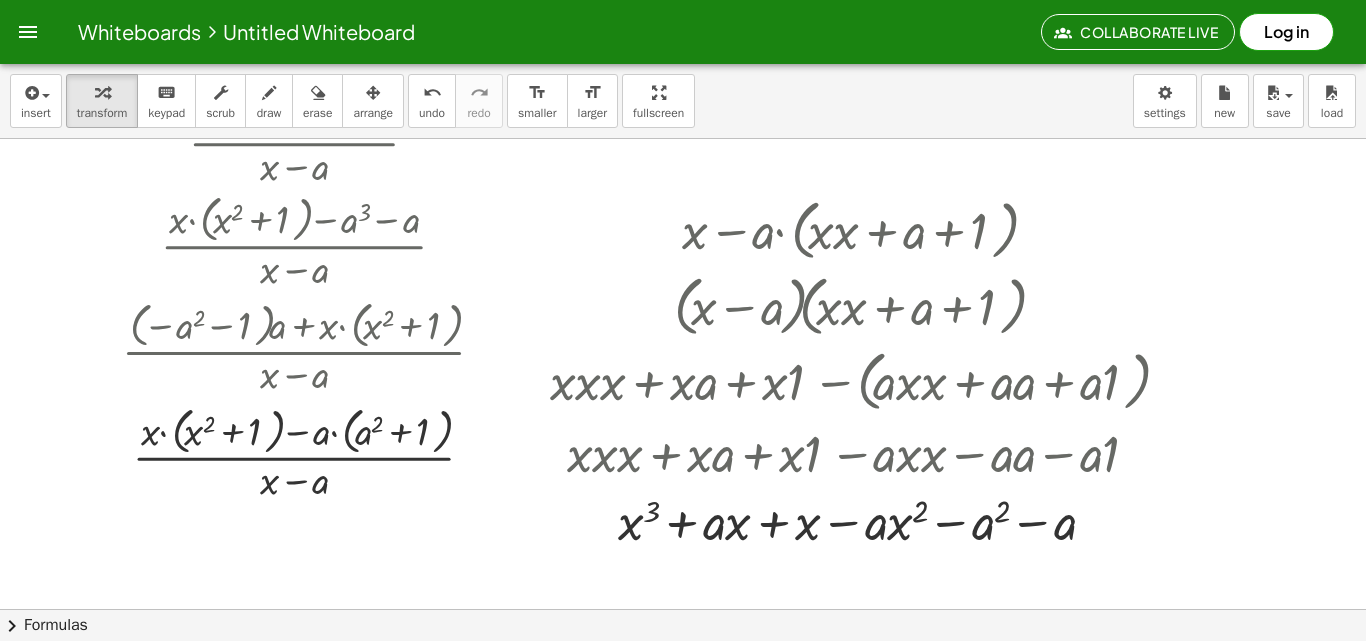 drag, startPoint x: 1315, startPoint y: 363, endPoint x: 1160, endPoint y: 274, distance: 178.73444 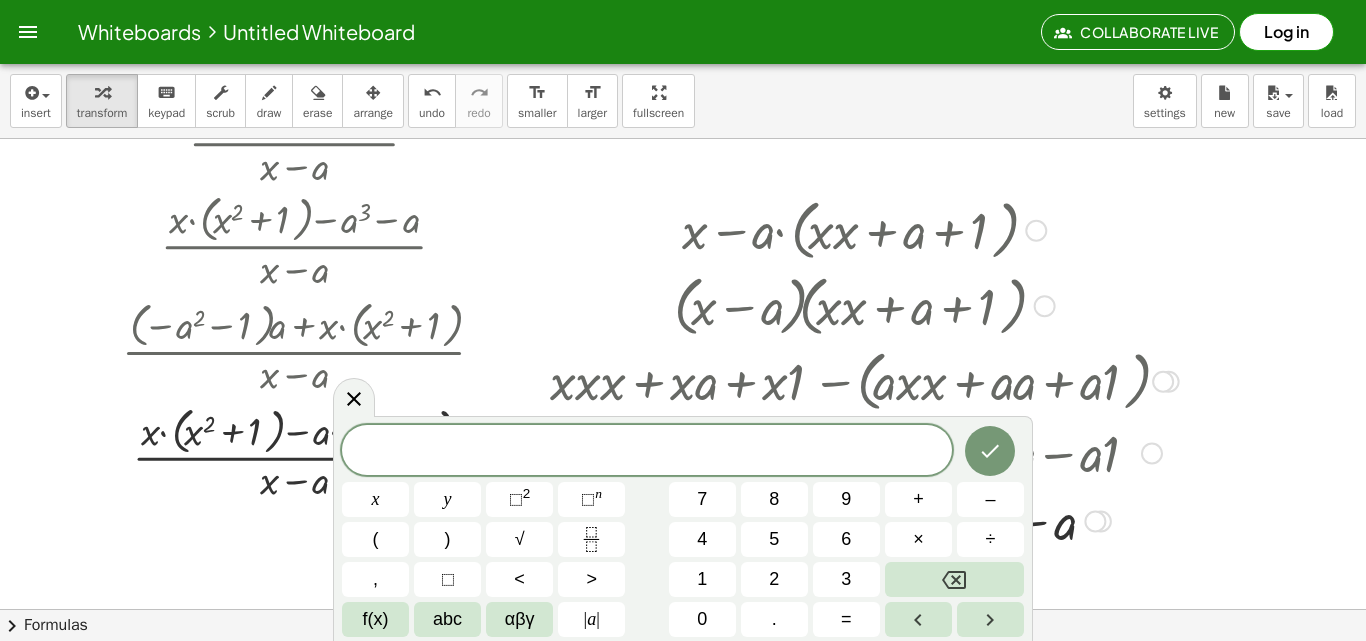 click at bounding box center (1036, 231) 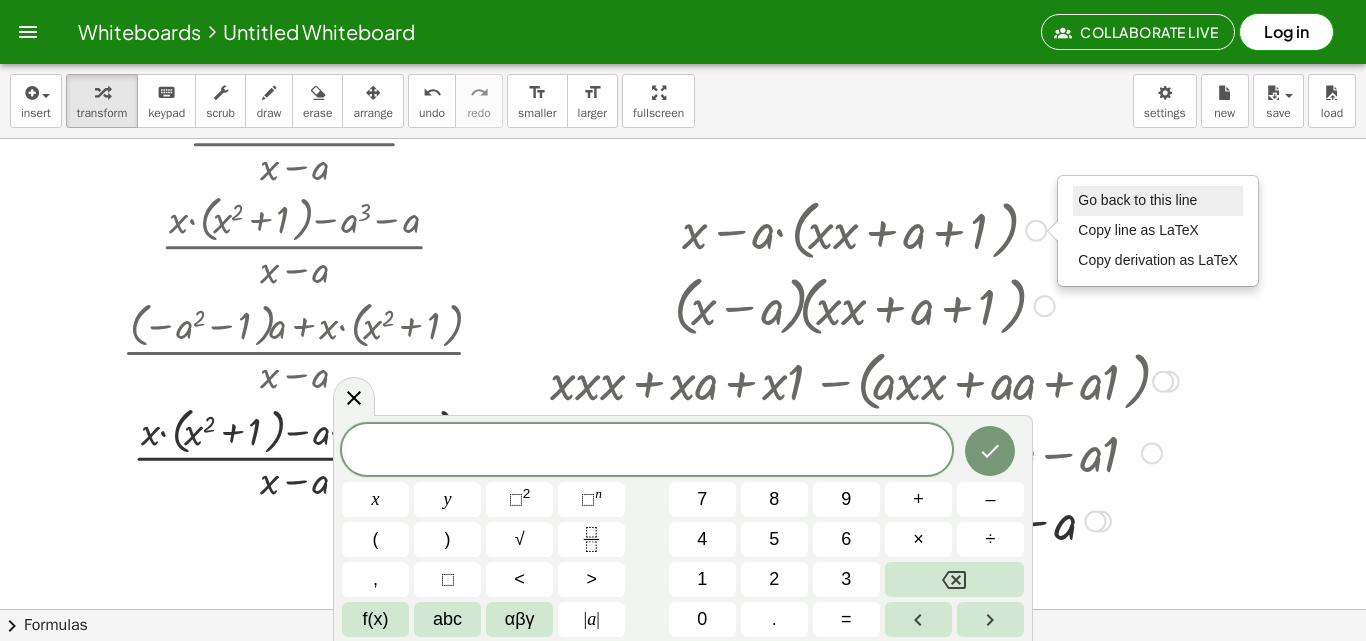 click on "Go back to this line" at bounding box center (1158, 201) 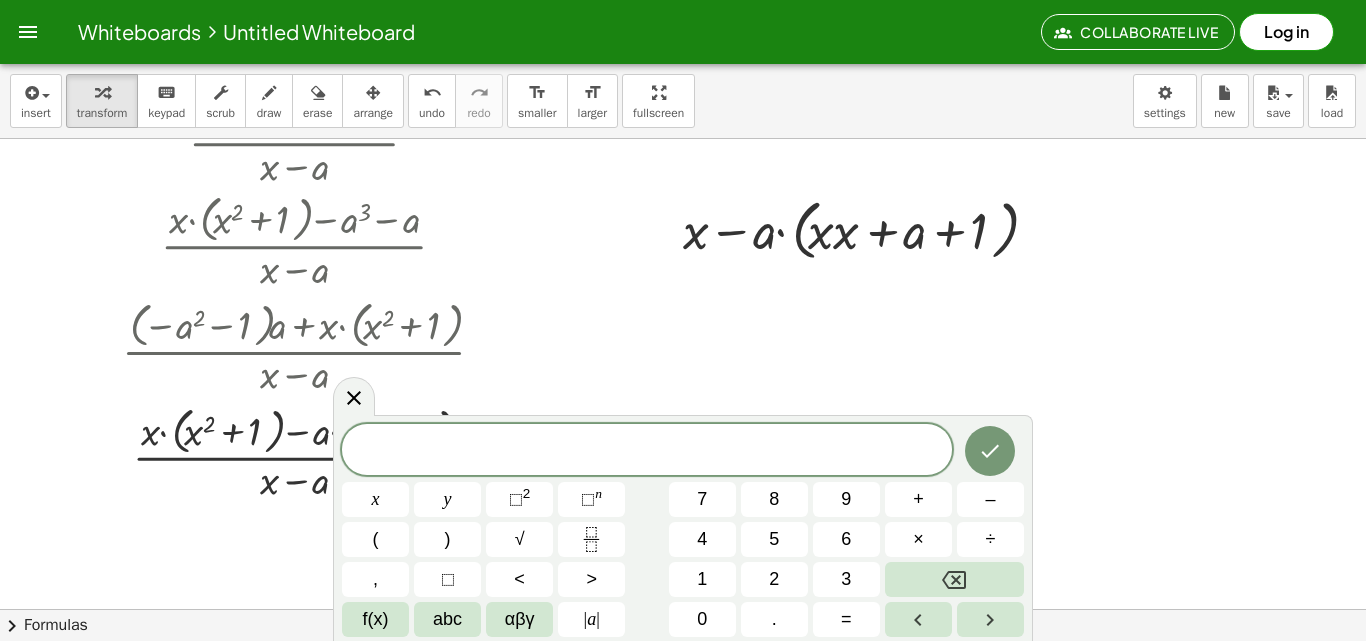 click at bounding box center (683, 473) 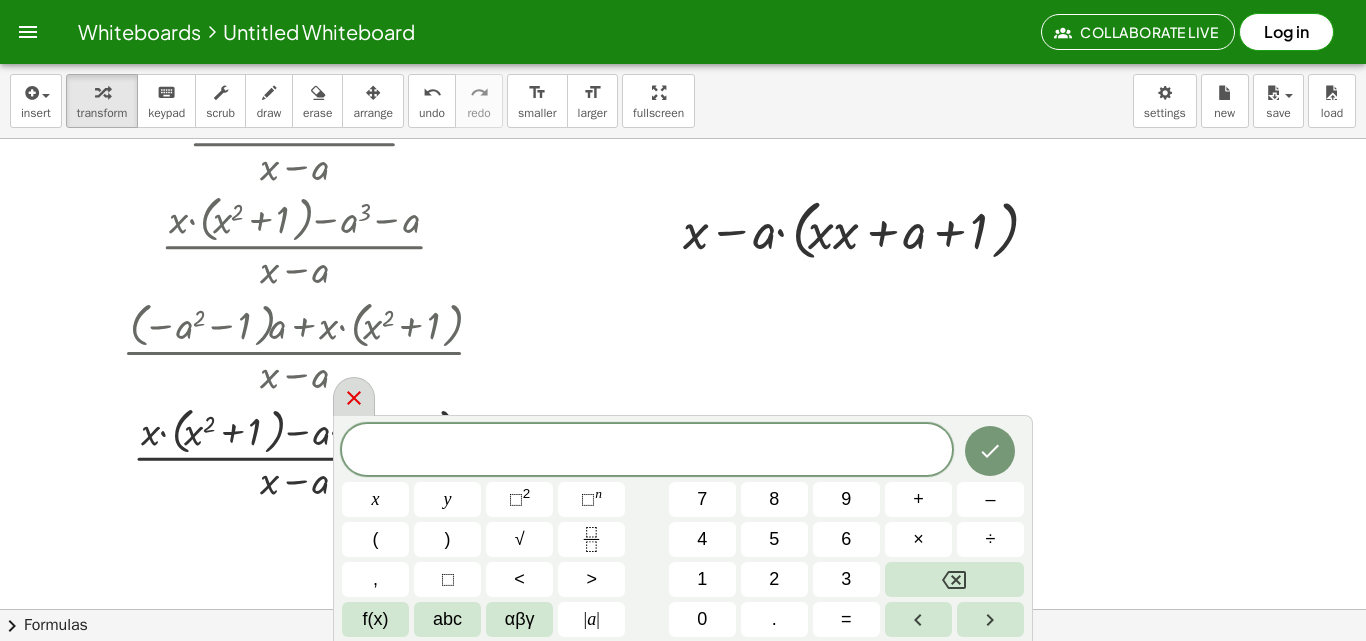 drag, startPoint x: 359, startPoint y: 417, endPoint x: 348, endPoint y: 396, distance: 23.70654 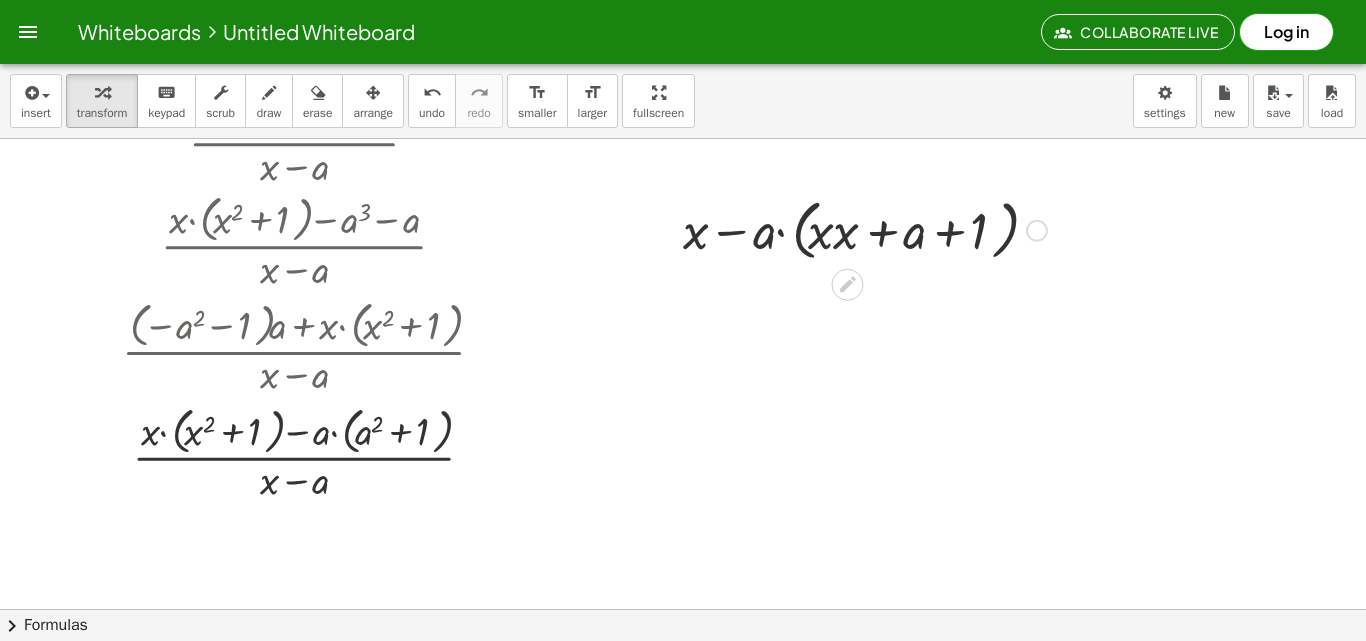 click 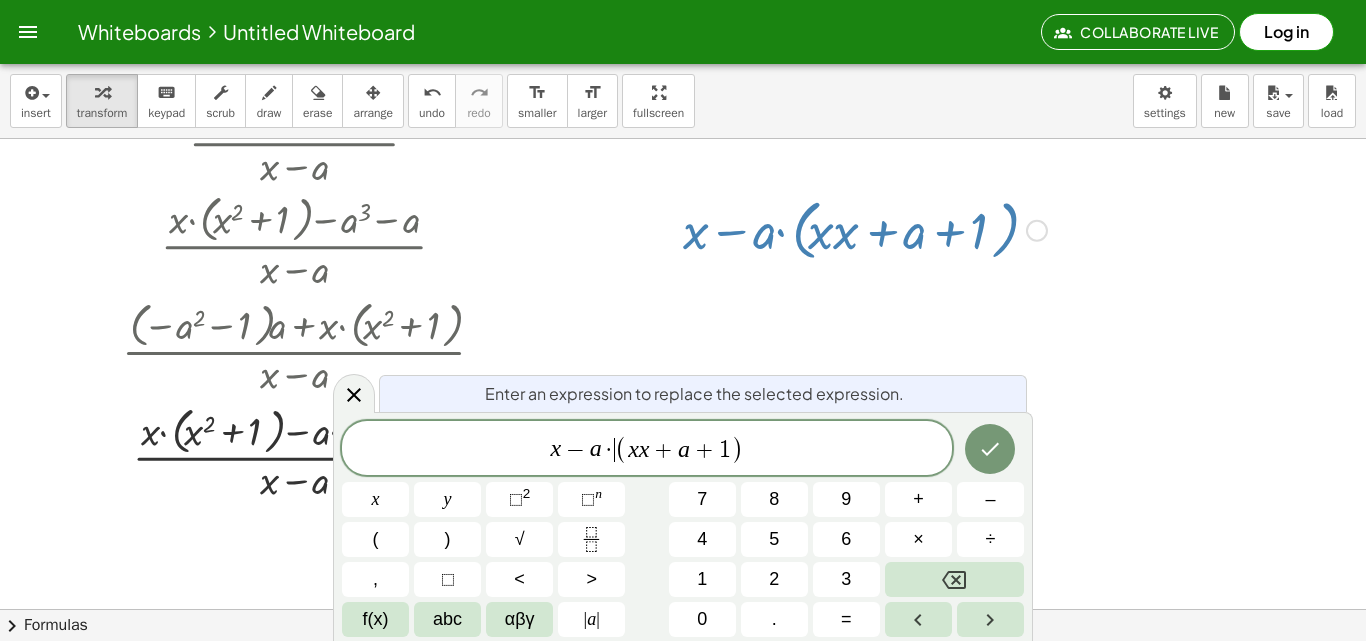 click on "x − a · ​ ( x x + a + 1 )" 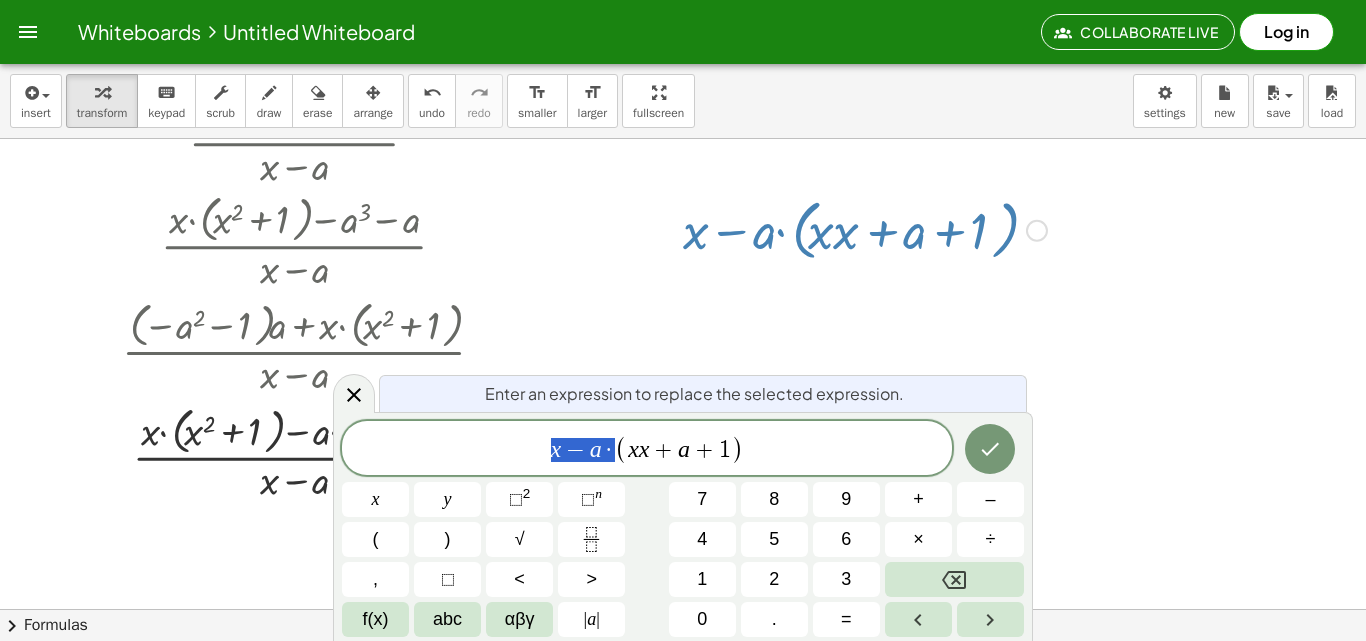 drag, startPoint x: 609, startPoint y: 453, endPoint x: 507, endPoint y: 422, distance: 106.60675 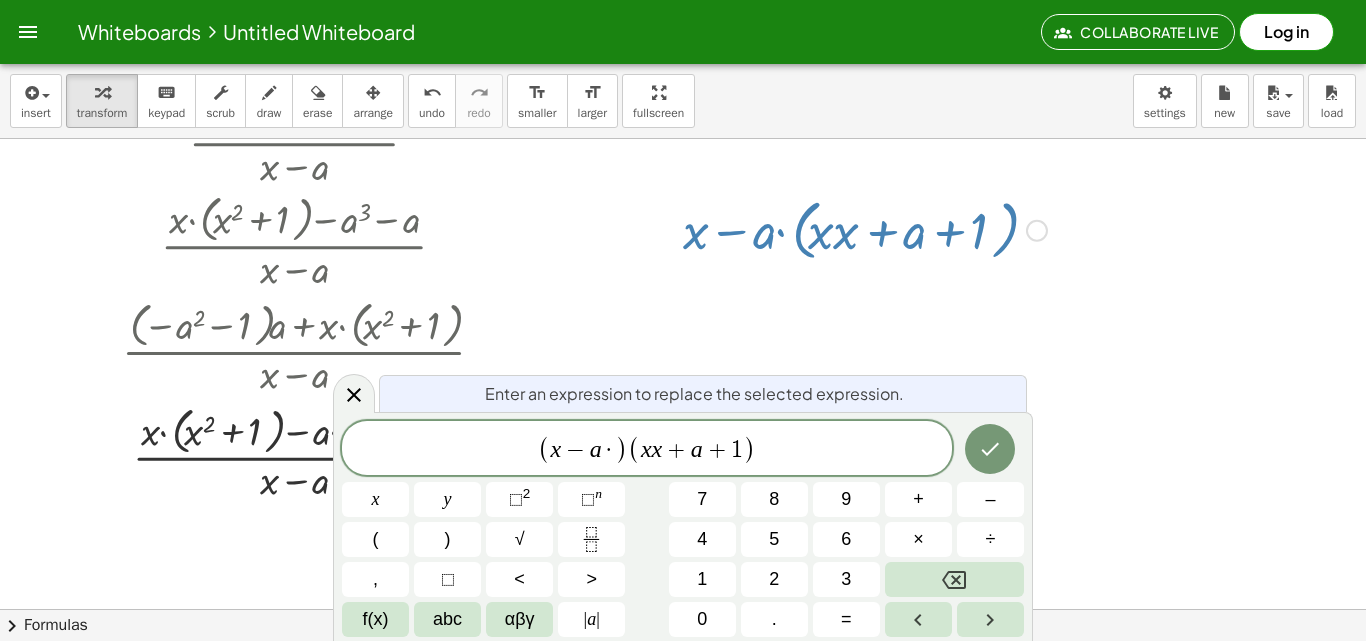 click on "·" at bounding box center (609, 450) 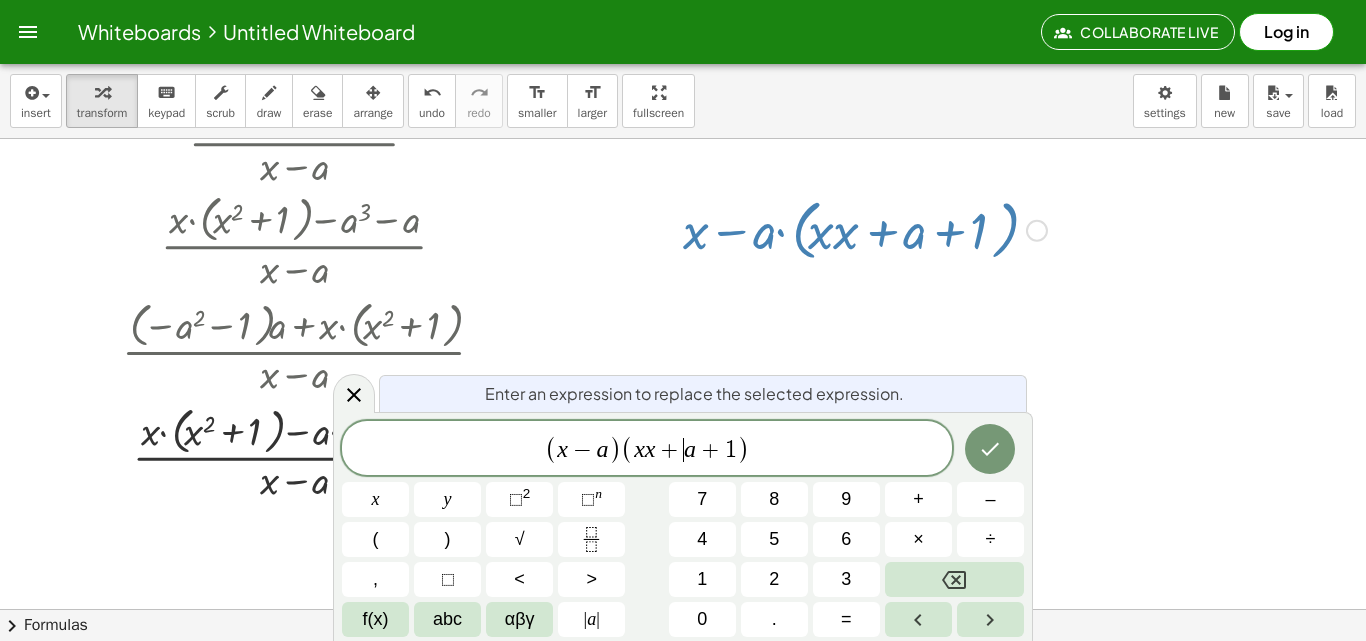 click on "a" at bounding box center (690, 449) 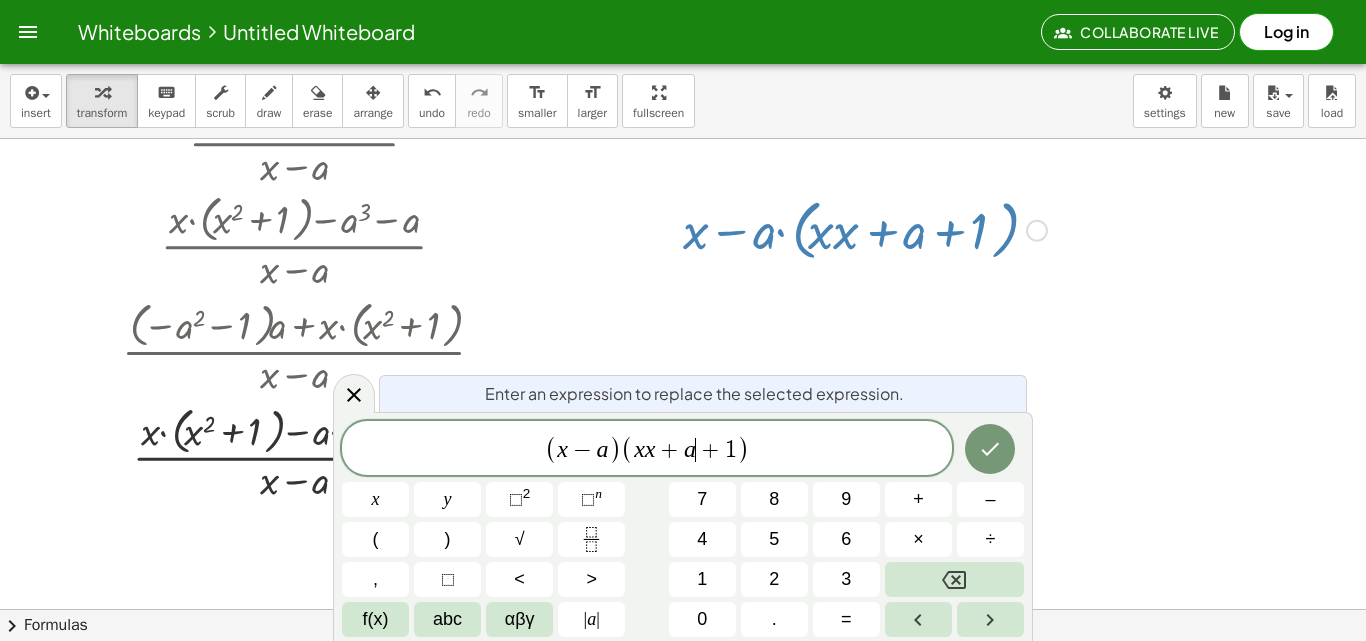 click on "a" at bounding box center [690, 449] 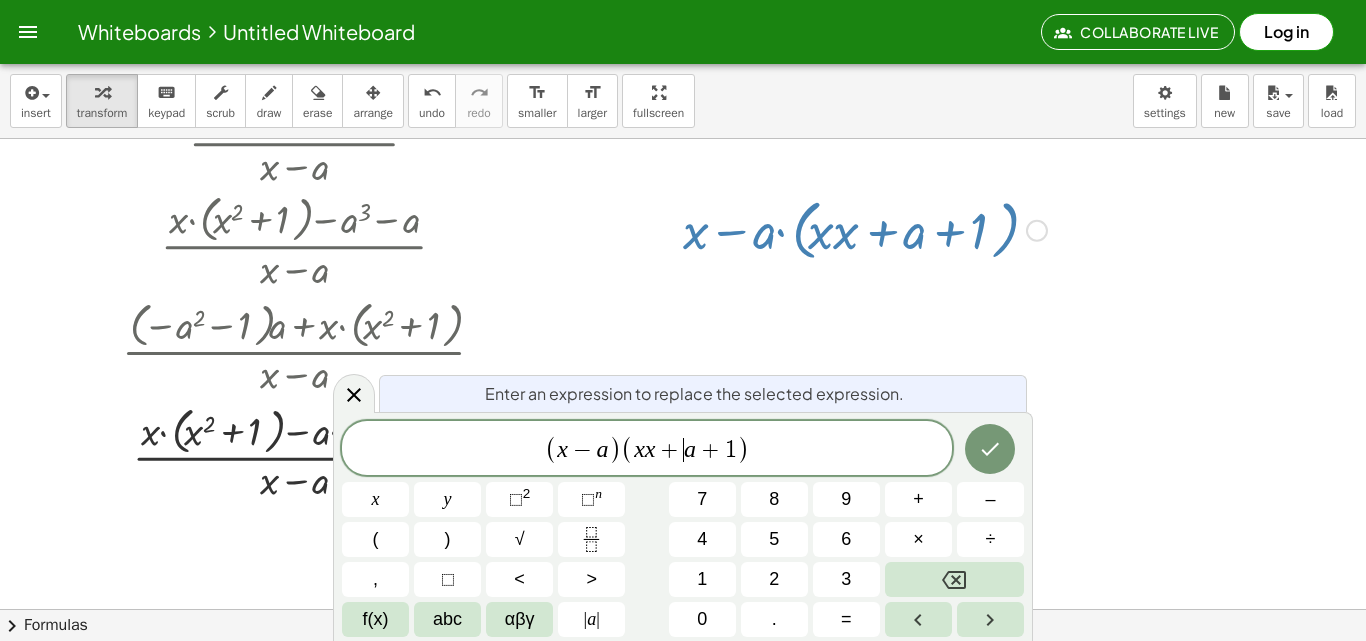 click on "a" at bounding box center [690, 449] 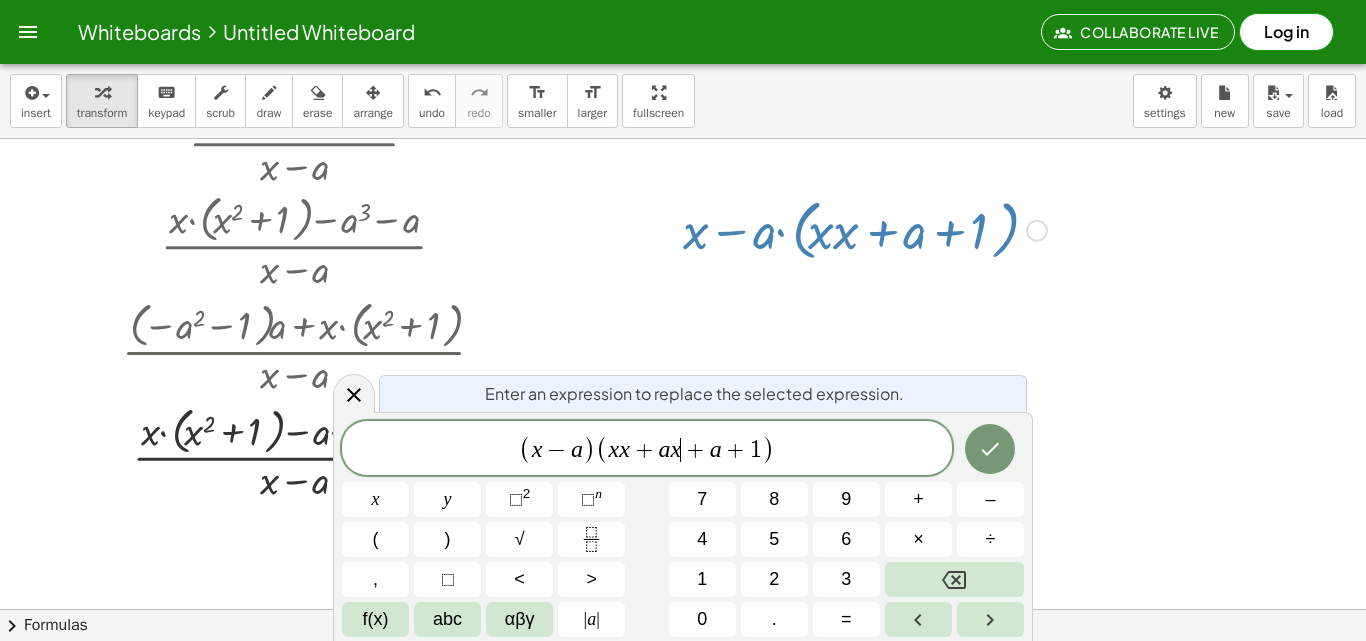 click 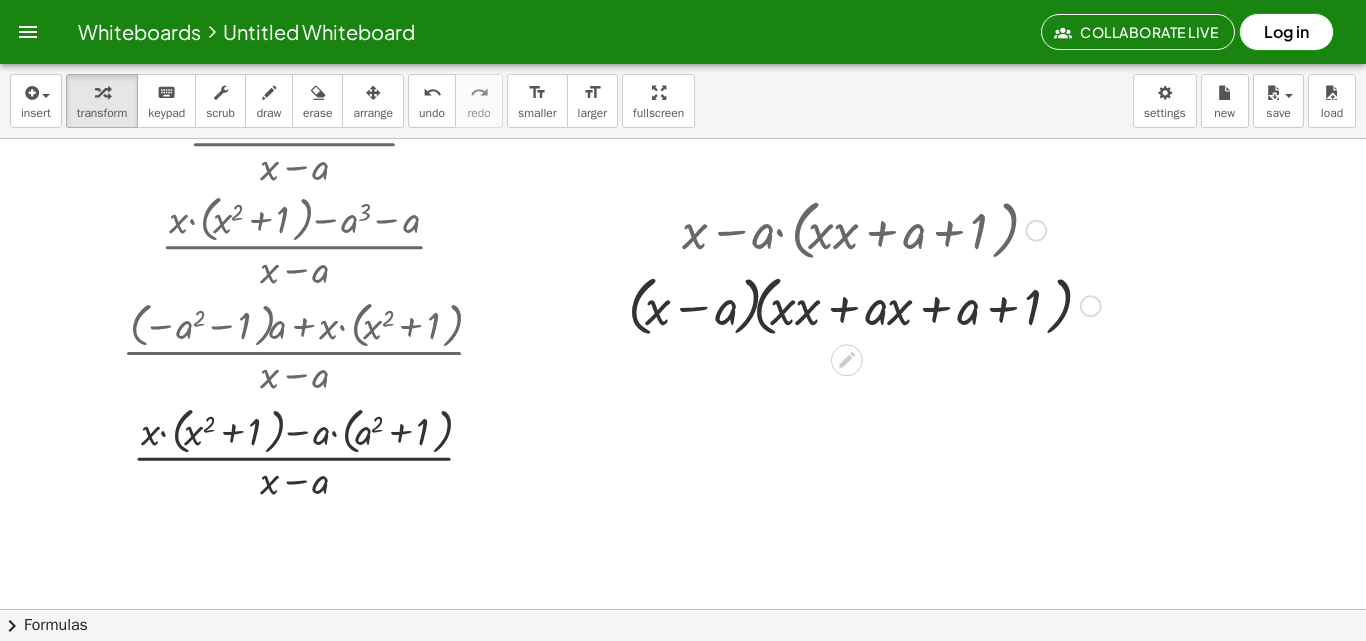click at bounding box center [613, 266] 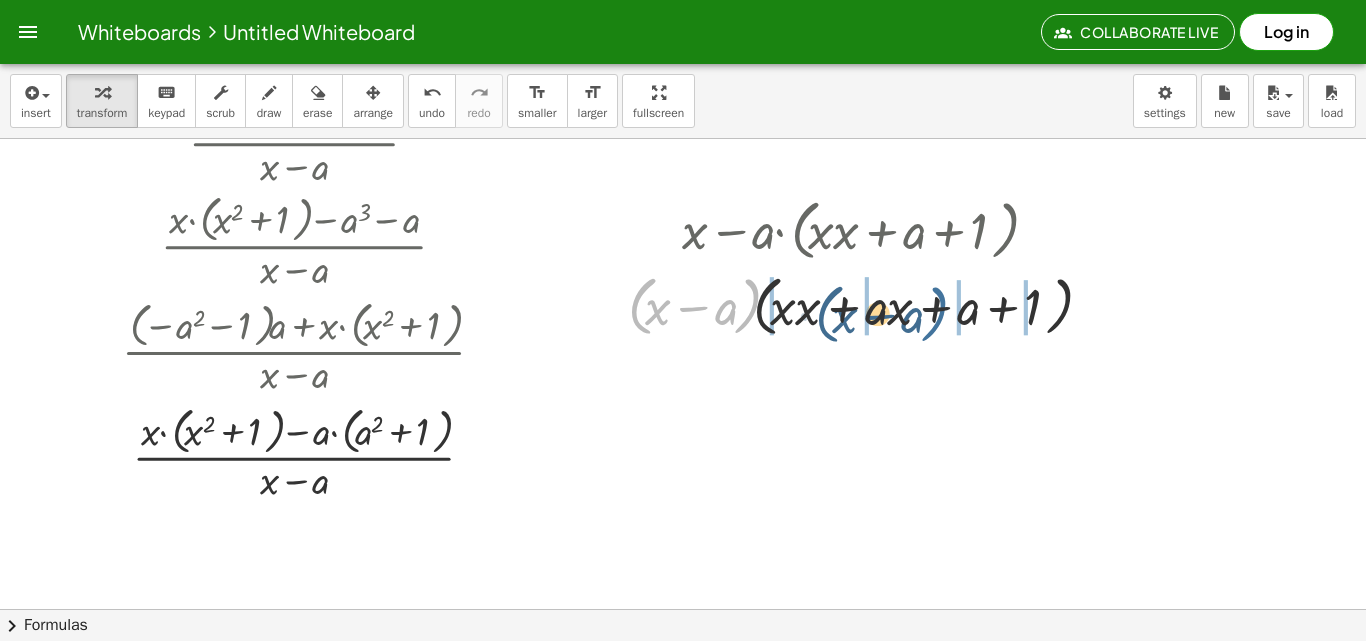 drag, startPoint x: 738, startPoint y: 317, endPoint x: 921, endPoint y: 326, distance: 183.22118 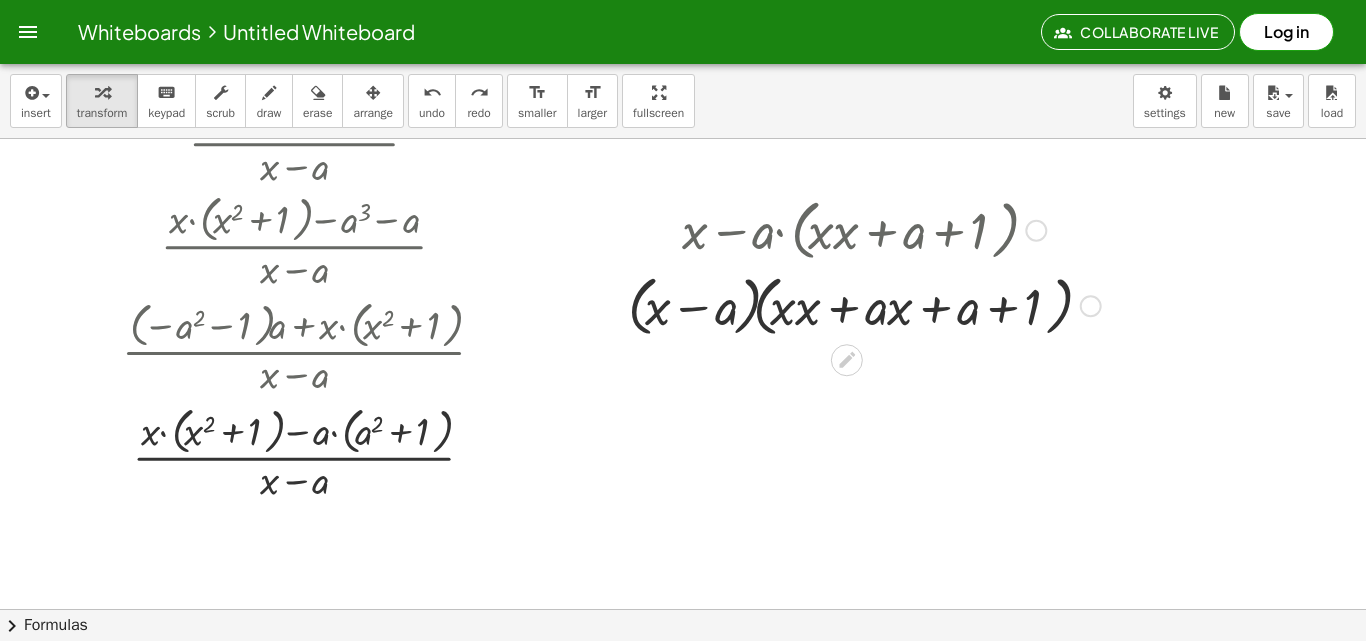 click at bounding box center (864, 305) 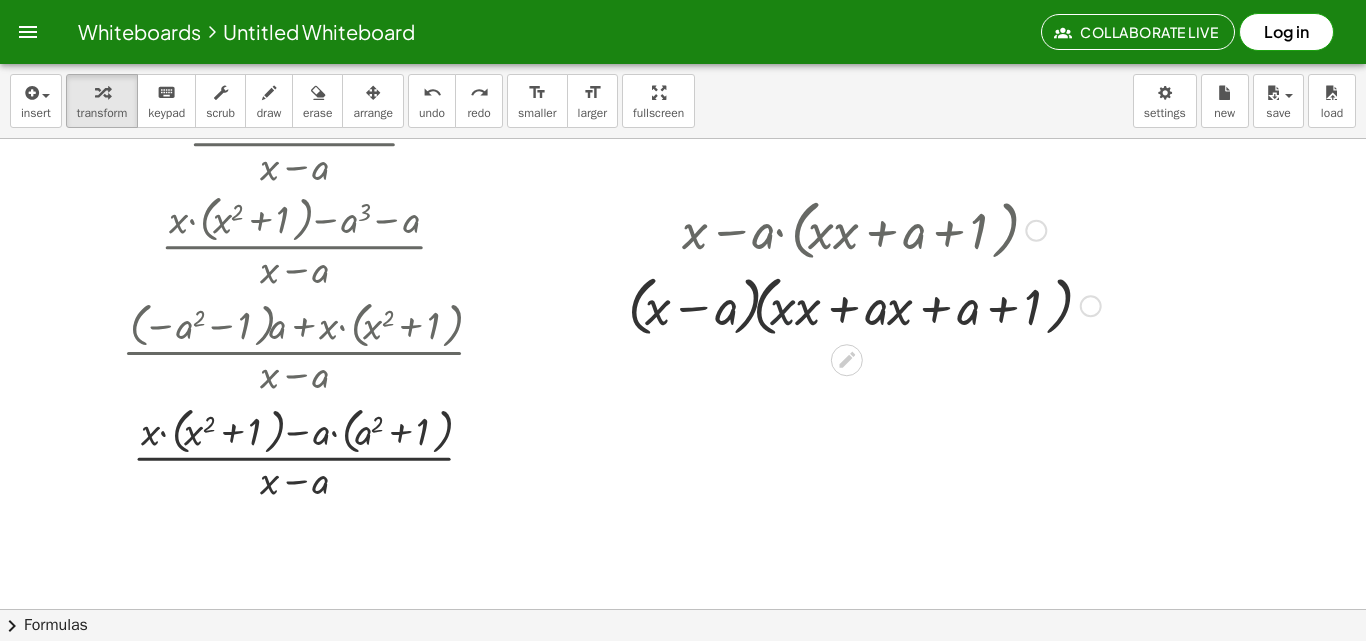 click at bounding box center [864, 305] 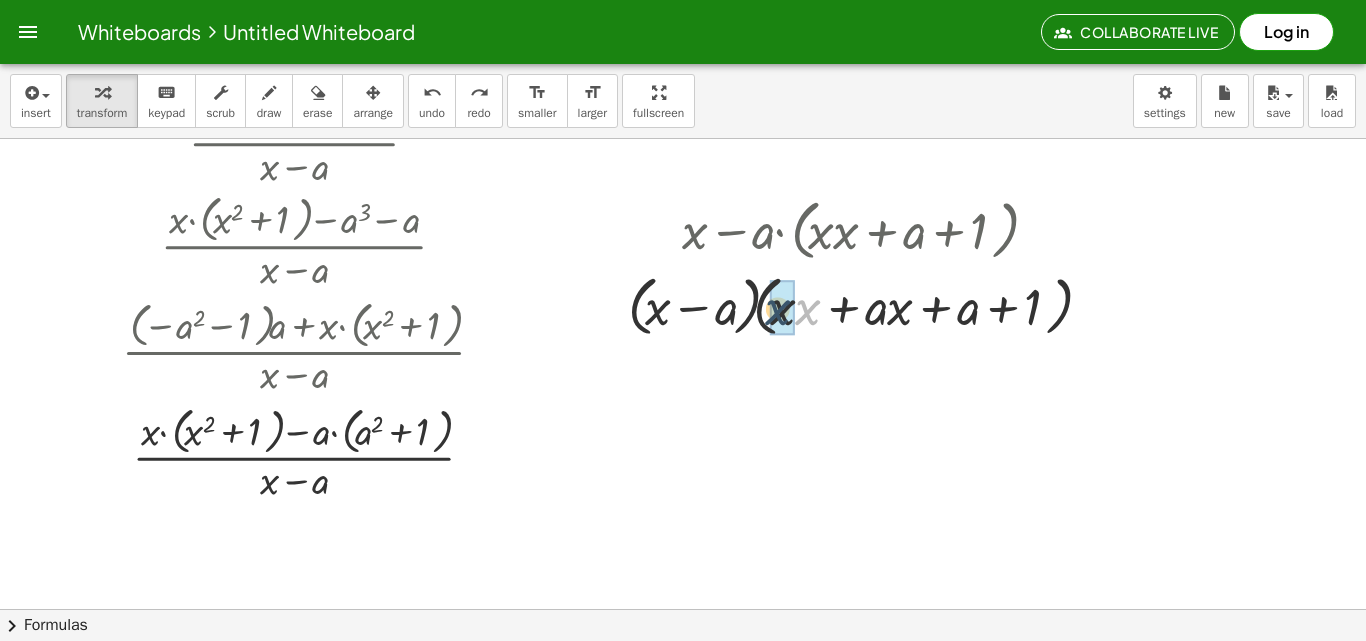drag, startPoint x: 810, startPoint y: 314, endPoint x: 777, endPoint y: 315, distance: 33.01515 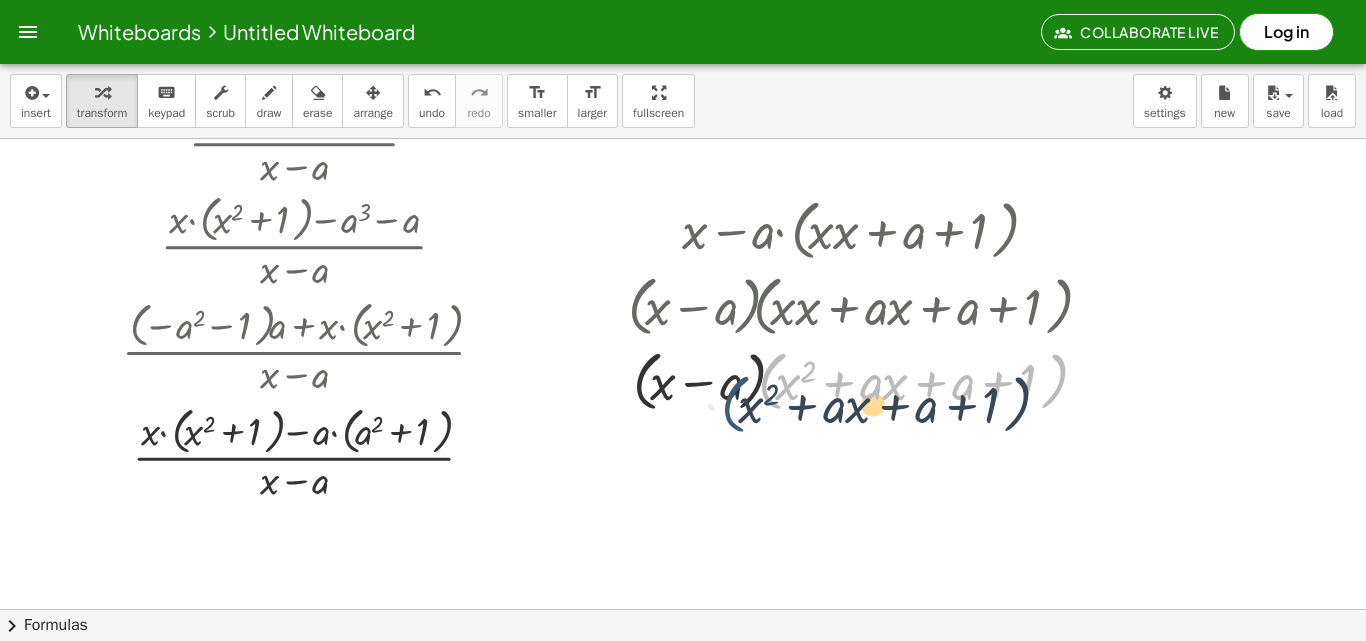 drag, startPoint x: 769, startPoint y: 323, endPoint x: 723, endPoint y: 353, distance: 54.91812 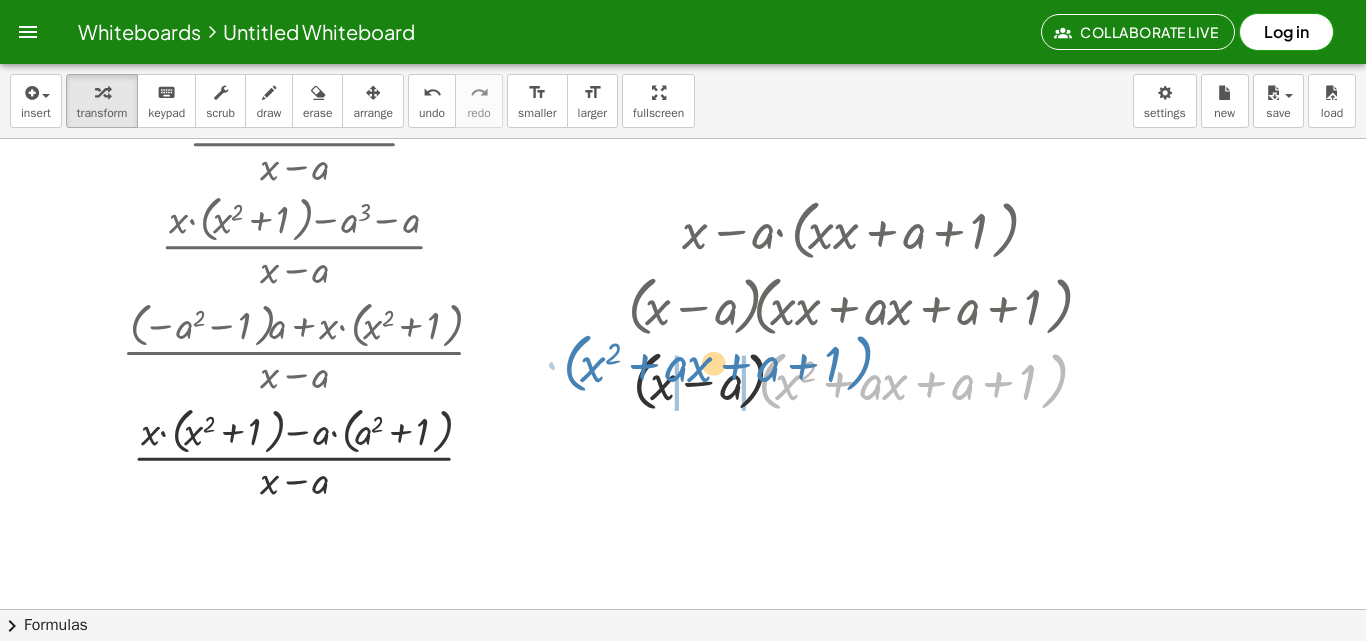drag, startPoint x: 773, startPoint y: 405, endPoint x: 578, endPoint y: 387, distance: 195.82901 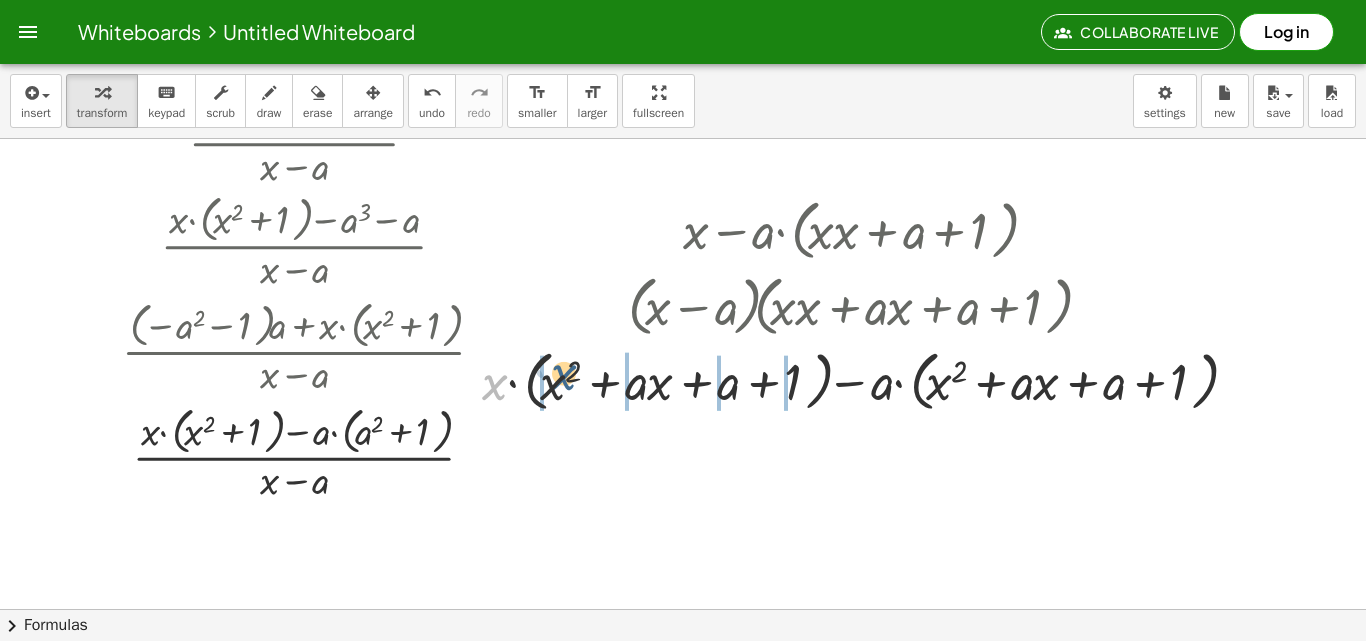 drag, startPoint x: 497, startPoint y: 384, endPoint x: 567, endPoint y: 374, distance: 70.71068 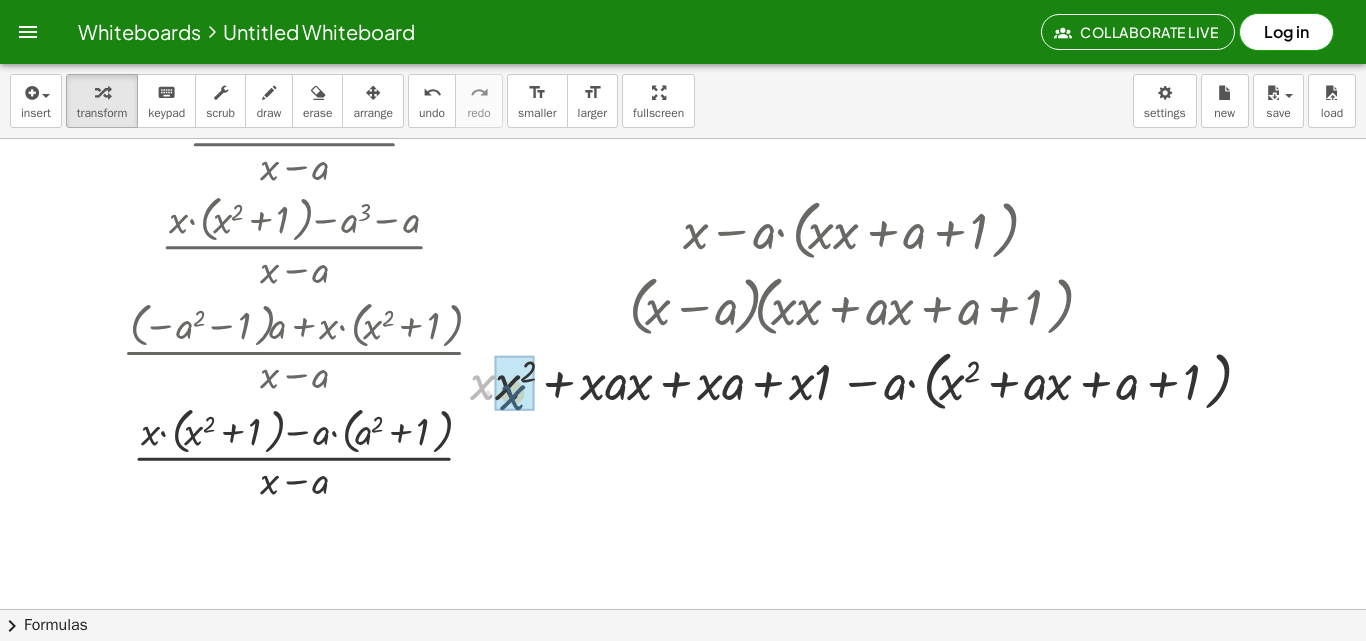 drag, startPoint x: 490, startPoint y: 387, endPoint x: 522, endPoint y: 397, distance: 33.526108 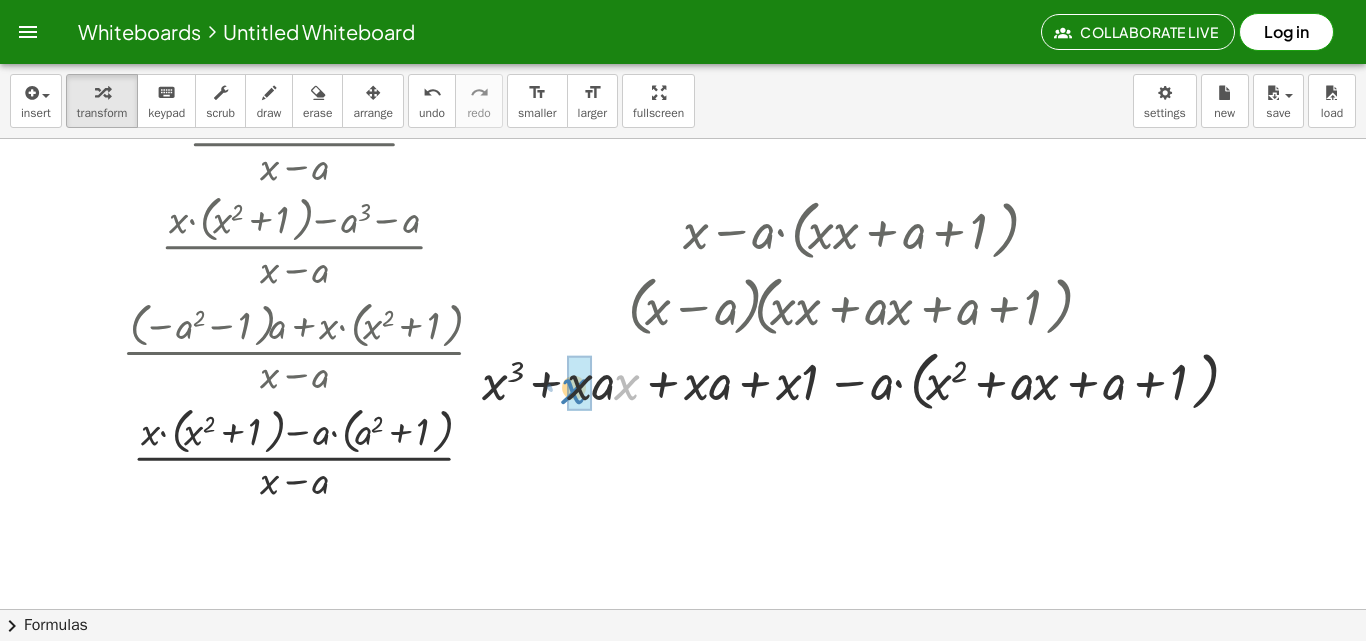 drag, startPoint x: 627, startPoint y: 395, endPoint x: 574, endPoint y: 399, distance: 53.15073 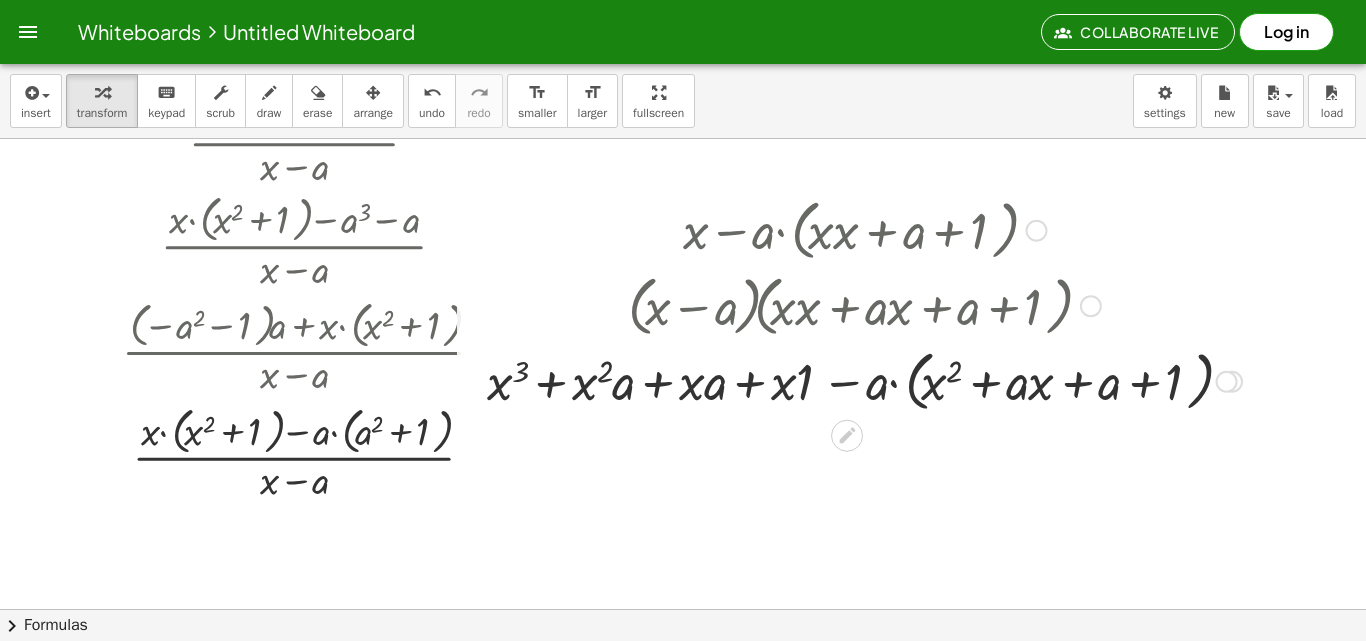 click at bounding box center [864, 380] 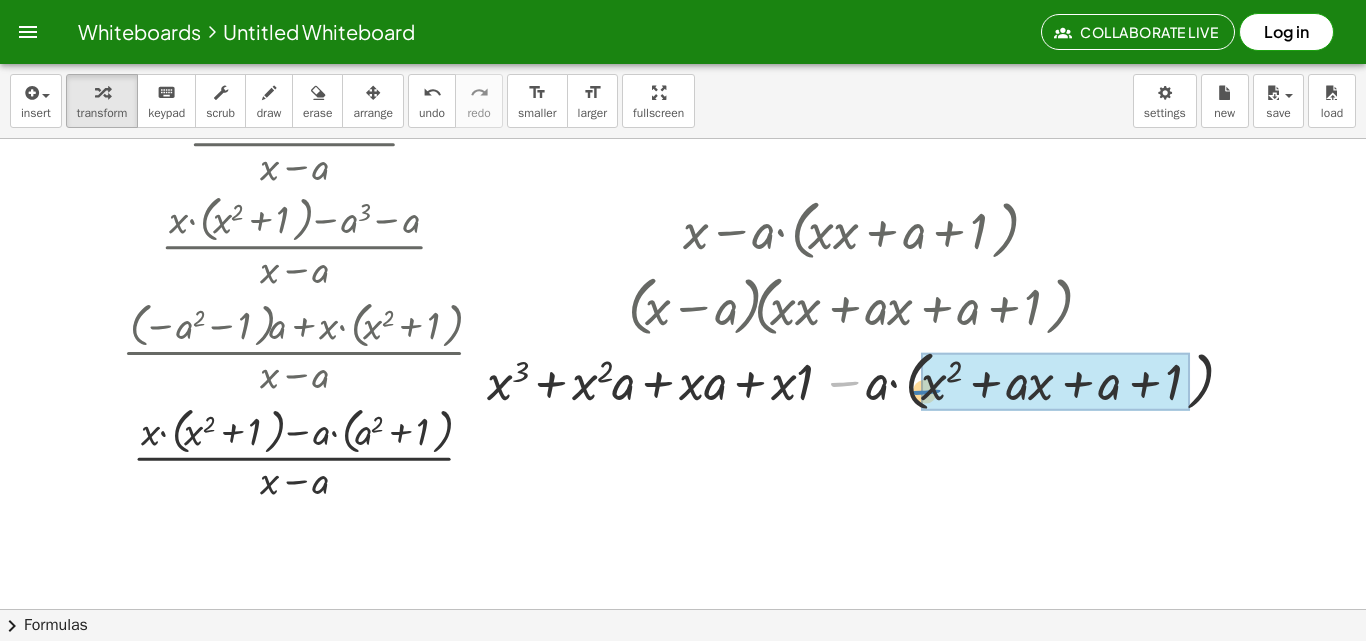 drag, startPoint x: 853, startPoint y: 379, endPoint x: 881, endPoint y: 404, distance: 37.536648 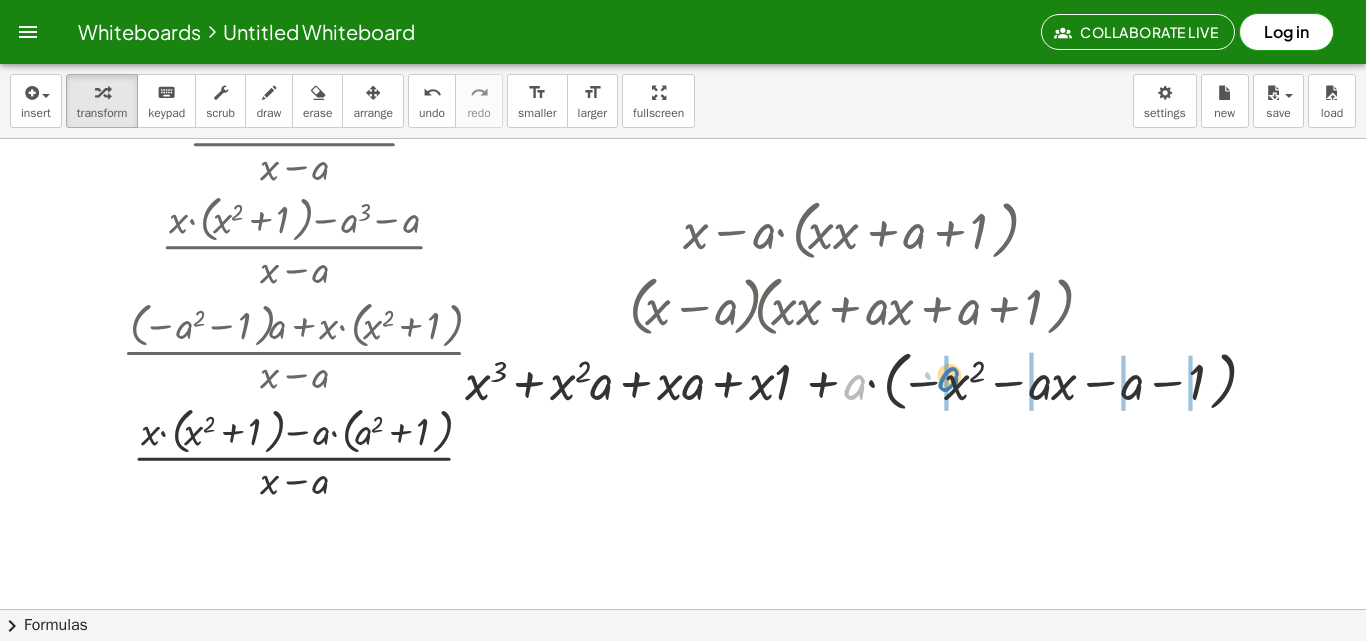 drag, startPoint x: 933, startPoint y: 385, endPoint x: 872, endPoint y: 416, distance: 68.42514 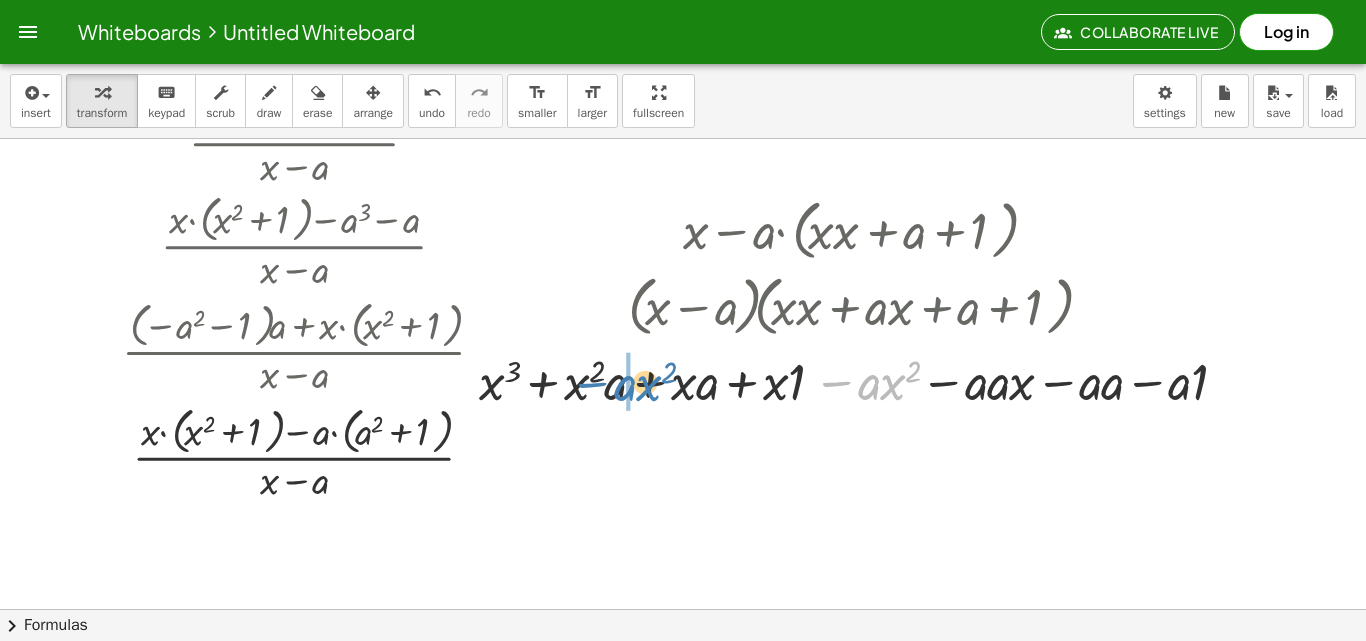 drag, startPoint x: 828, startPoint y: 382, endPoint x: 595, endPoint y: 382, distance: 233 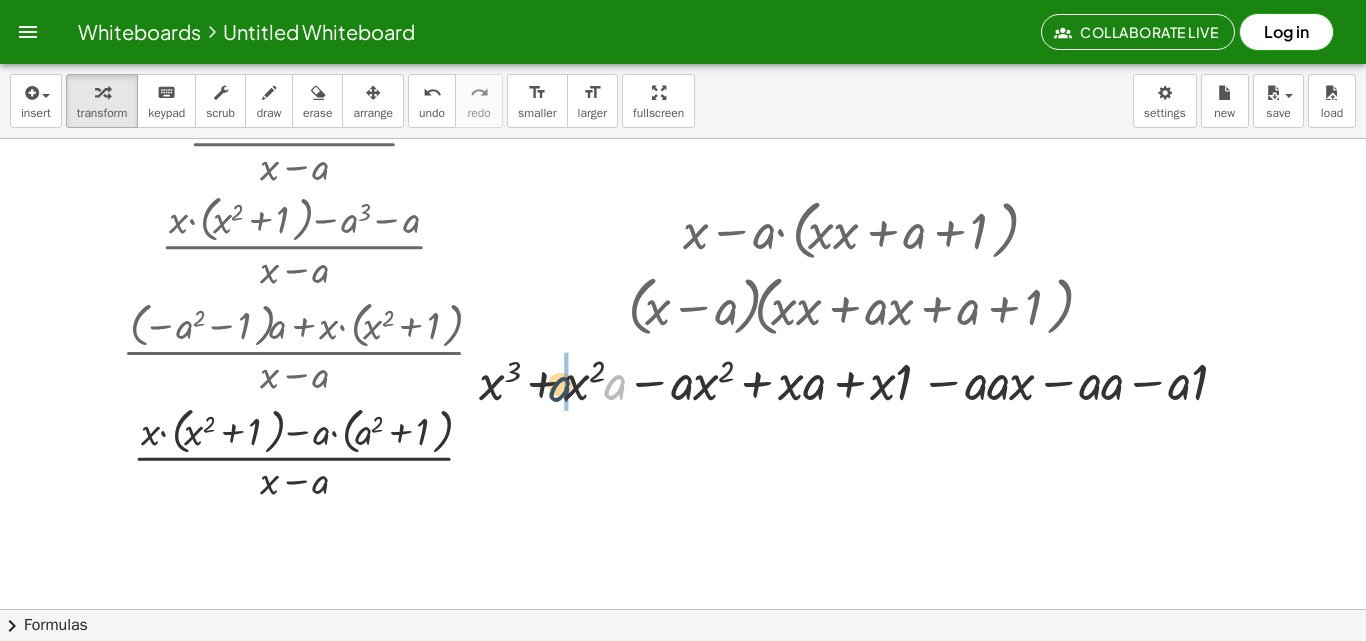 drag, startPoint x: 626, startPoint y: 394, endPoint x: 567, endPoint y: 396, distance: 59.03389 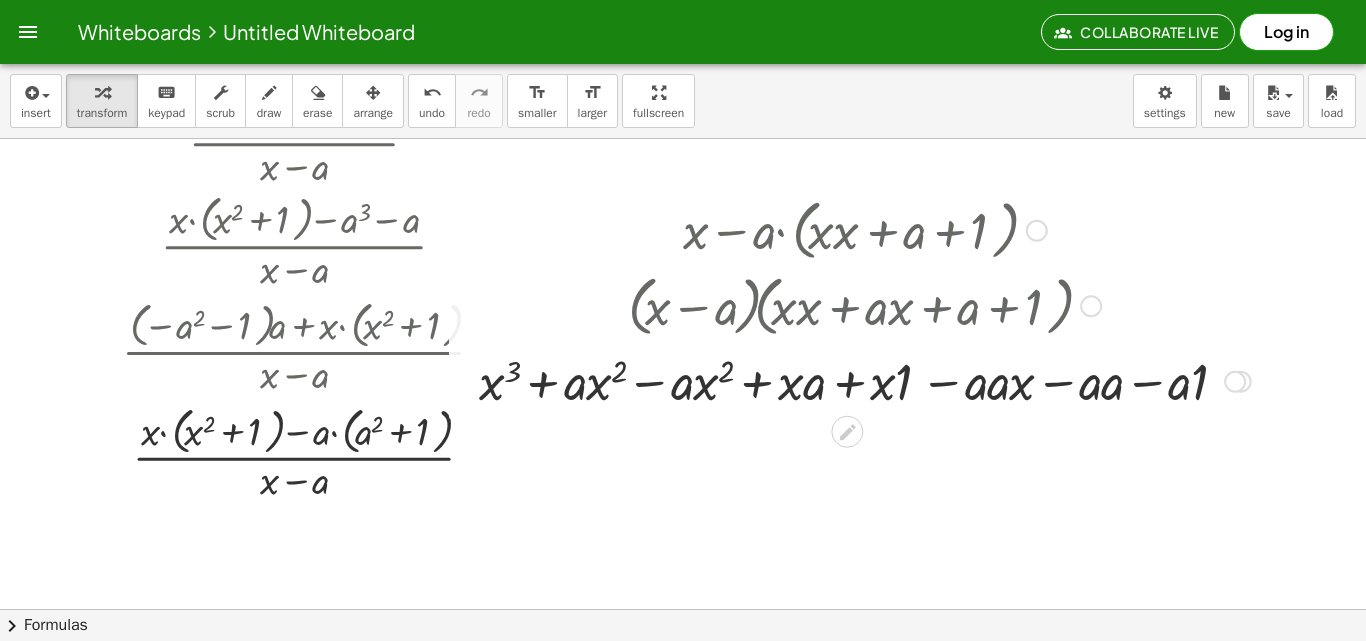 click at bounding box center (865, 380) 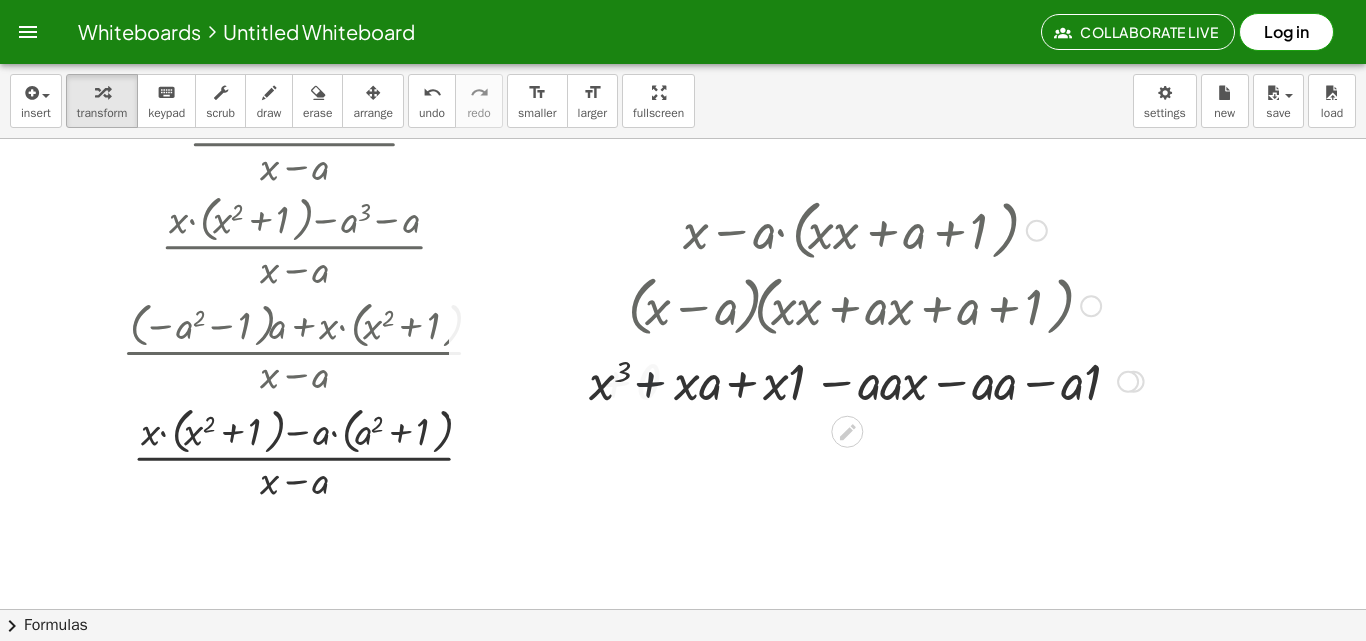 click at bounding box center [865, 380] 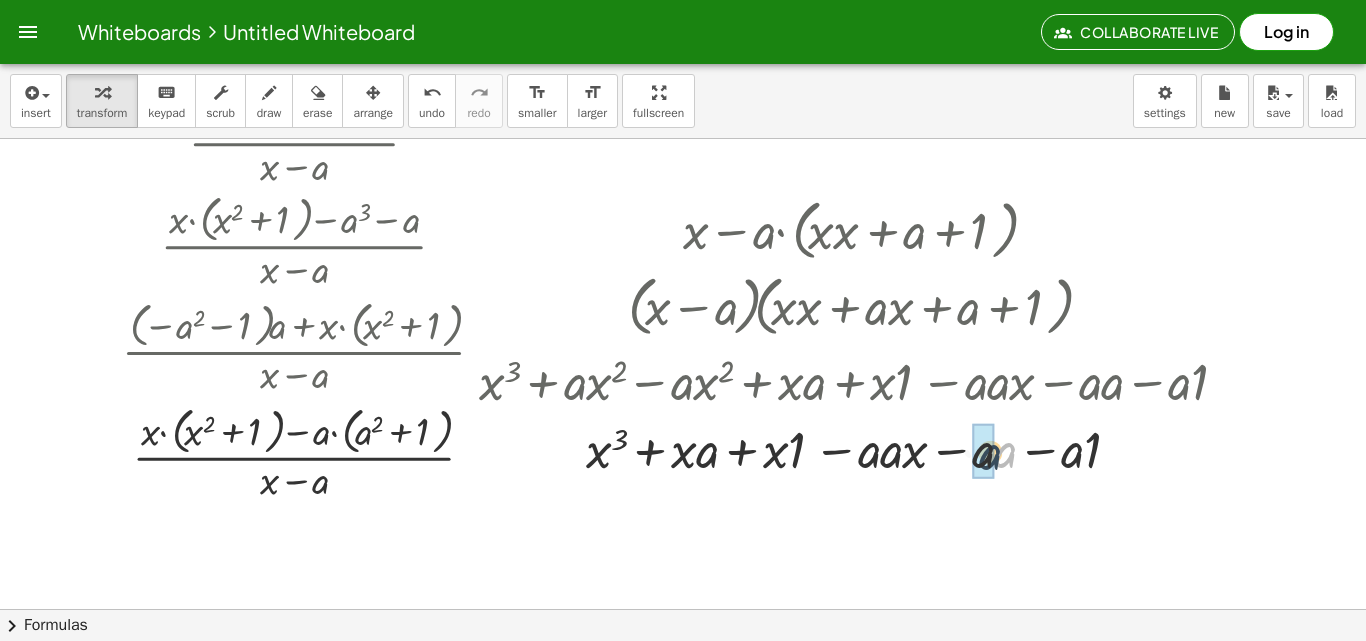 drag, startPoint x: 1004, startPoint y: 453, endPoint x: 994, endPoint y: 454, distance: 10.049875 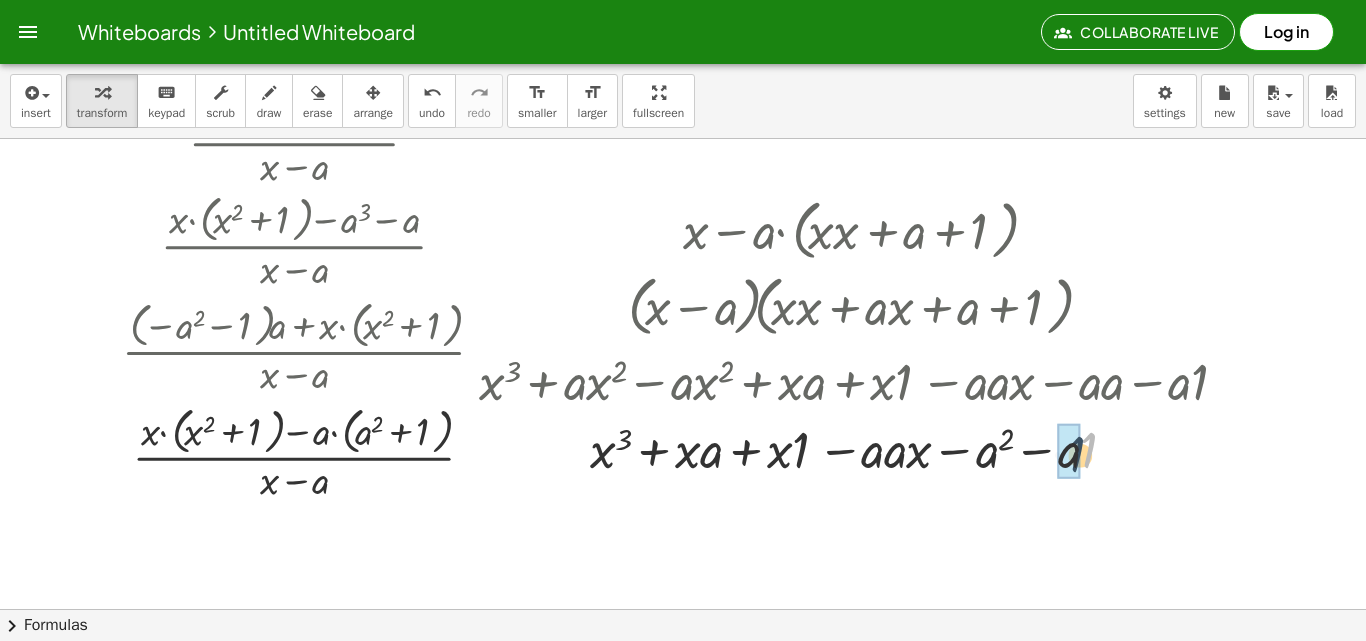 drag, startPoint x: 1083, startPoint y: 449, endPoint x: 1072, endPoint y: 453, distance: 11.7046995 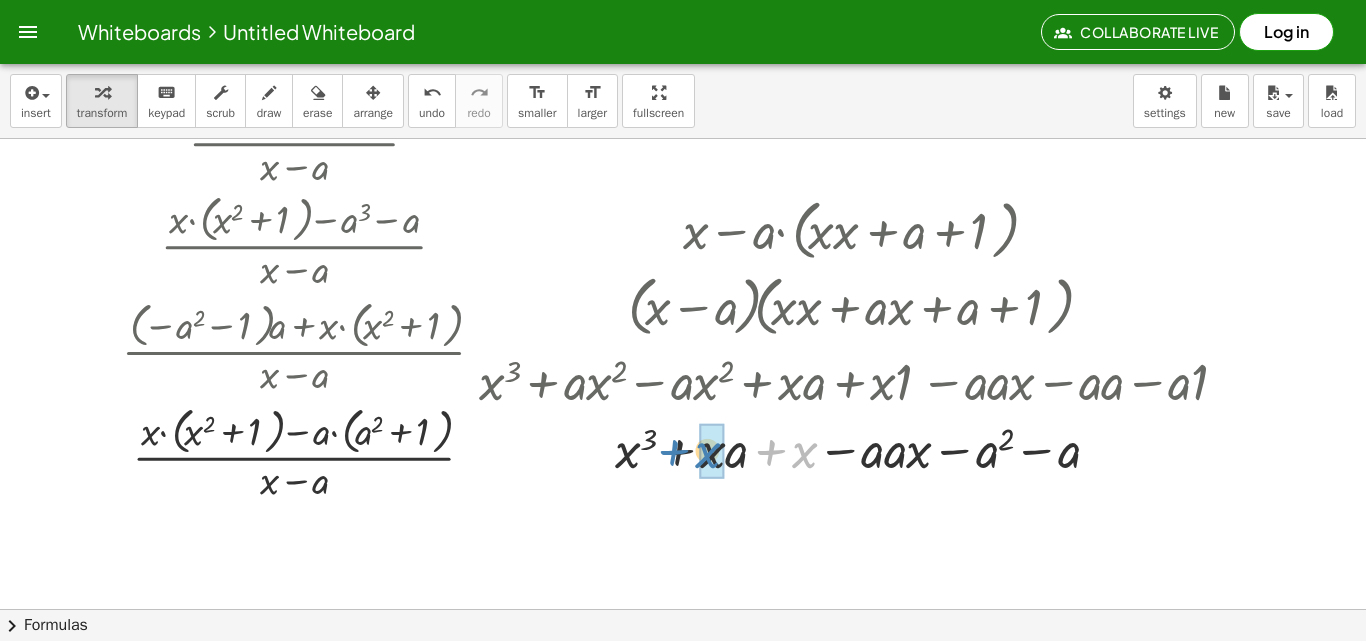 drag, startPoint x: 747, startPoint y: 451, endPoint x: 650, endPoint y: 451, distance: 97 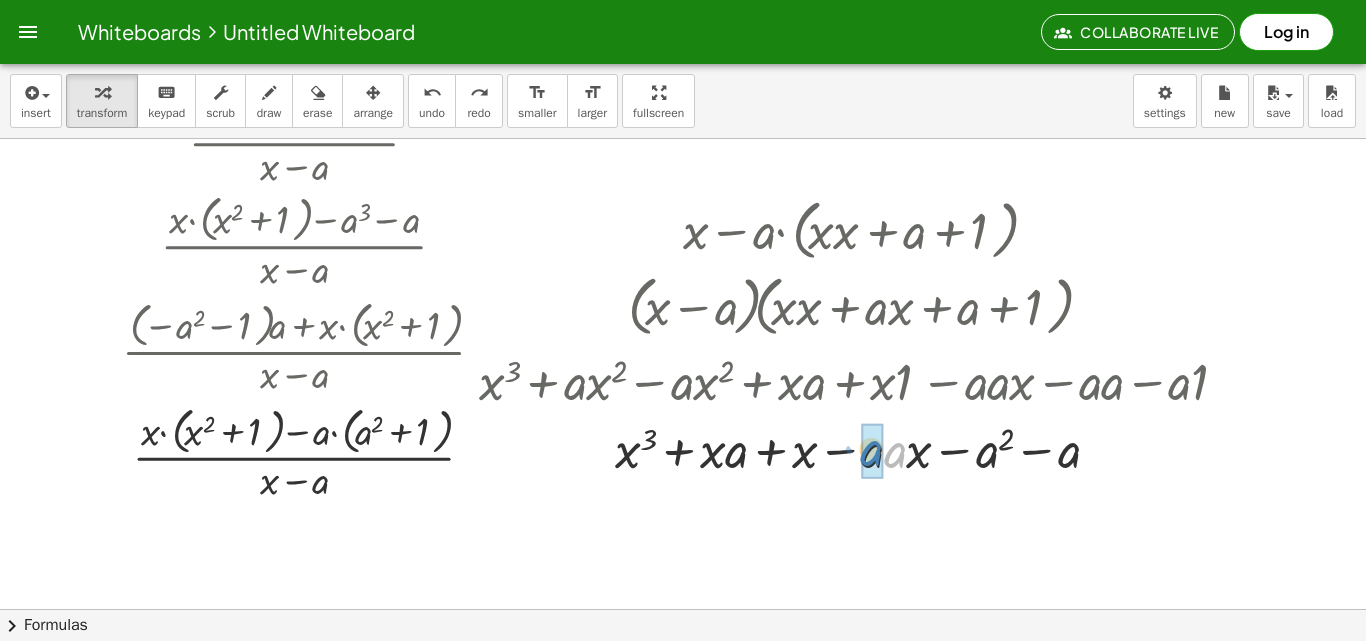 drag, startPoint x: 902, startPoint y: 461, endPoint x: 872, endPoint y: 452, distance: 31.320919 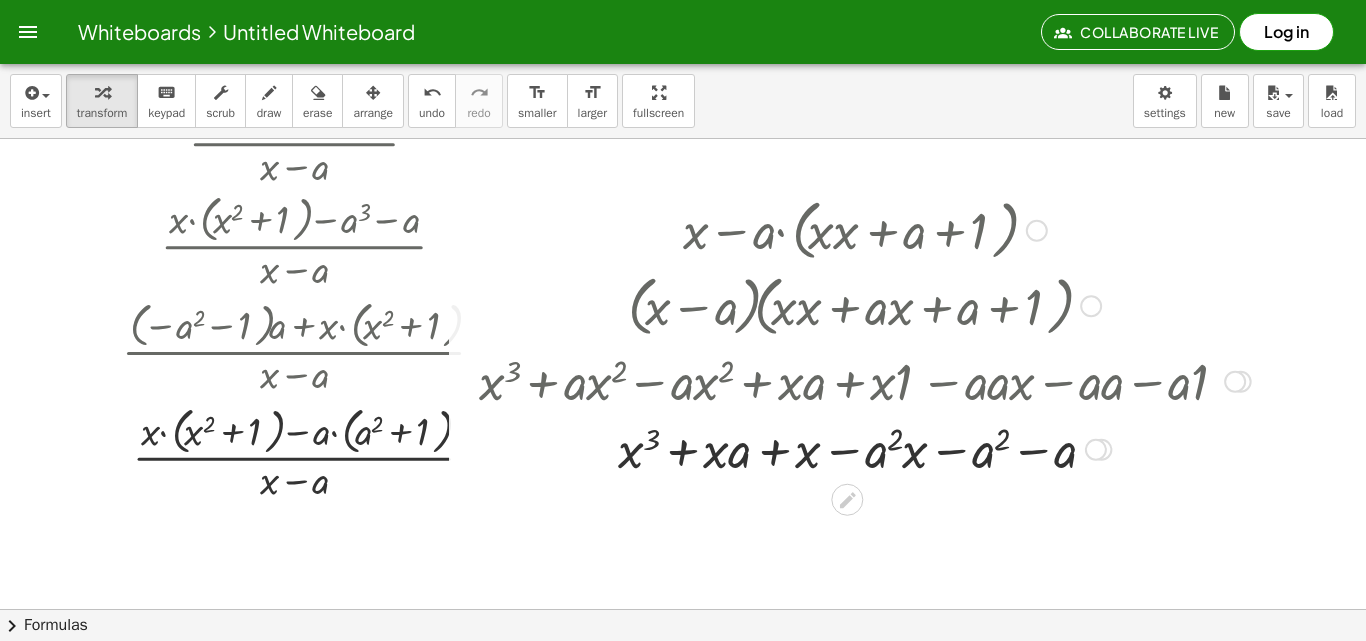 click at bounding box center (1037, 231) 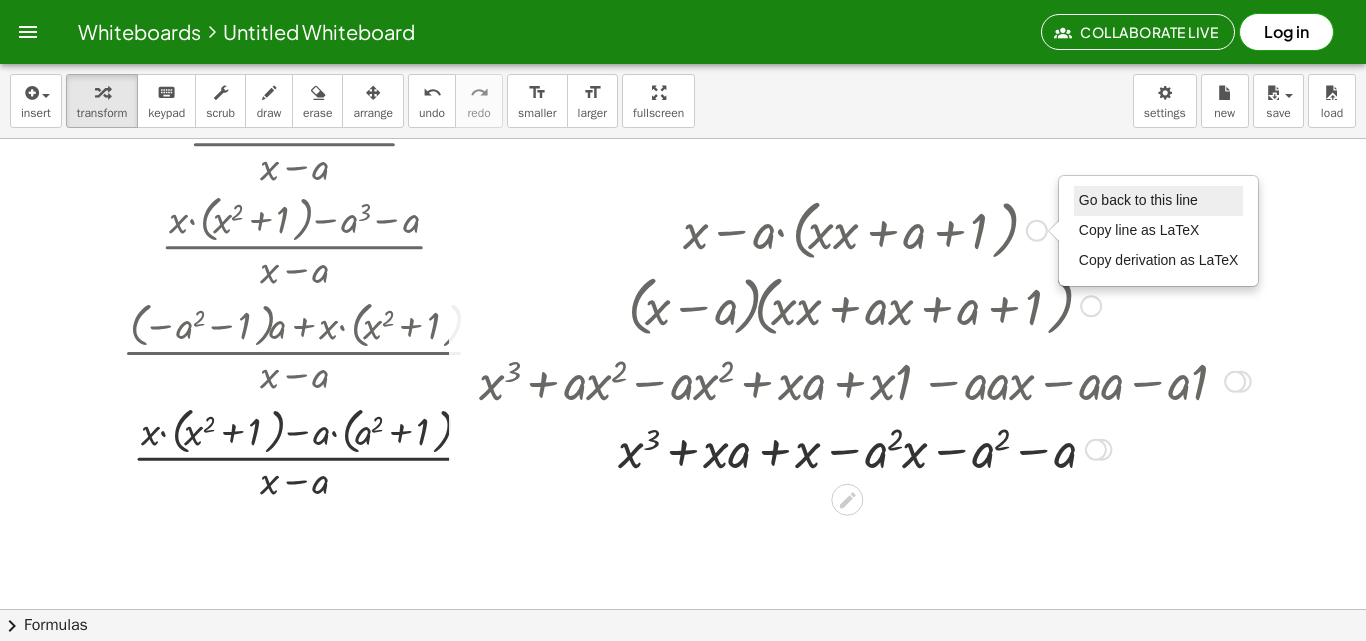 click on "Go back to this line" at bounding box center (1138, 200) 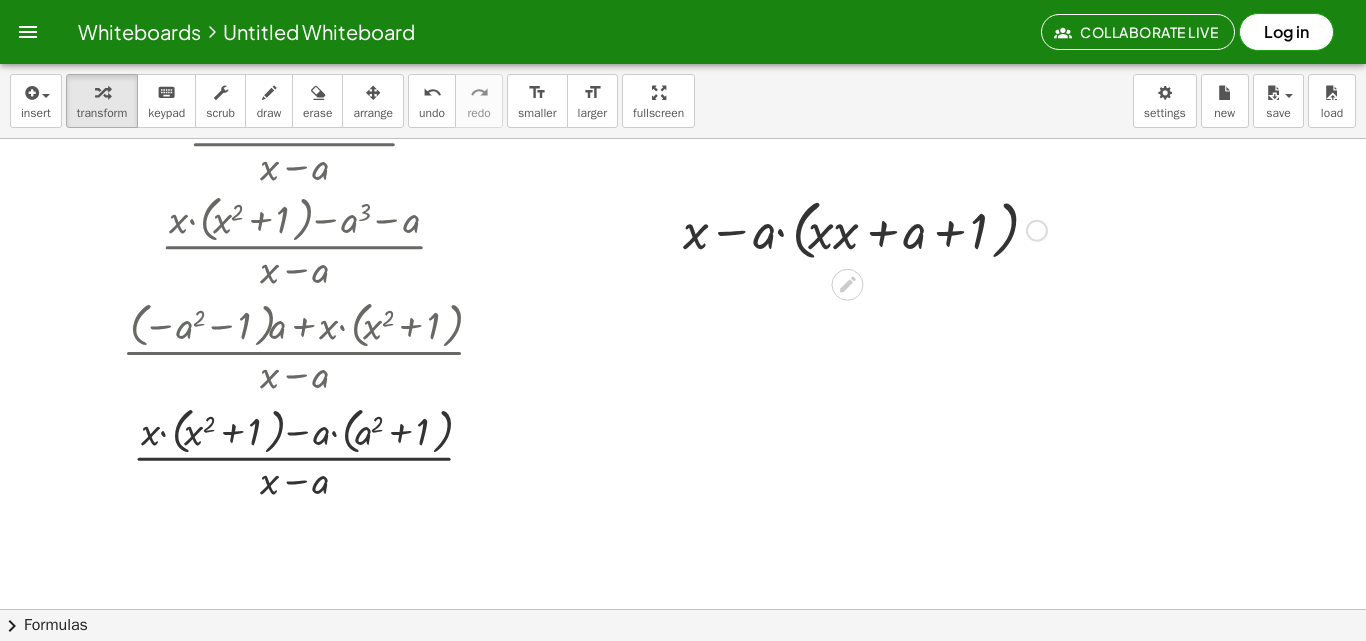 click on "Go back to this line Copy line as LaTeX Copy derivation as LaTeX" at bounding box center [1037, 231] 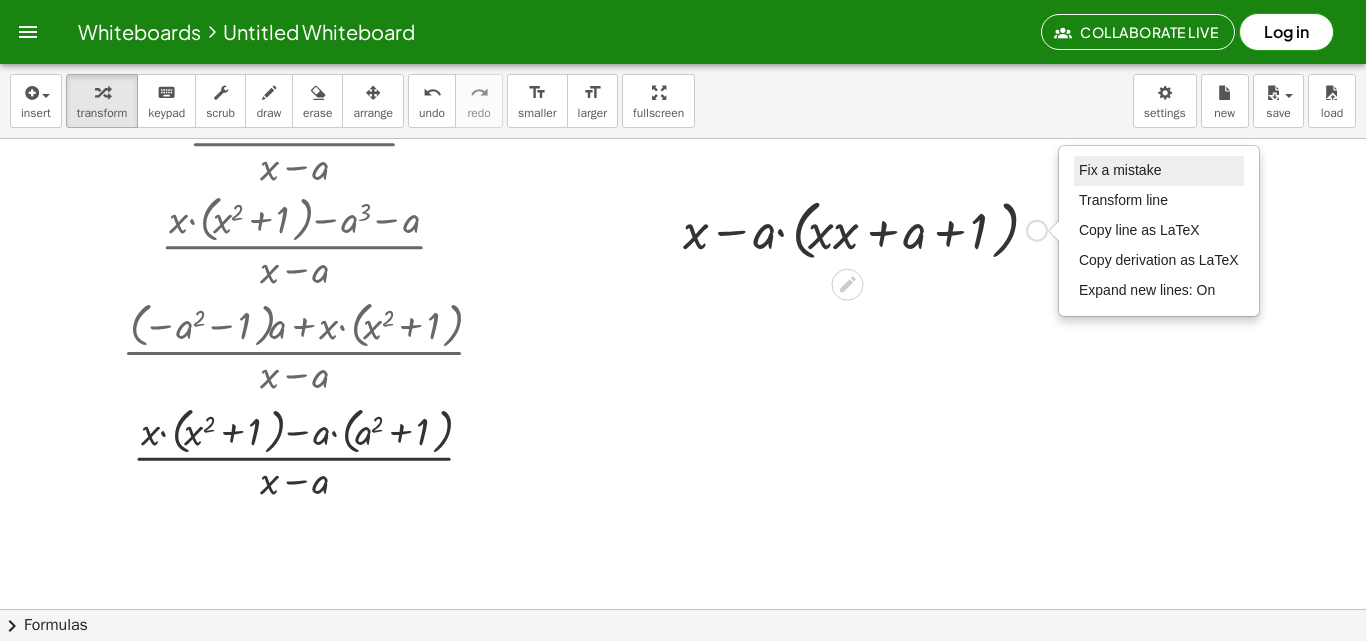 click on "Fix a mistake" at bounding box center (1120, 170) 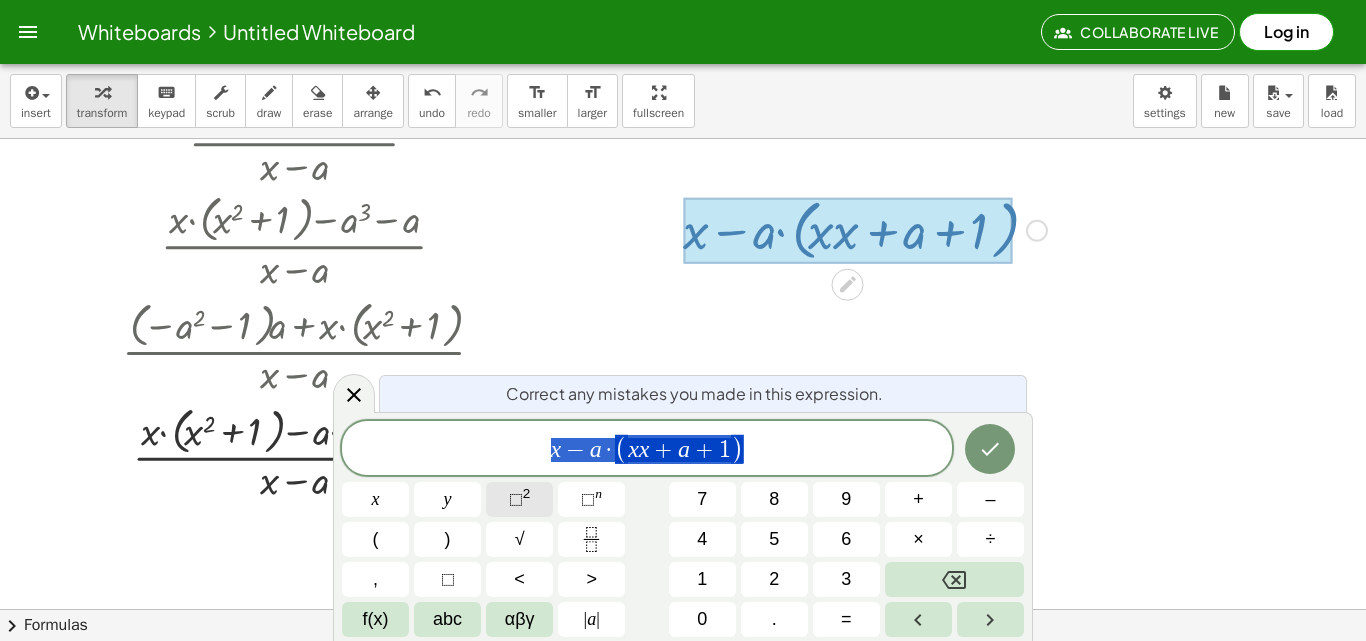 drag, startPoint x: 781, startPoint y: 463, endPoint x: 498, endPoint y: 498, distance: 285.1561 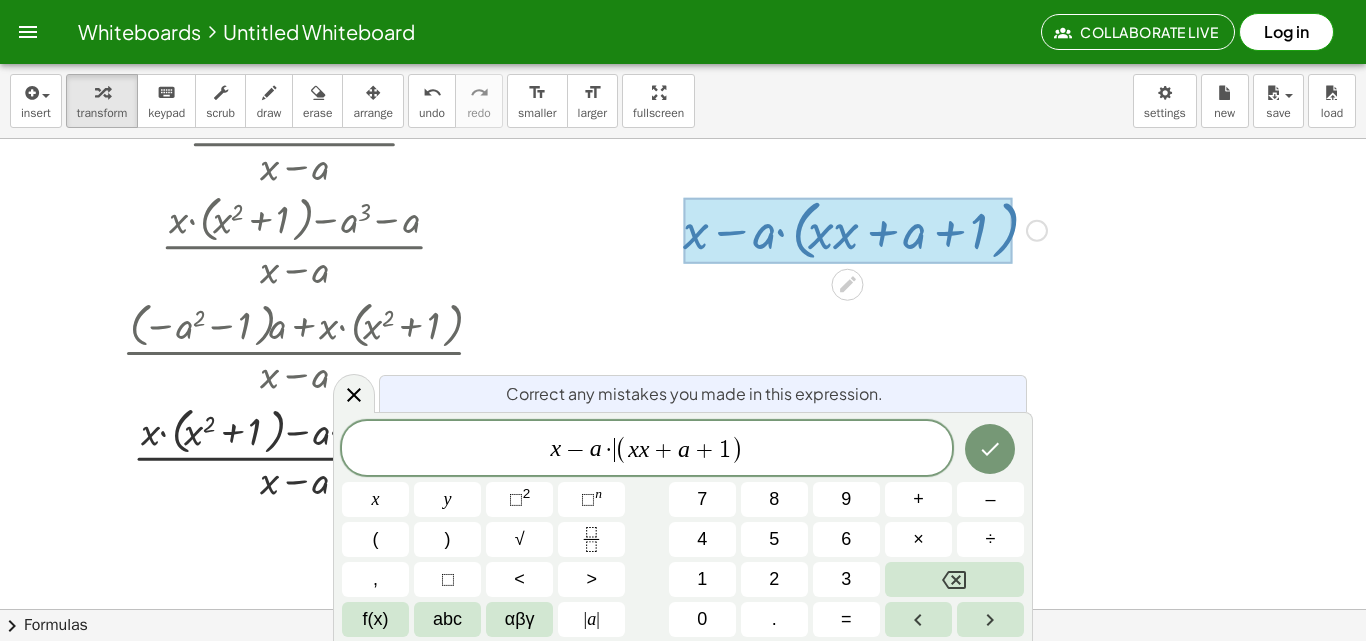 click on "x − a · ​ ( x x + a + 1 )" 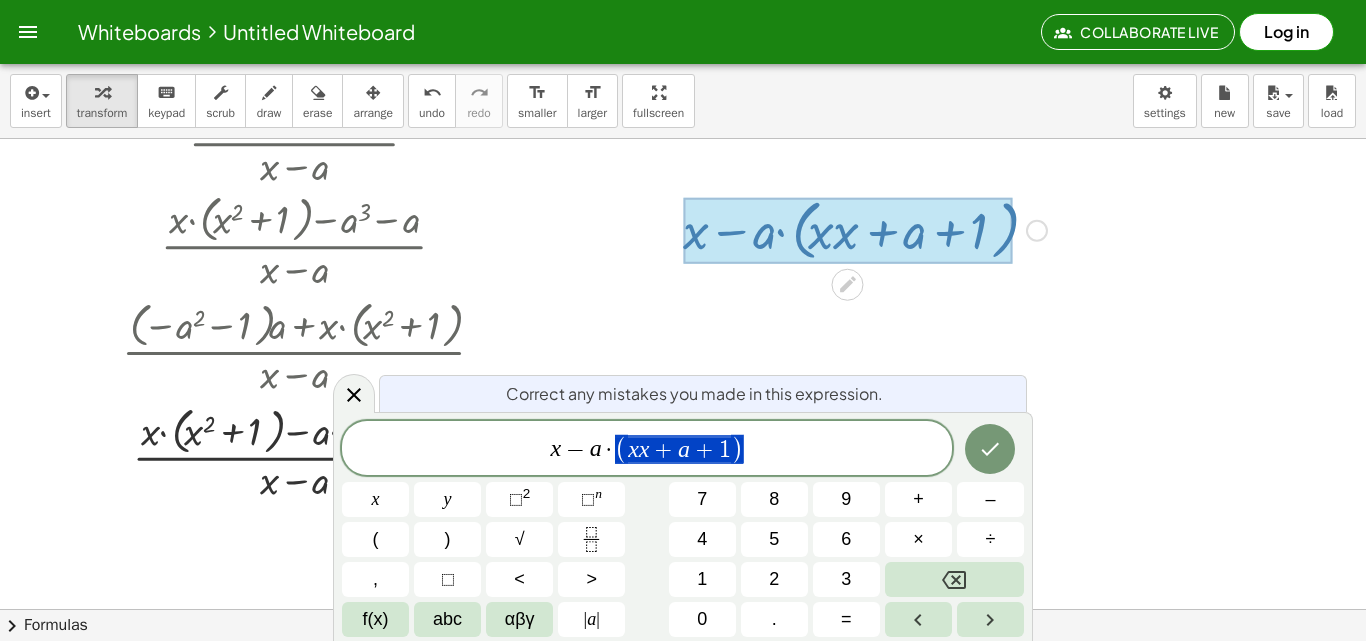 drag, startPoint x: 766, startPoint y: 429, endPoint x: 638, endPoint y: 470, distance: 134.4061 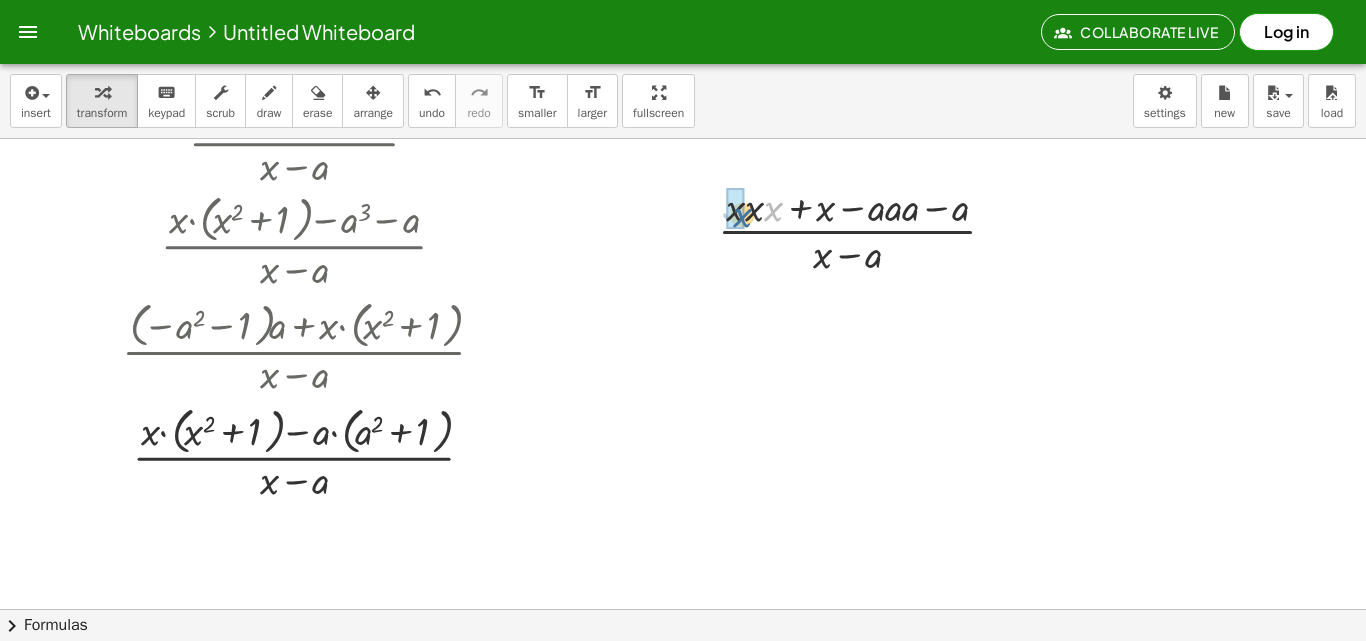 drag, startPoint x: 769, startPoint y: 209, endPoint x: 735, endPoint y: 215, distance: 34.525352 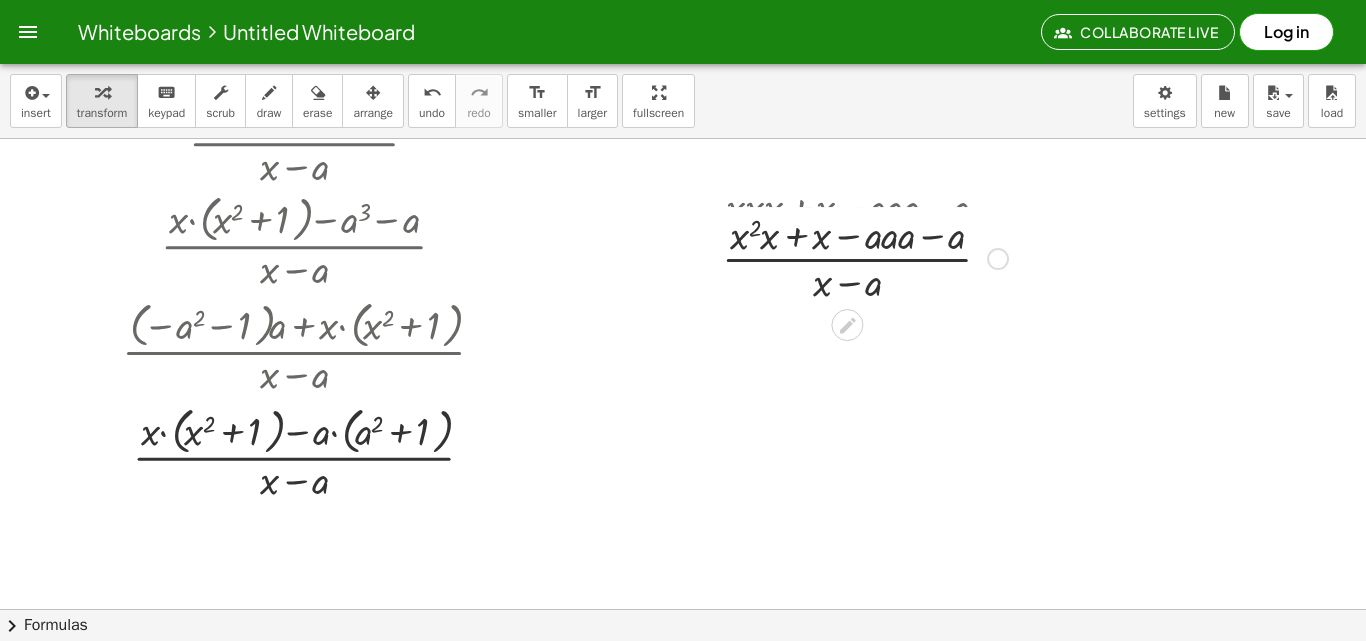 click on "· ( + · x · x · x + x − · a · a · a − a ) · ( + x − a ) · ( + · x · x · x + x − · a · a · a − a ) · ( + x − a ) · ( + x 3 + x − · a · a · a − a ) · ( + x − a ) · ( + x 3 + x − · a 2 · a − a ) · ( + x − a ) · ( + x 3 + x − a 3 − a ) · ( + x − a ) · ( + · x · x 2 + x − a 3 − a ) · ( + x − a ) · ( + · x · ( + x 2 + 1 ) − a 3 − a ) · ( + x − a ) · ( + · x · ( + x 2 + 1 ) − · a · a 2 − a ) · ( + x − a ) · ( + · x · ( + x 2 + 1 ) + · ( − a 2 − 1 ) · a ) · ( + x − a ) · ( + · ( − a 2 − 1 ) · a + · x · ( + x 2 + 1 ) ) · ( + x − a ) · ( + · - ( + a 2 + 1 ) · a + · x · ( + x 2 + 1 ) ) · ( + x − a ) · ( + · x · ( + x 2 + 1 ) + · - ( + a 2 + 1 ) · a ) · ( + x − a ) · ( + · x · ( + x 2 + 1 ) + · a · - ( + a 2 + 1 ) ) · ( + x − a ) · ( · ( + a 2 + 1 ) · a + · x · ( + x 2 + 1 ) ) · ( + x − a ) − + x − · a · ( + · x · x + a + 1 ) · ( + x − a ) · ( + · x · x + · a · x +" at bounding box center (847, 231) 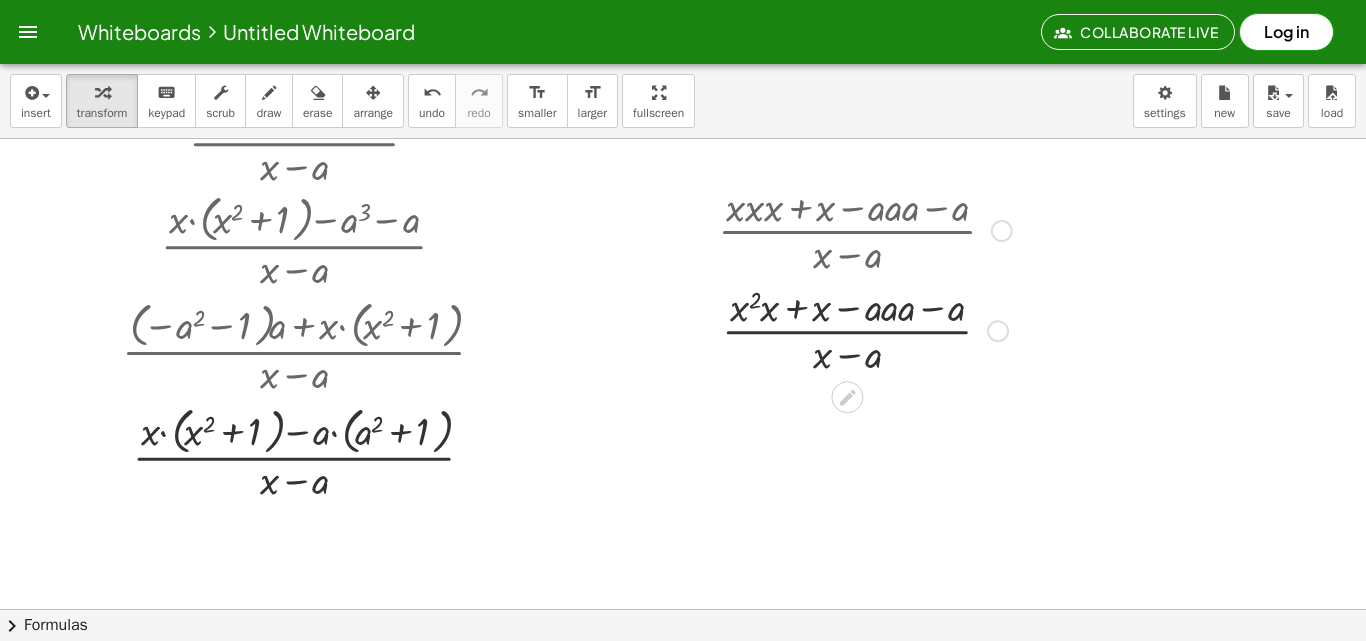 click at bounding box center [865, 229] 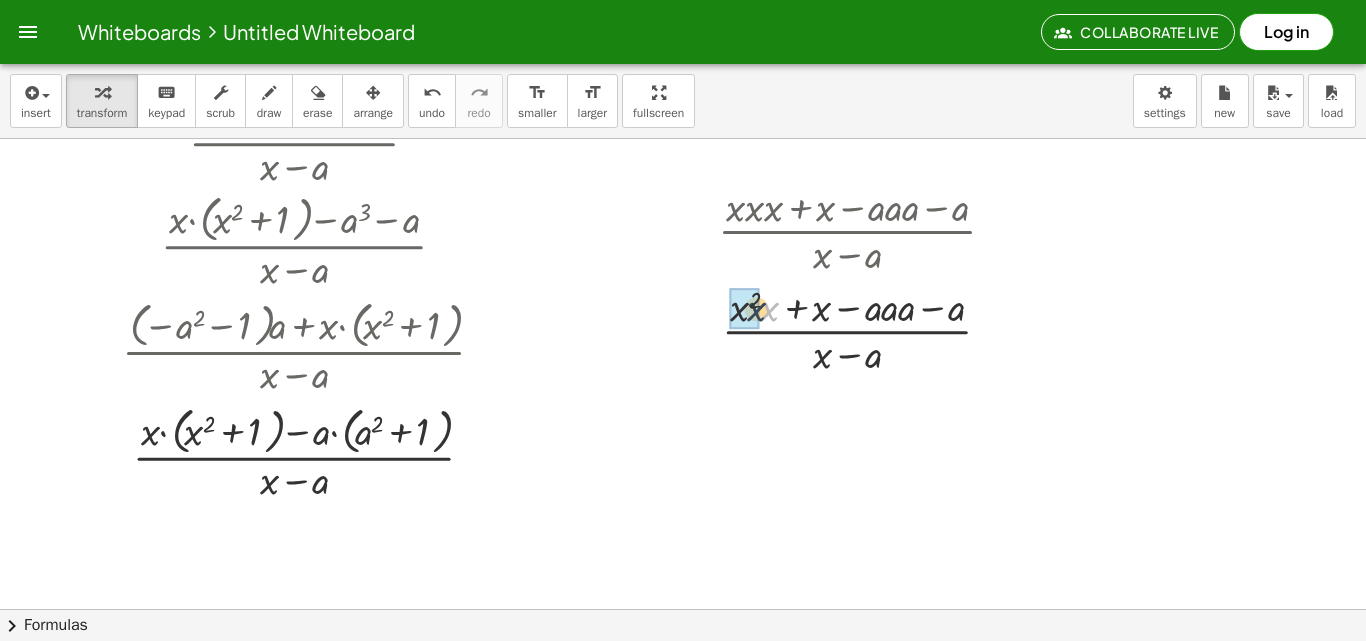 drag, startPoint x: 770, startPoint y: 327, endPoint x: 826, endPoint y: 320, distance: 56.435802 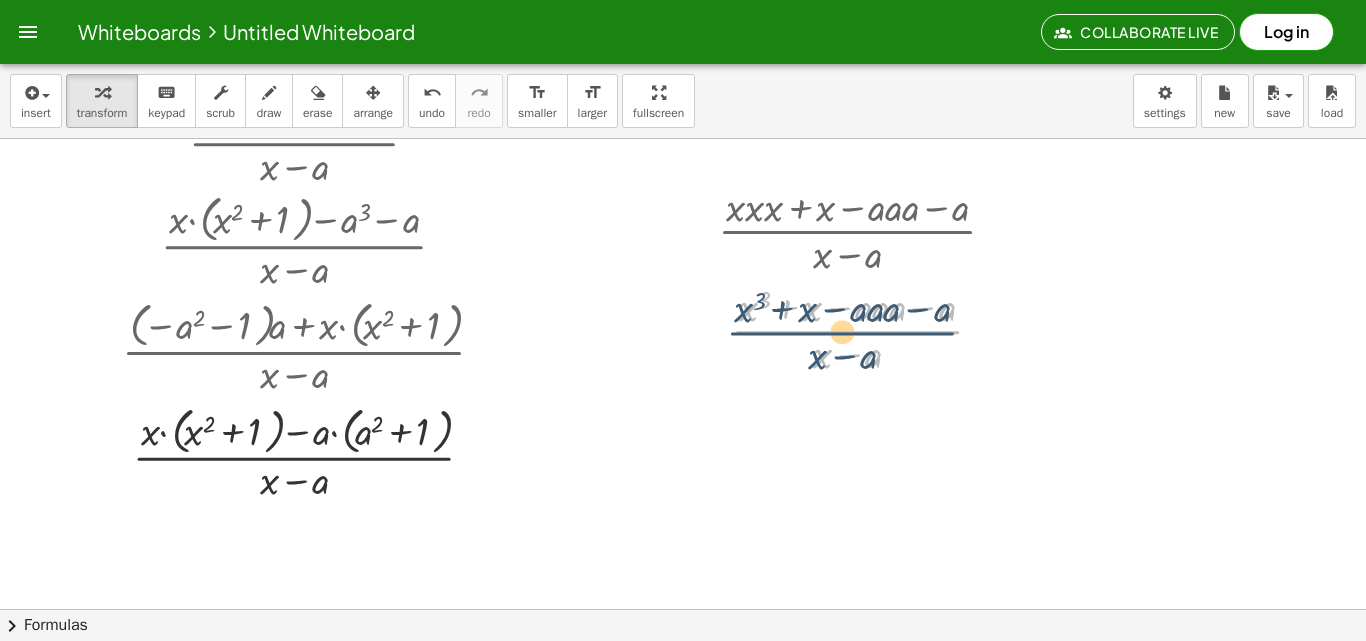 click at bounding box center [865, 329] 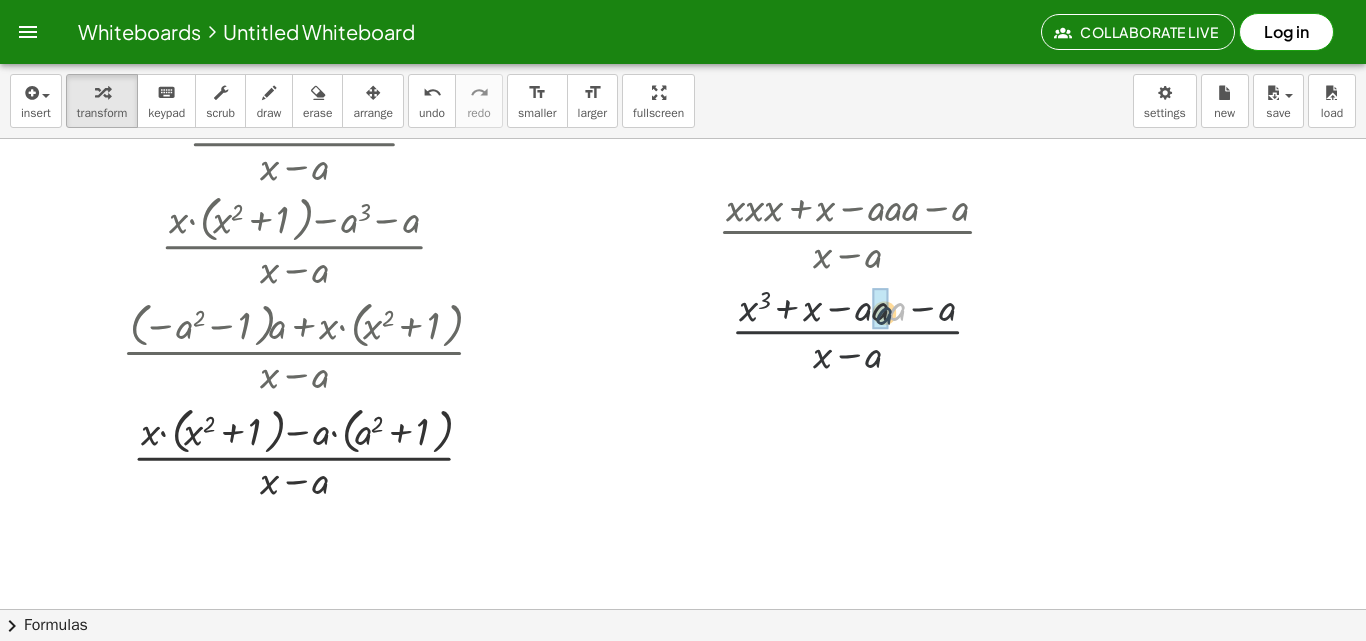 drag, startPoint x: 892, startPoint y: 315, endPoint x: 864, endPoint y: 309, distance: 28.635643 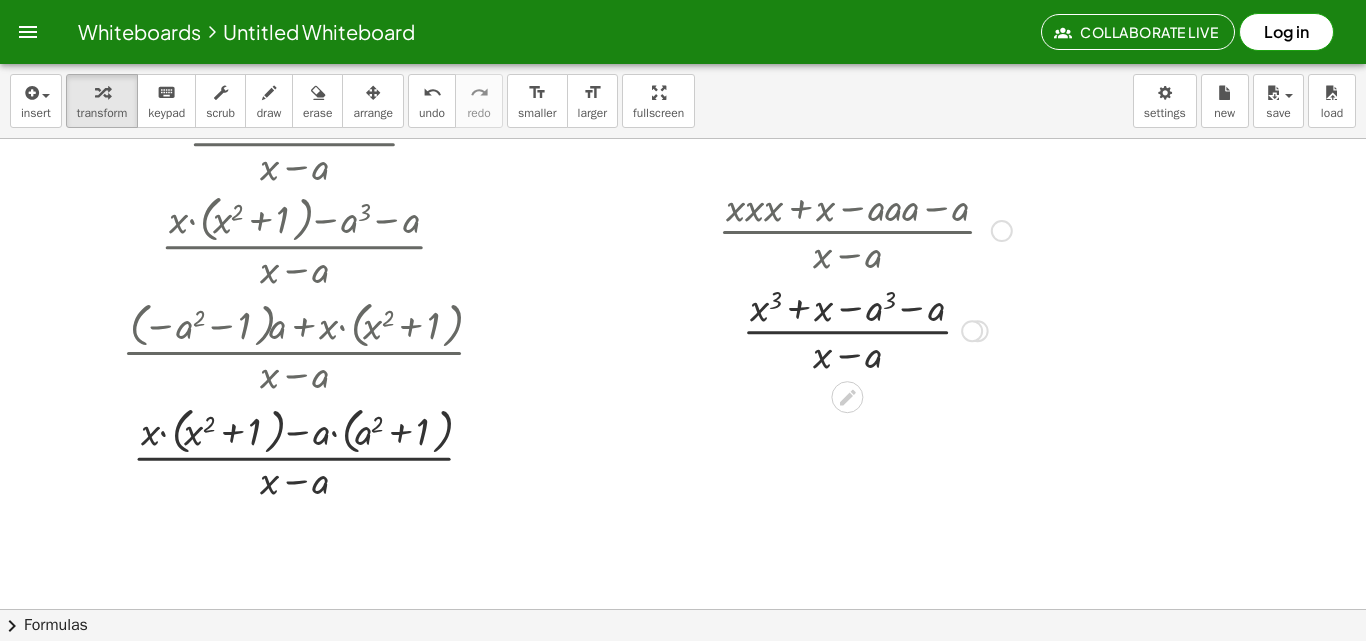 click at bounding box center [865, 329] 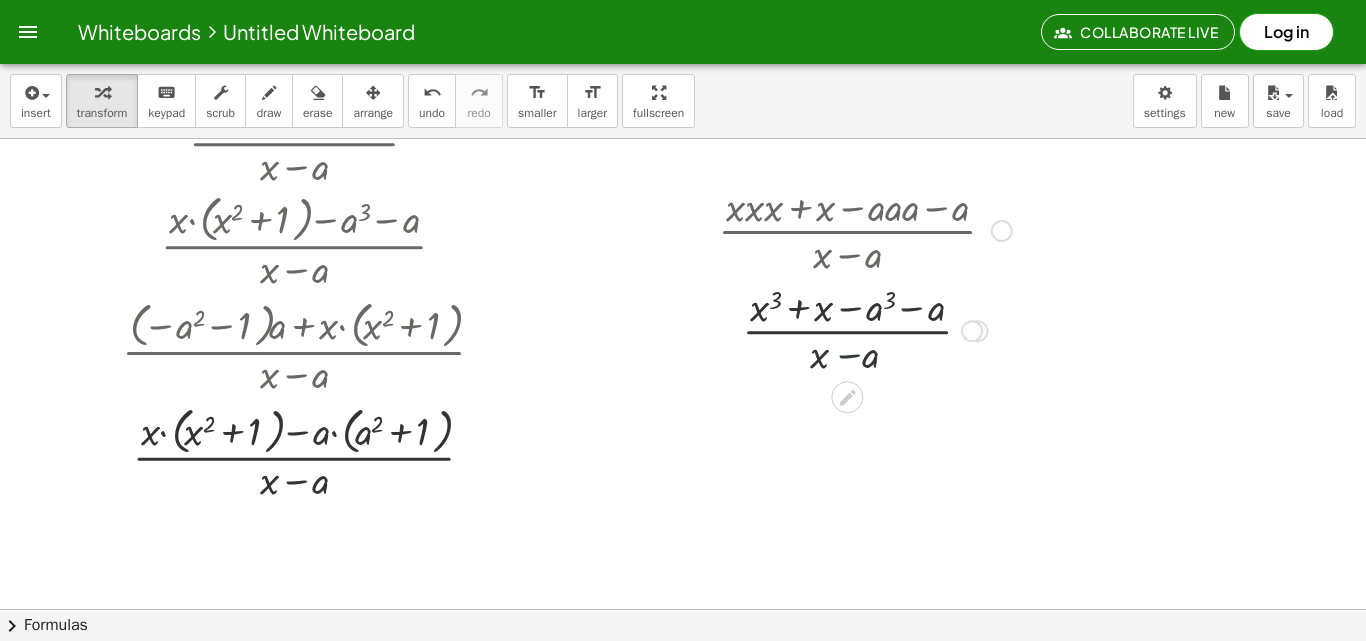 click at bounding box center [865, 329] 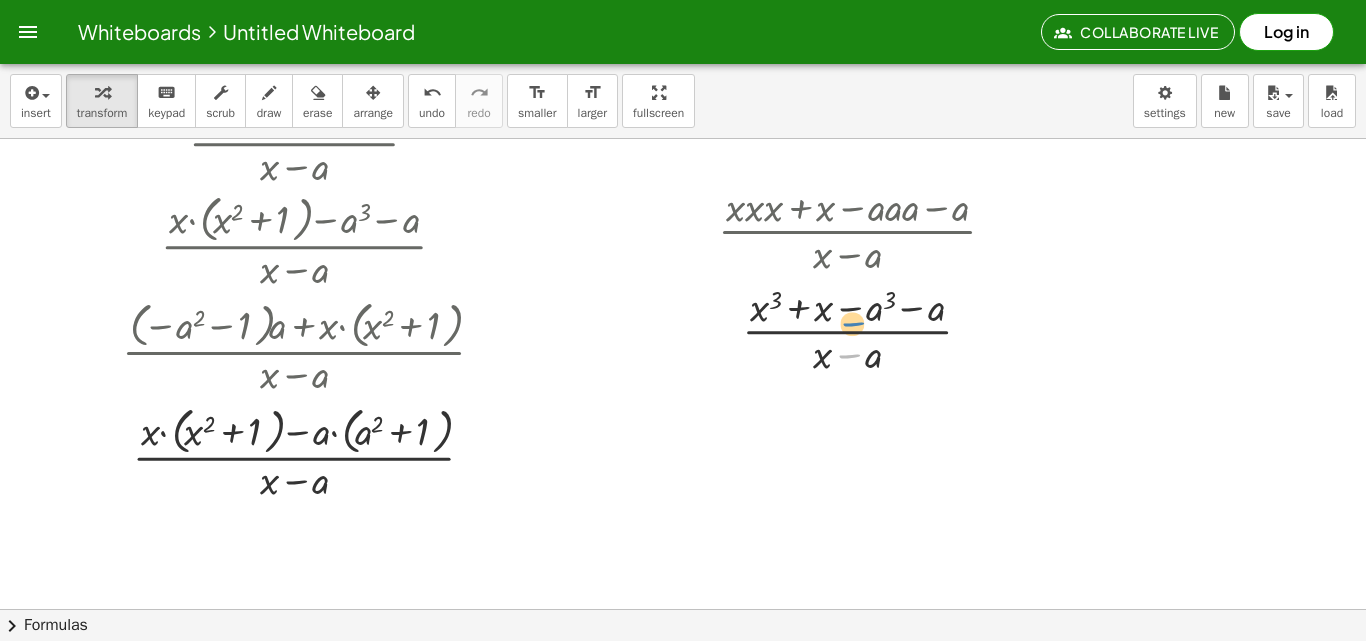 drag, startPoint x: 853, startPoint y: 352, endPoint x: 871, endPoint y: 349, distance: 18.248287 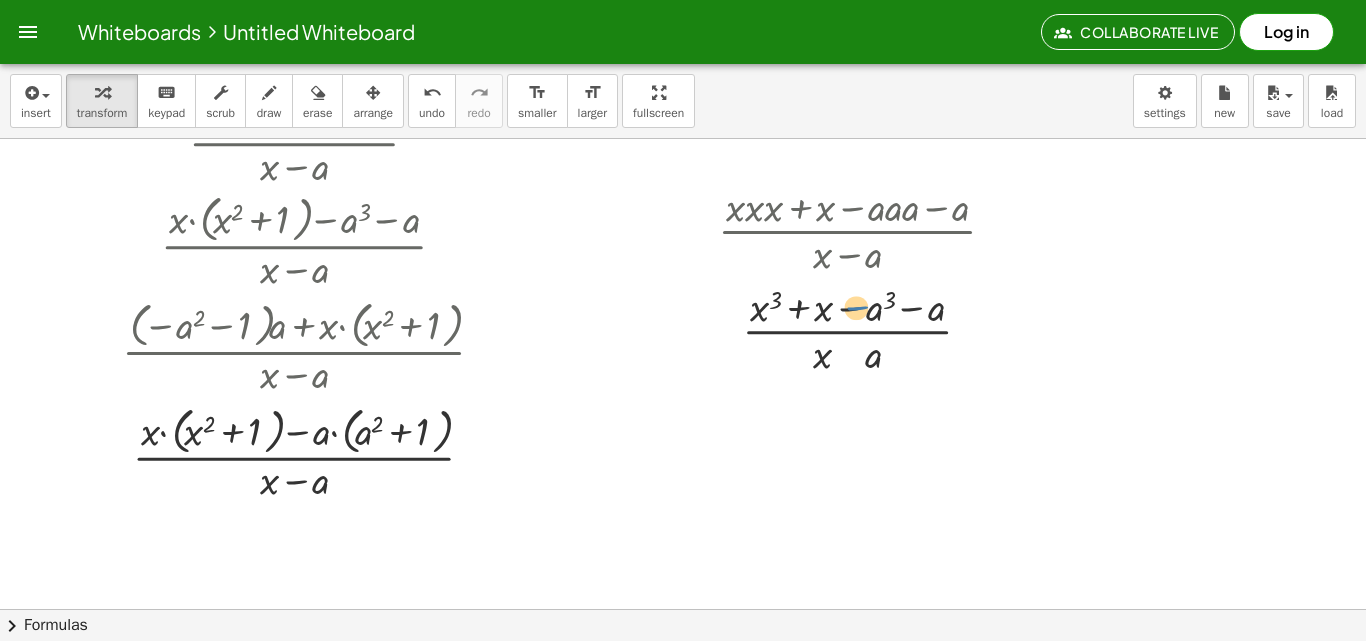 drag, startPoint x: 863, startPoint y: 354, endPoint x: 875, endPoint y: 363, distance: 15 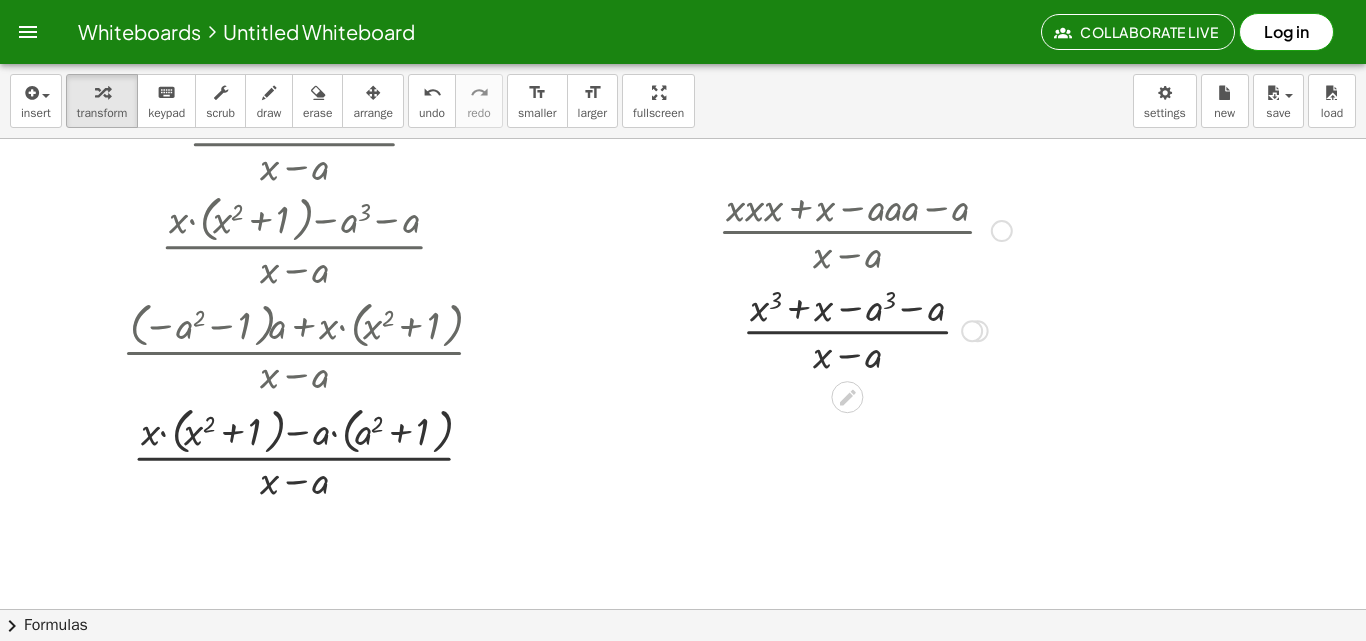 click at bounding box center [972, 331] 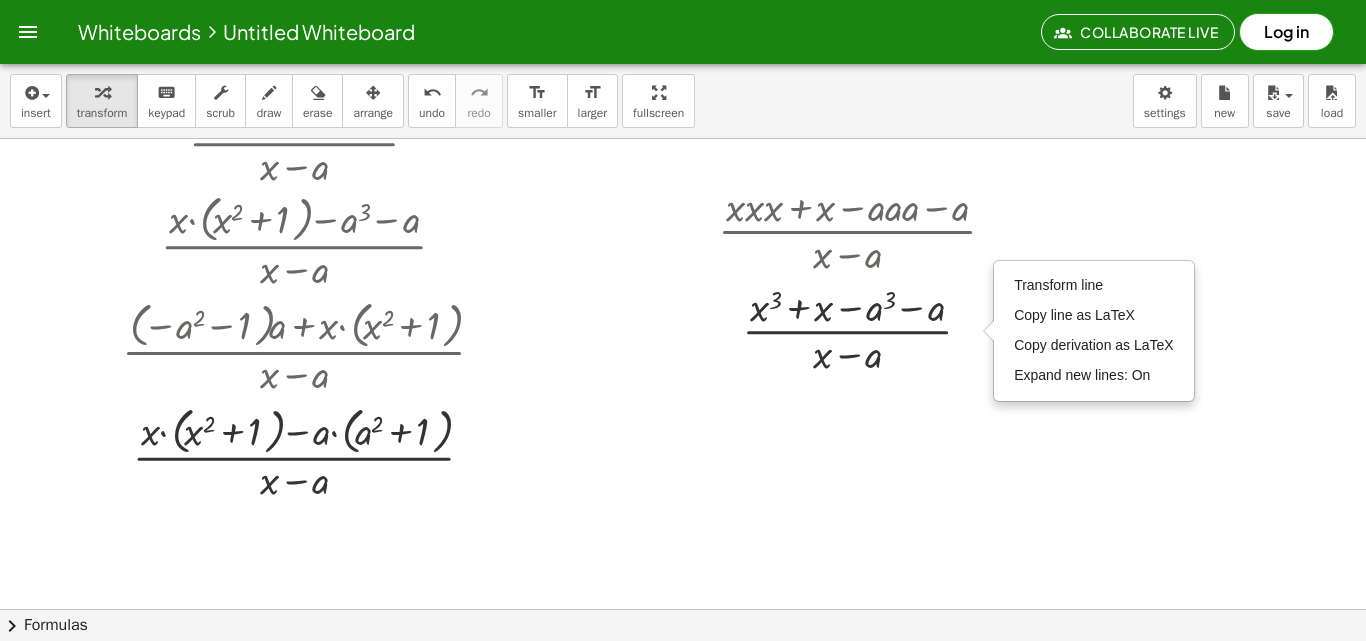 click at bounding box center [683, 473] 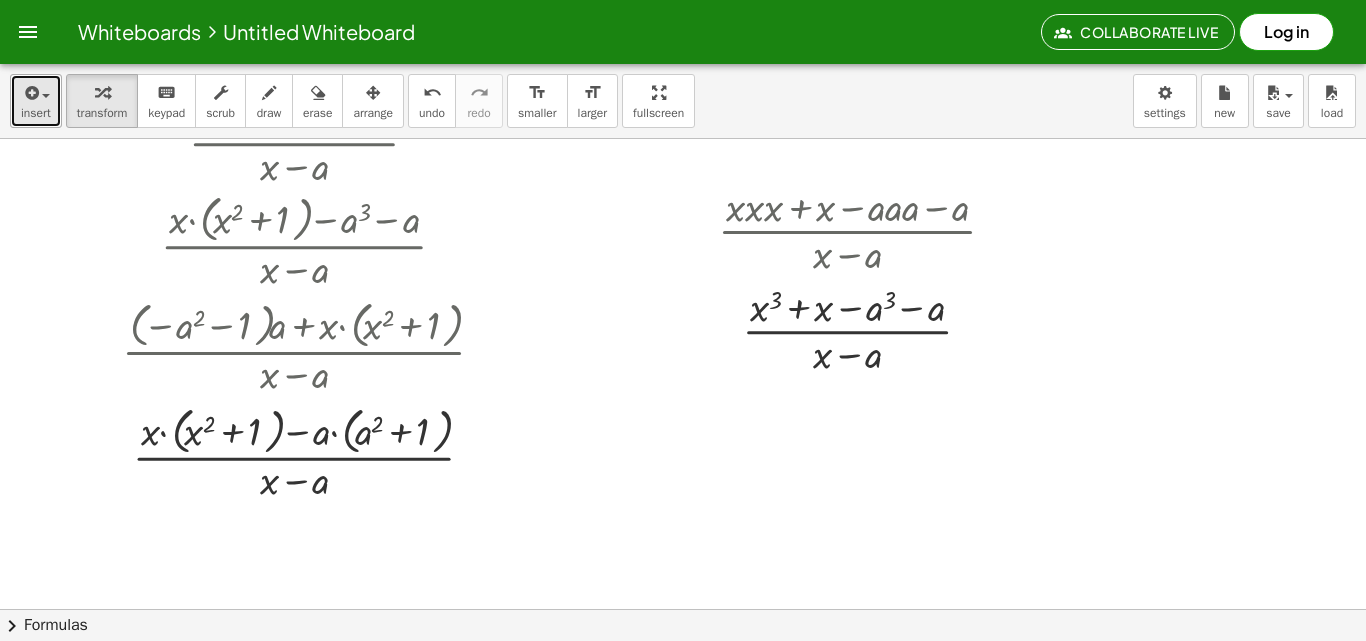 click at bounding box center (30, 93) 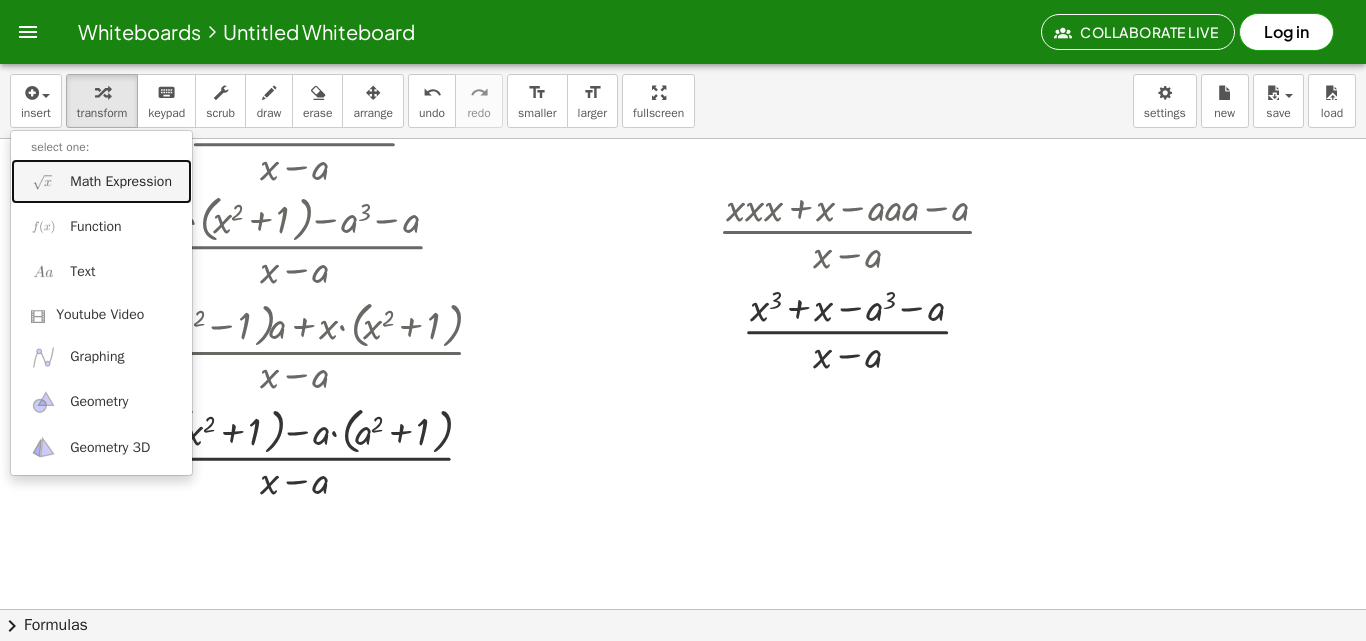 click on "Math Expression" at bounding box center [121, 182] 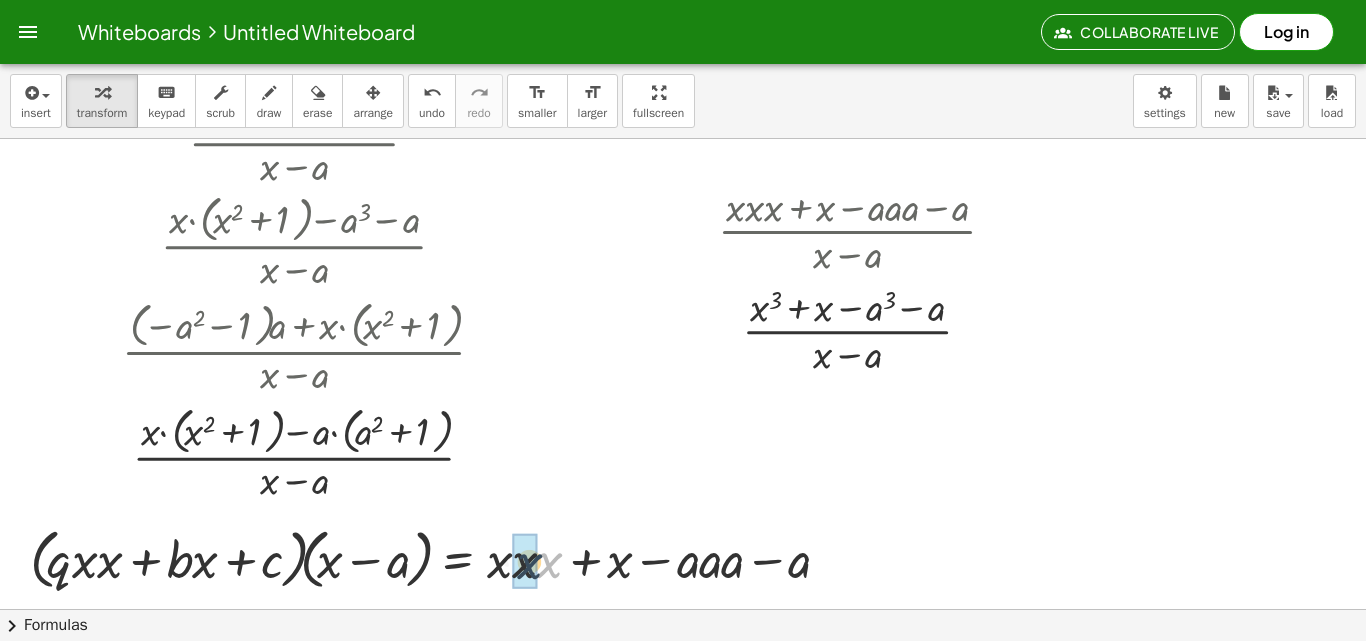 drag, startPoint x: 556, startPoint y: 553, endPoint x: 500, endPoint y: 558, distance: 56.22277 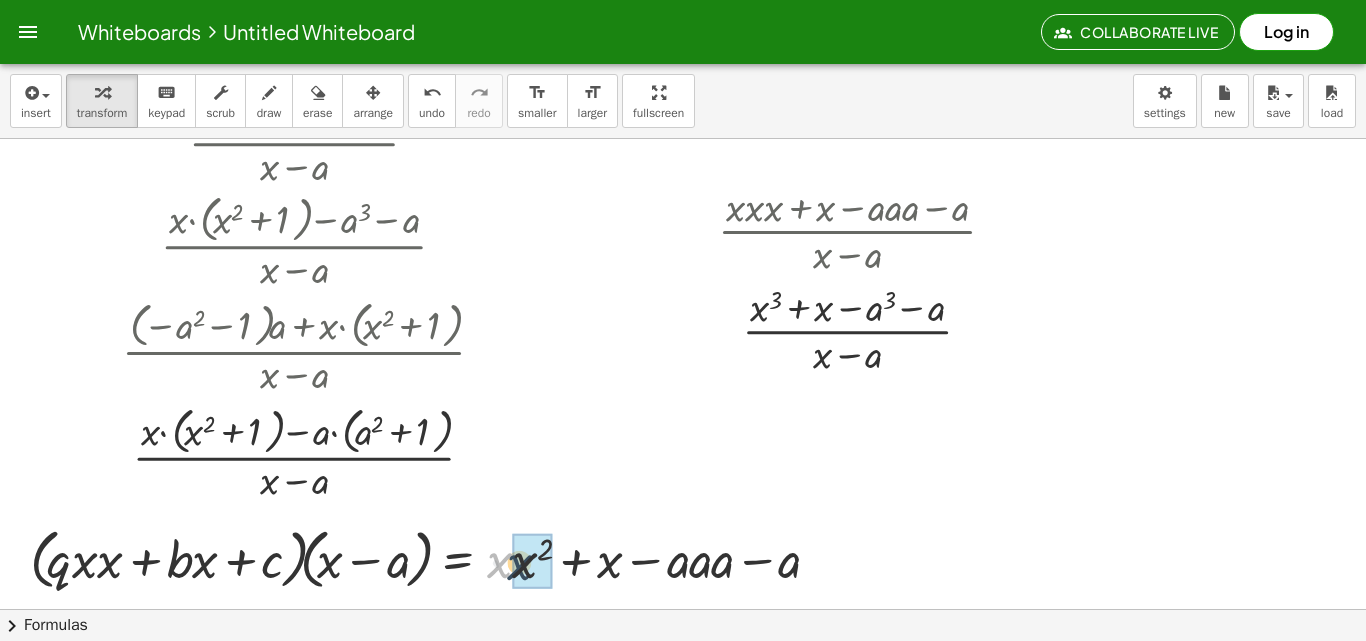 drag, startPoint x: 500, startPoint y: 558, endPoint x: 511, endPoint y: 558, distance: 11 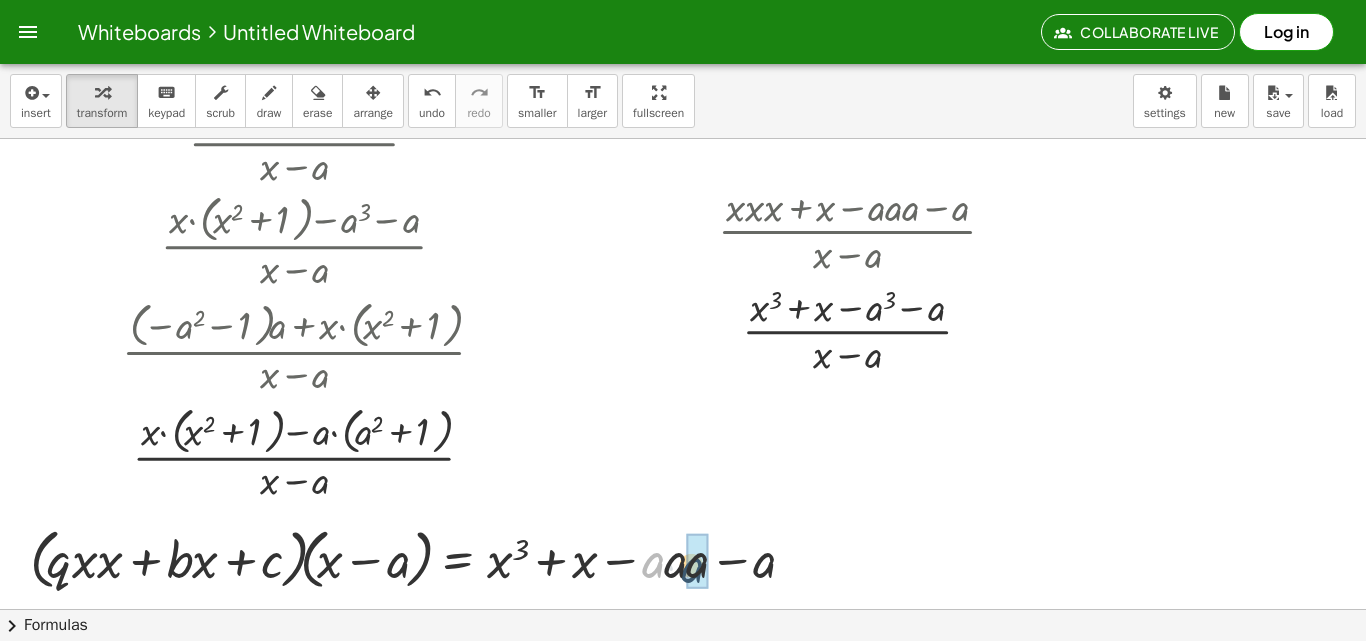 drag, startPoint x: 661, startPoint y: 564, endPoint x: 702, endPoint y: 568, distance: 41.19466 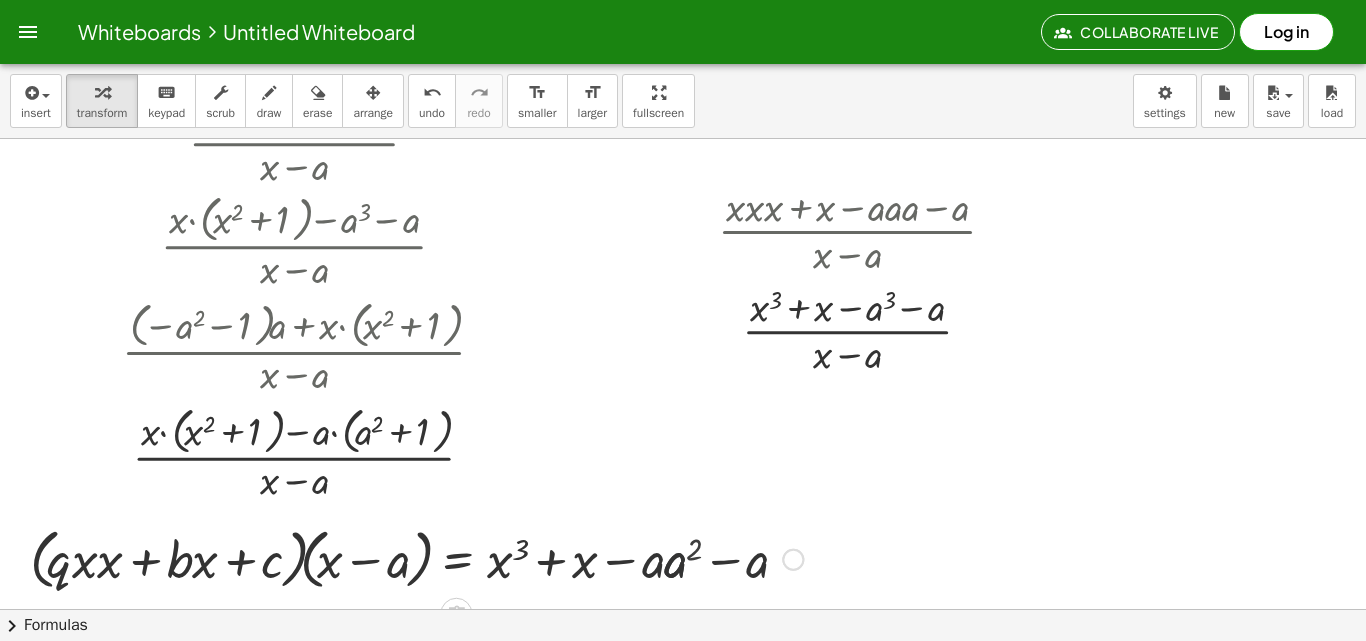 click at bounding box center [416, 558] 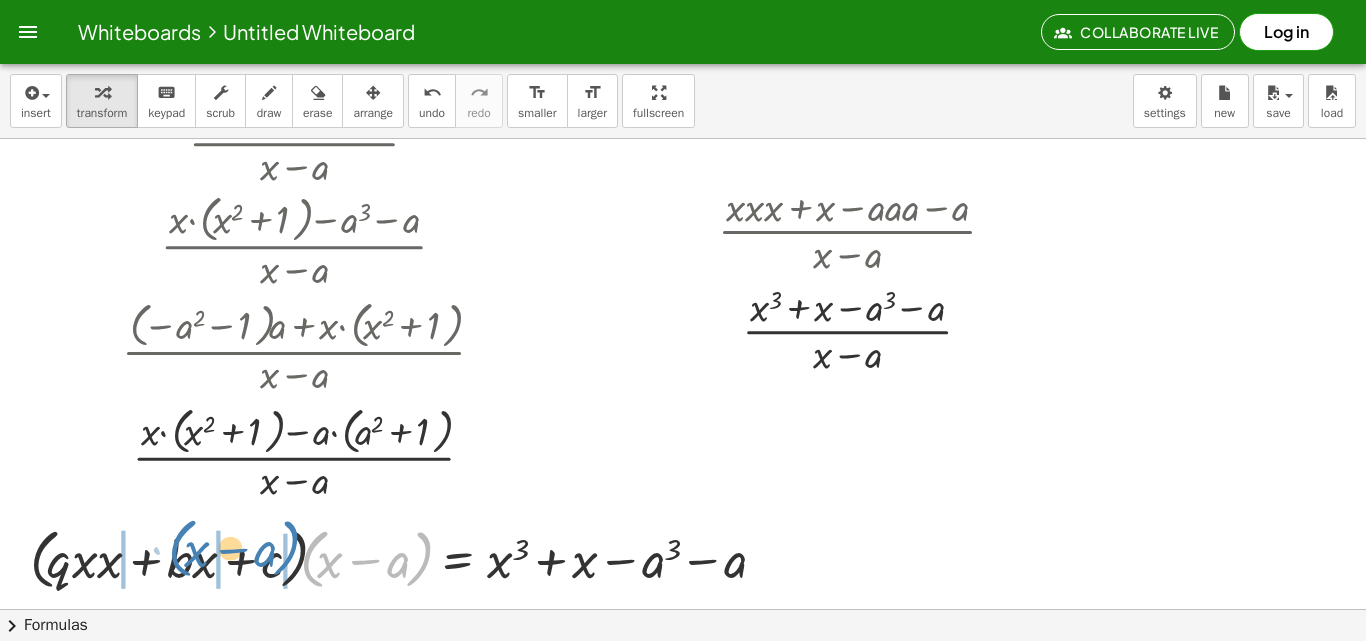 drag, startPoint x: 316, startPoint y: 581, endPoint x: 183, endPoint y: 570, distance: 133.45412 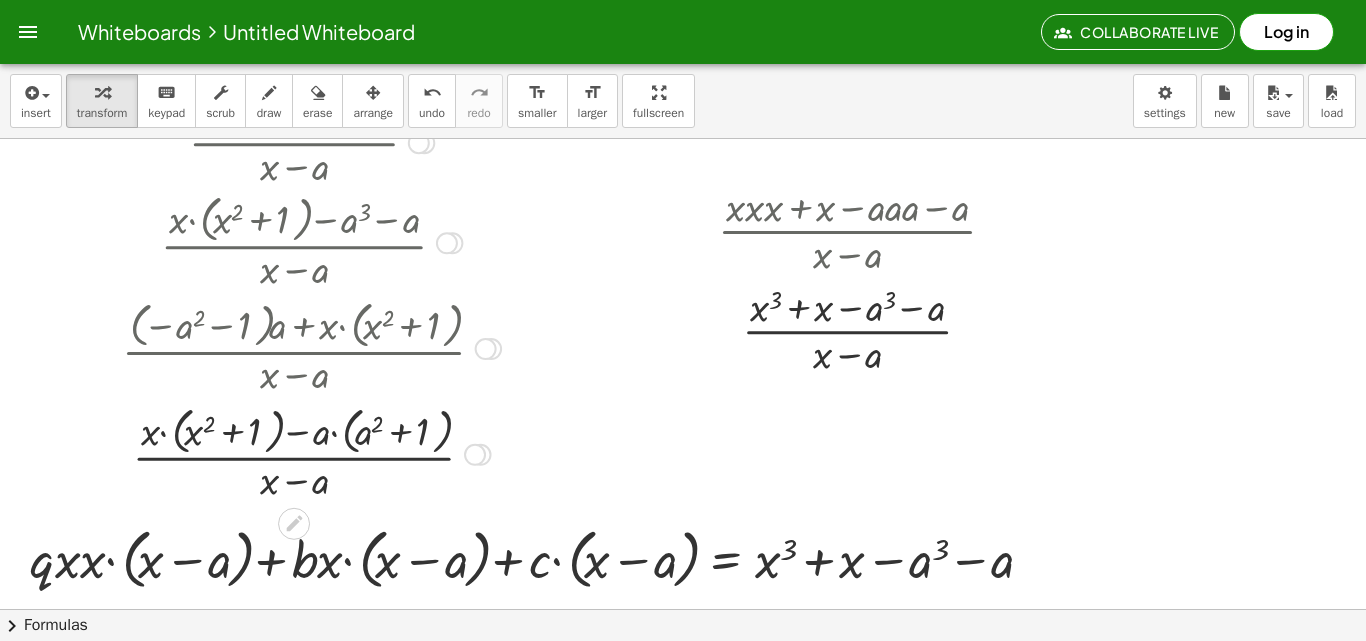 click at bounding box center (311, 453) 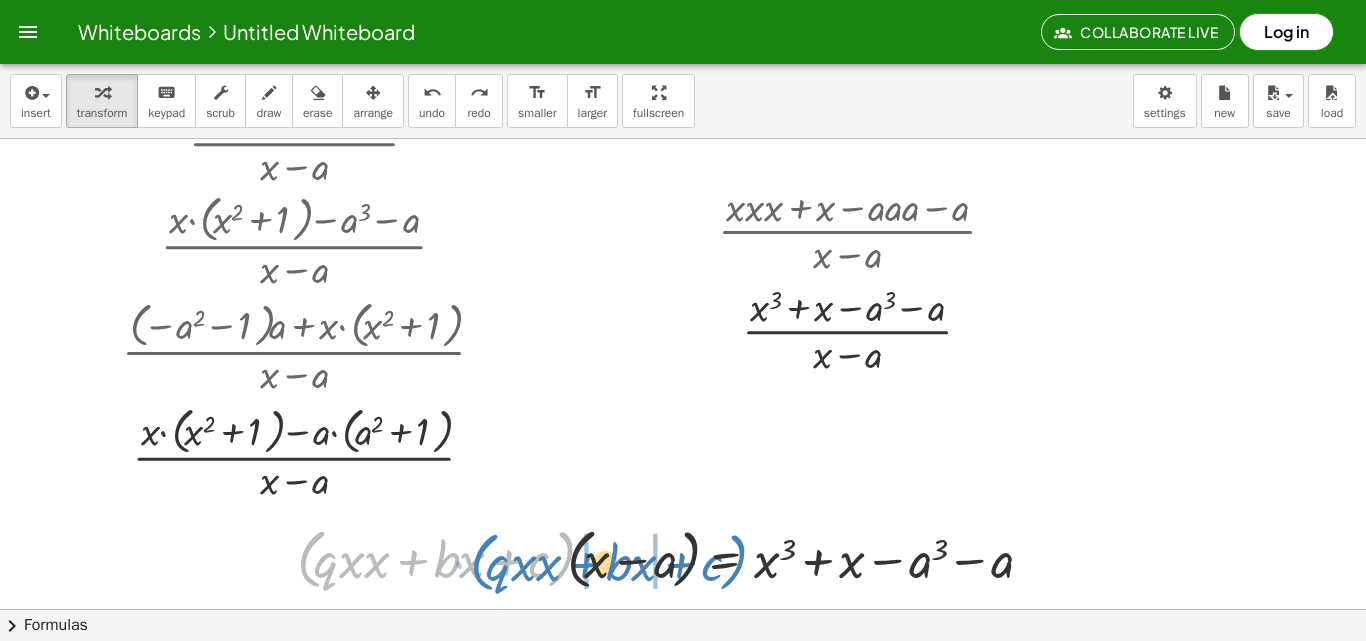 drag, startPoint x: 558, startPoint y: 573, endPoint x: 731, endPoint y: 578, distance: 173.07224 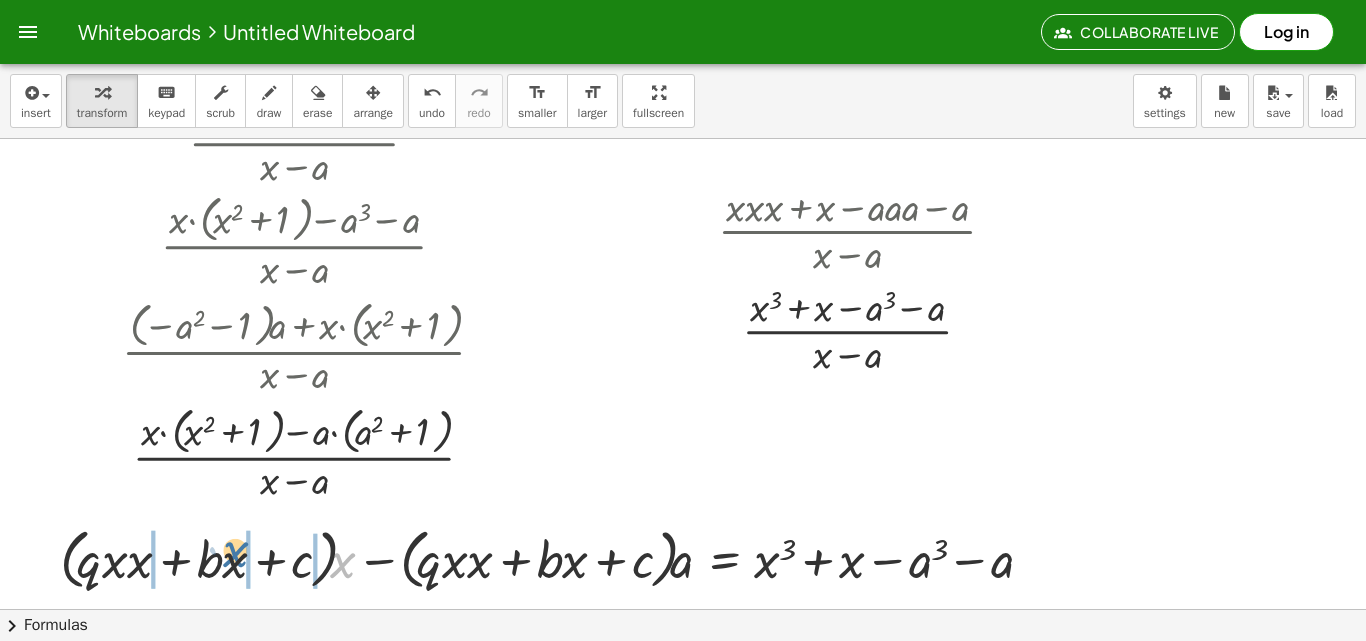 drag, startPoint x: 341, startPoint y: 579, endPoint x: 231, endPoint y: 568, distance: 110.54863 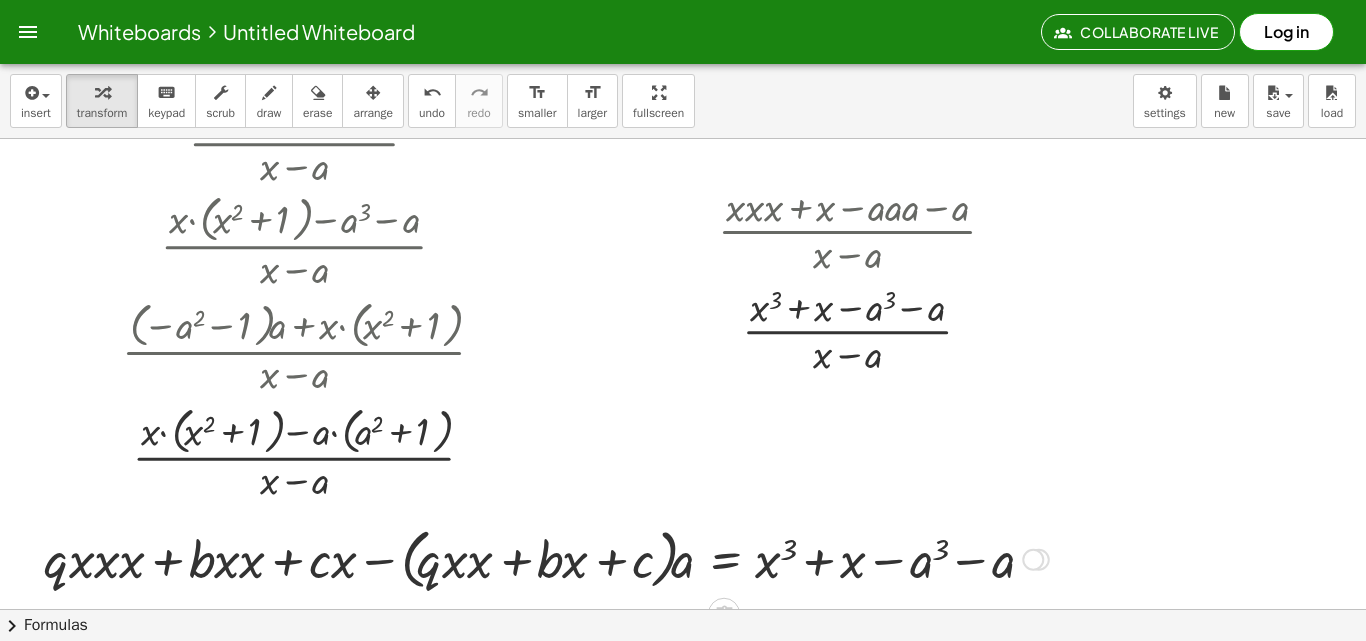 click at bounding box center [546, 558] 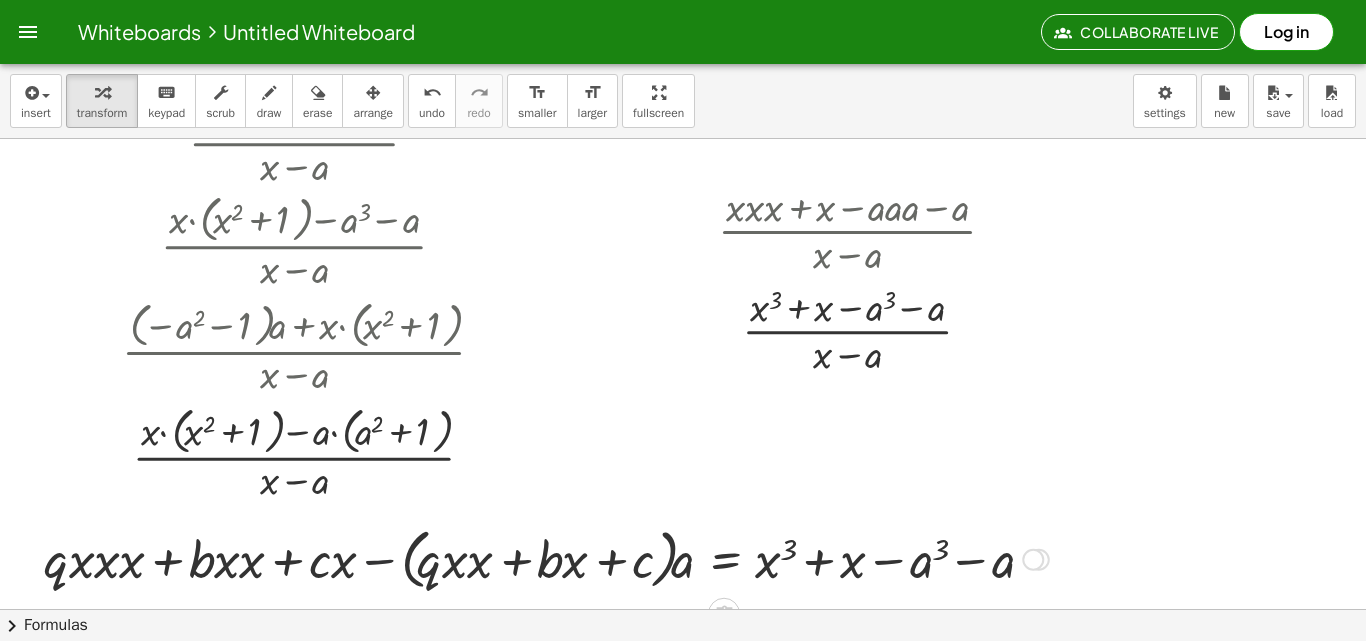 click at bounding box center (546, 558) 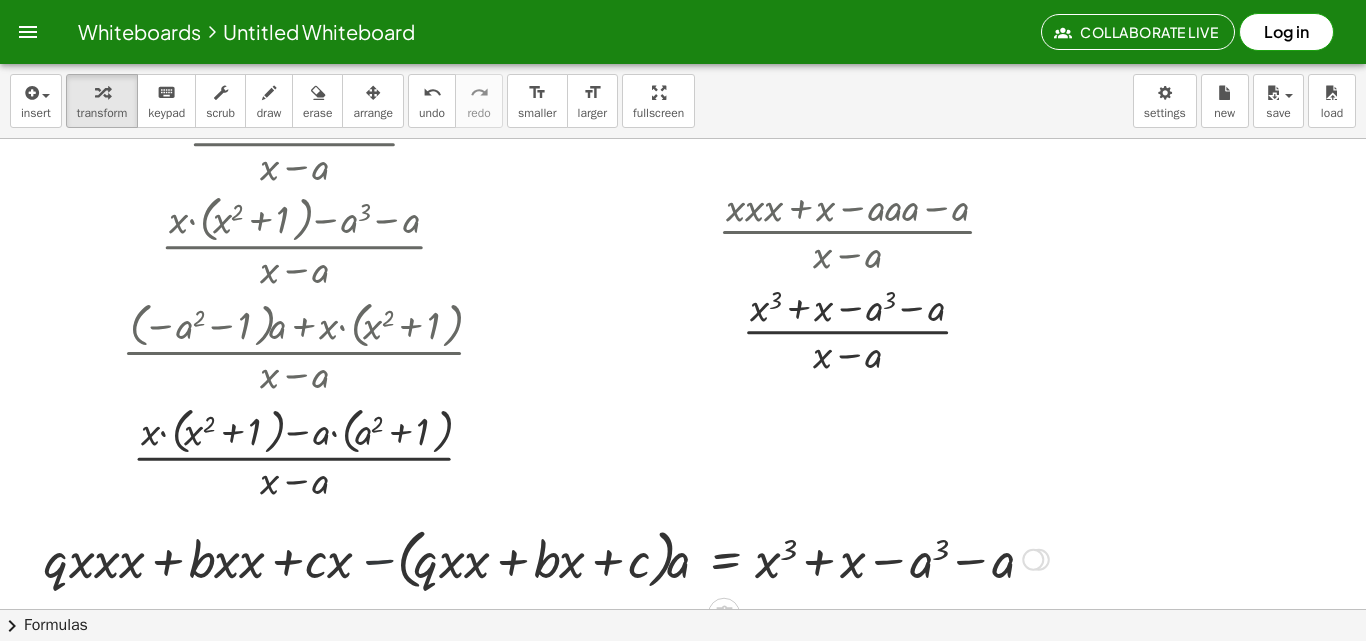 click at bounding box center (546, 558) 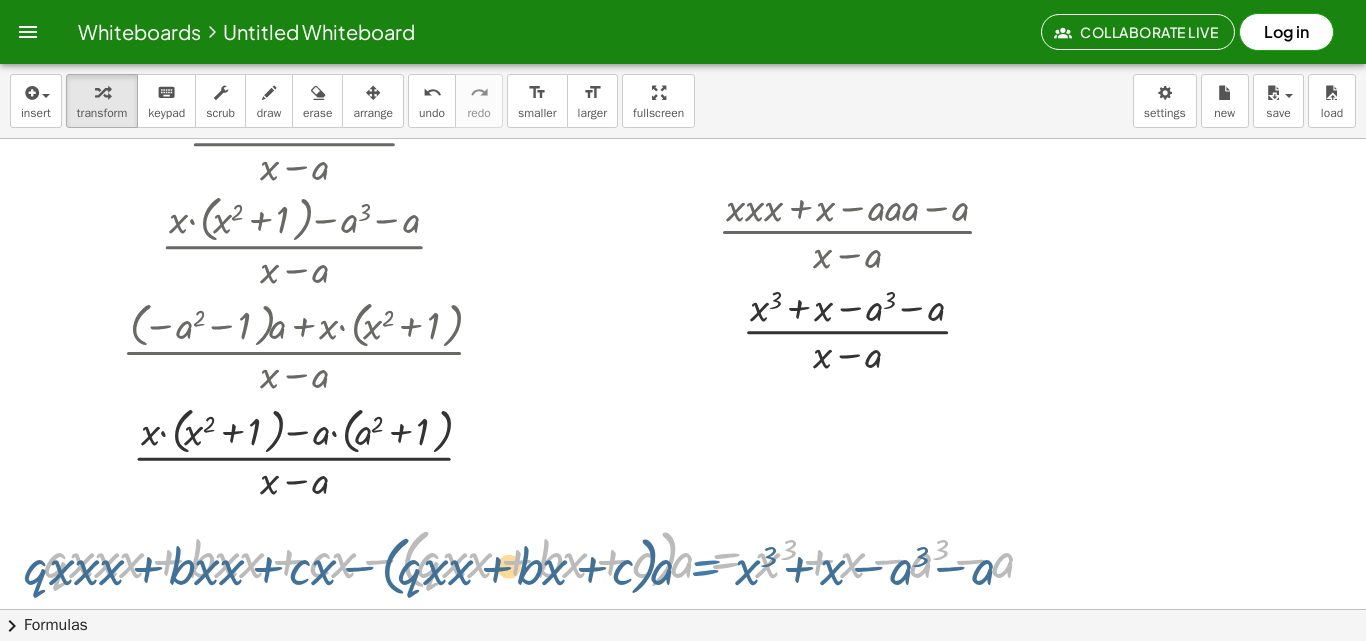 drag, startPoint x: 695, startPoint y: 568, endPoint x: 670, endPoint y: 577, distance: 26.57066 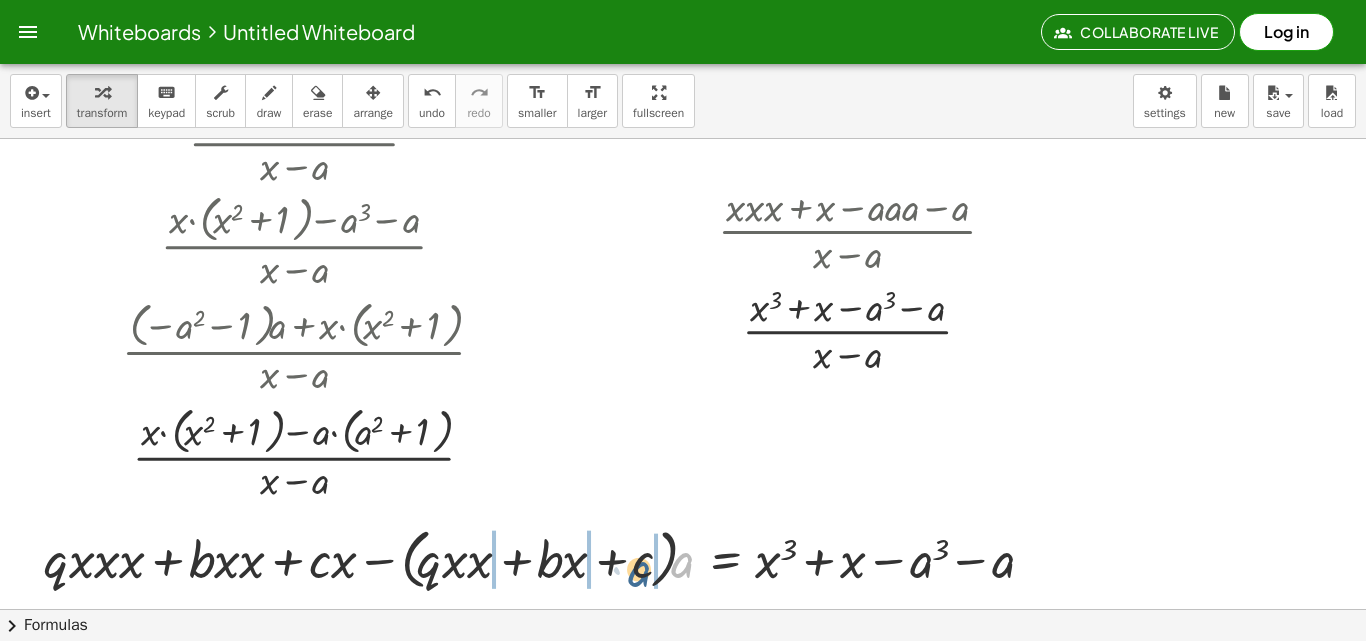 drag, startPoint x: 684, startPoint y: 566, endPoint x: 638, endPoint y: 572, distance: 46.389652 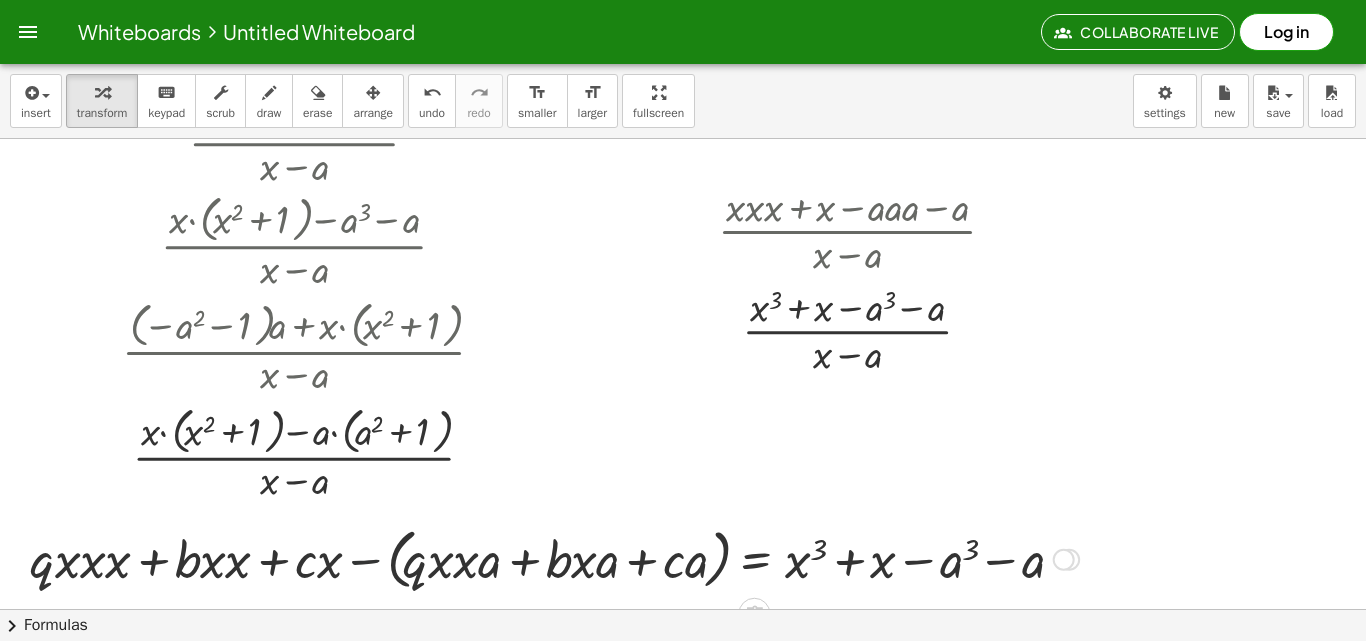 click at bounding box center [554, 558] 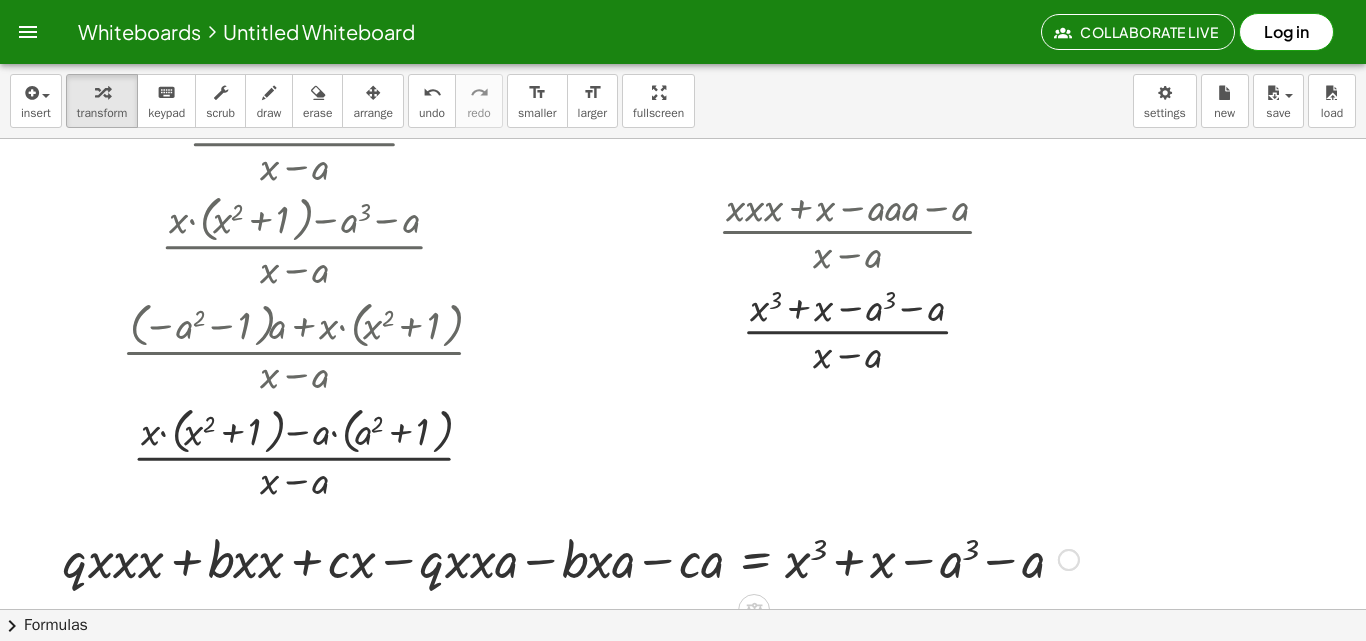 scroll, scrollTop: 400, scrollLeft: 0, axis: vertical 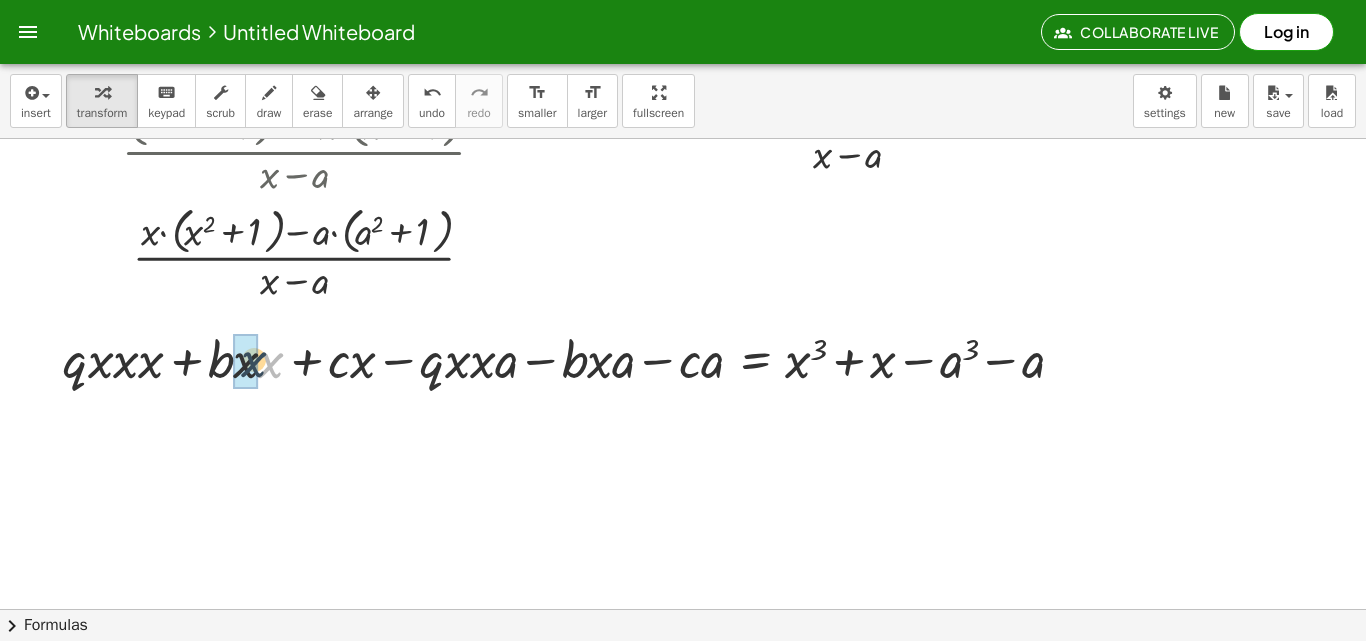 drag, startPoint x: 261, startPoint y: 374, endPoint x: 219, endPoint y: 415, distance: 58.694122 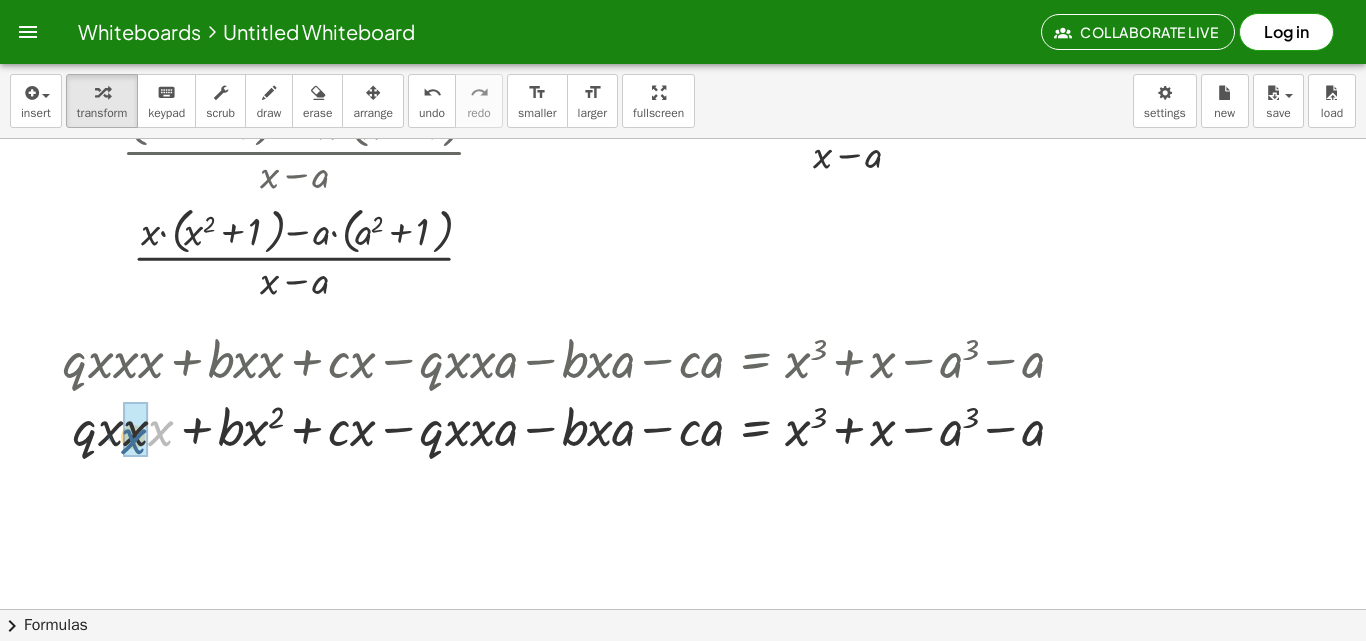 drag, startPoint x: 157, startPoint y: 434, endPoint x: 144, endPoint y: 437, distance: 13.341664 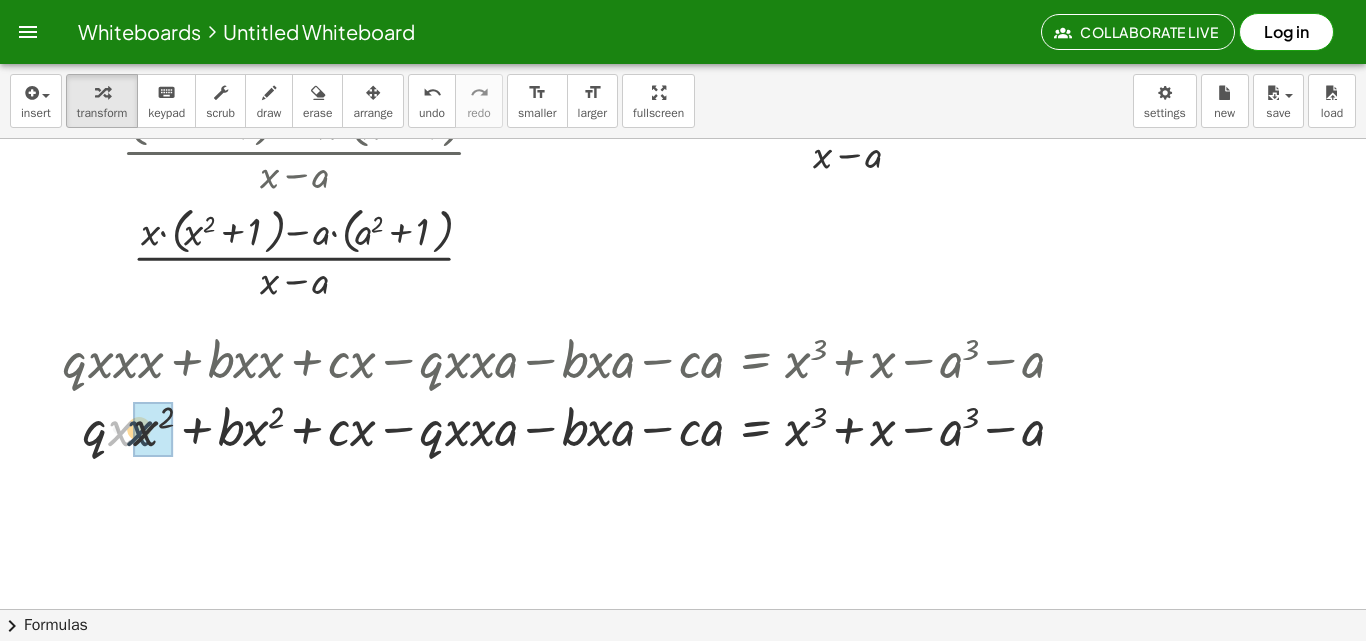 drag, startPoint x: 117, startPoint y: 435, endPoint x: 127, endPoint y: 436, distance: 10.049875 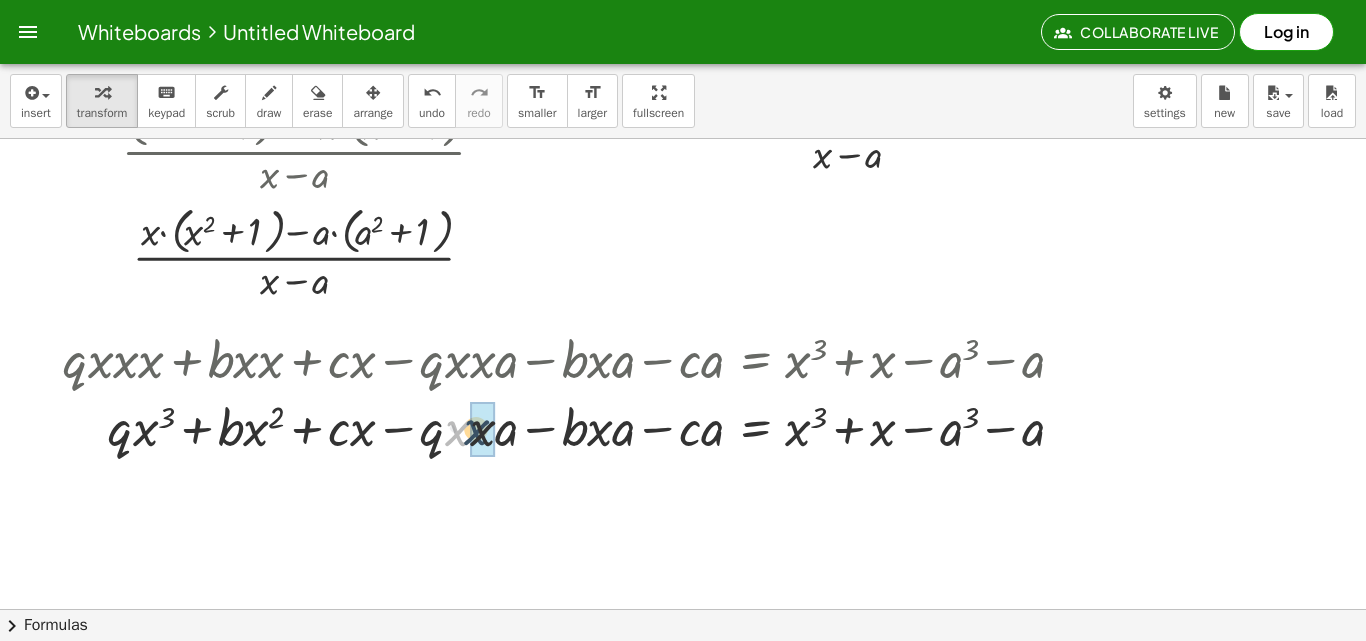 drag, startPoint x: 456, startPoint y: 435, endPoint x: 477, endPoint y: 457, distance: 30.413813 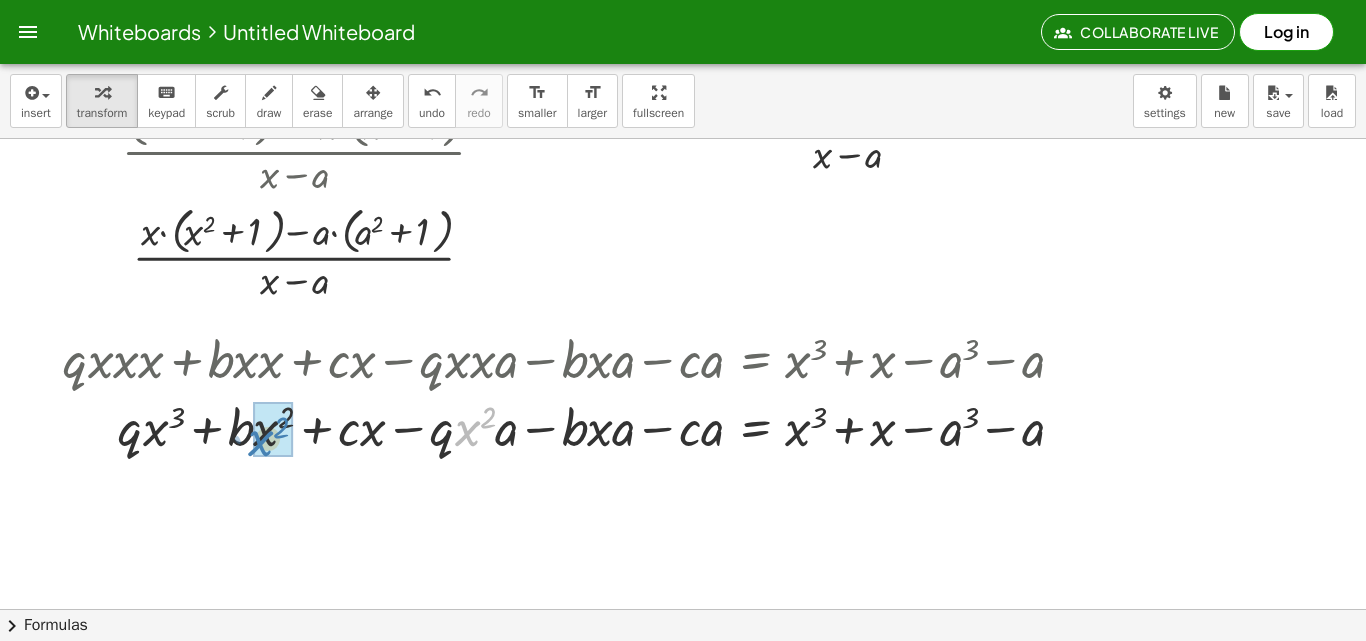 drag, startPoint x: 464, startPoint y: 439, endPoint x: 257, endPoint y: 449, distance: 207.24141 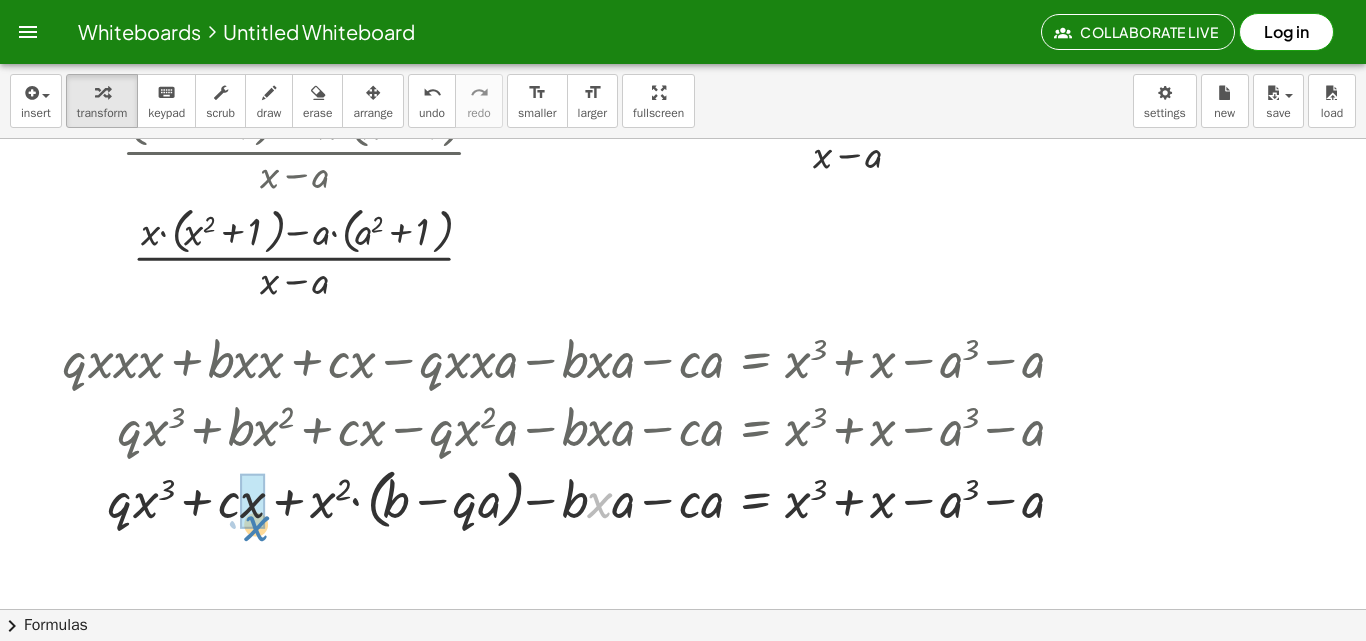 drag, startPoint x: 590, startPoint y: 512, endPoint x: 247, endPoint y: 535, distance: 343.77026 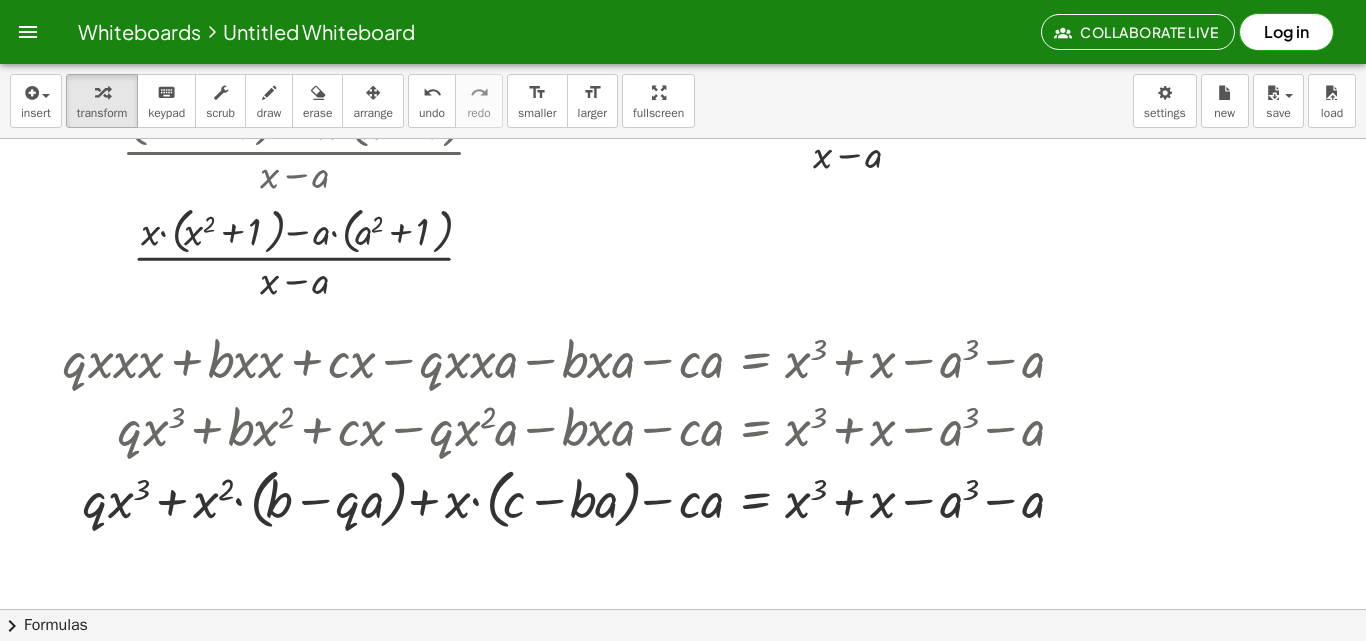 click on "insert select one: Math Expression Function Text Youtube Video Graphing Geometry Geometry 3D transform keyboard keypad scrub draw erase arrange undo undo redo redo format_size smaller format_size larger fullscreen load   save new settings" at bounding box center [683, 101] 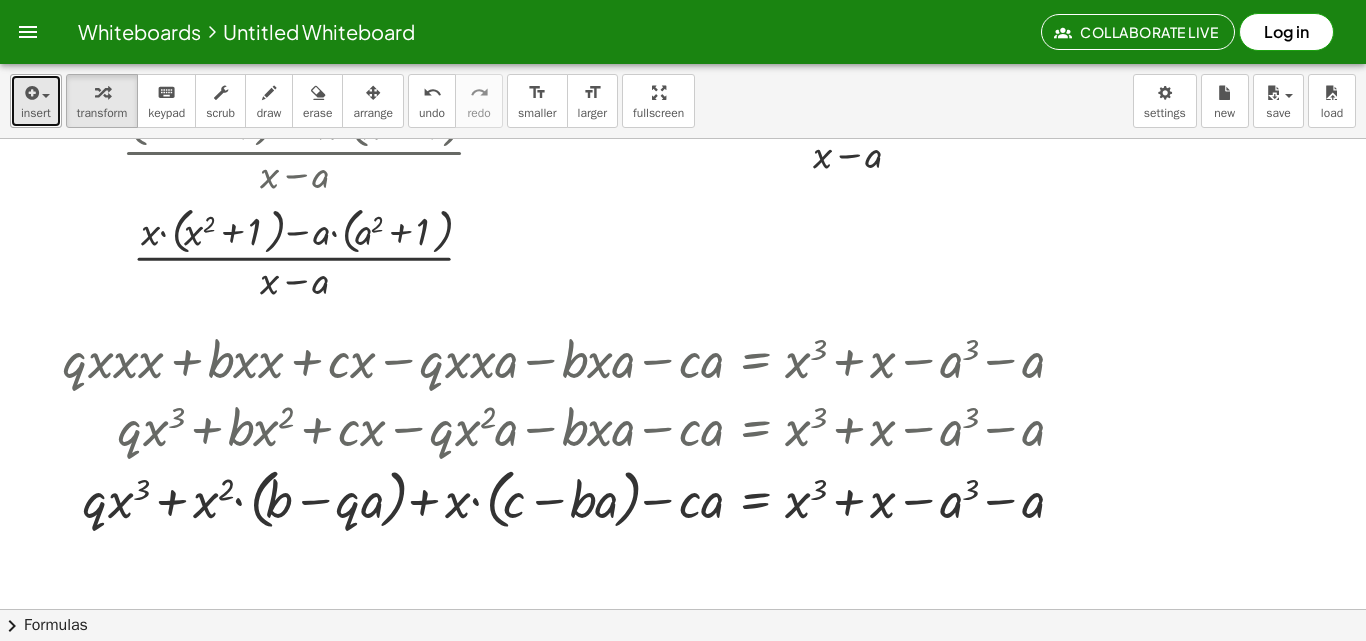 click on "insert" at bounding box center [36, 101] 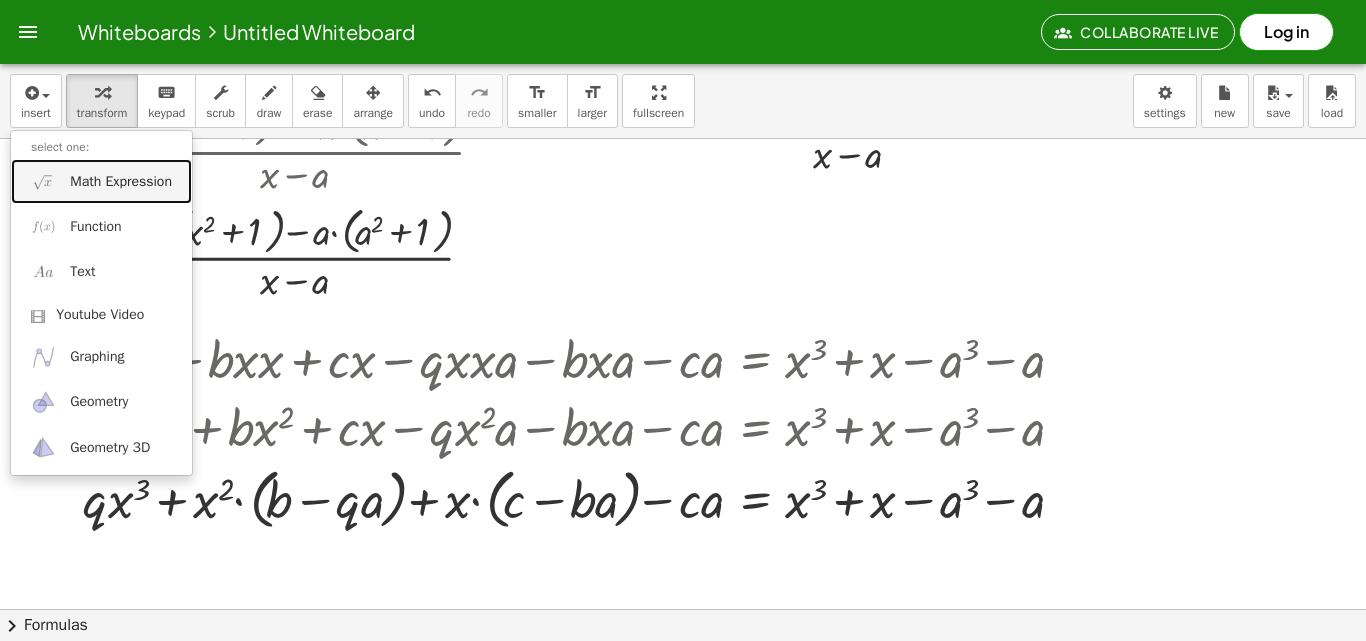 click on "Math Expression" at bounding box center (121, 182) 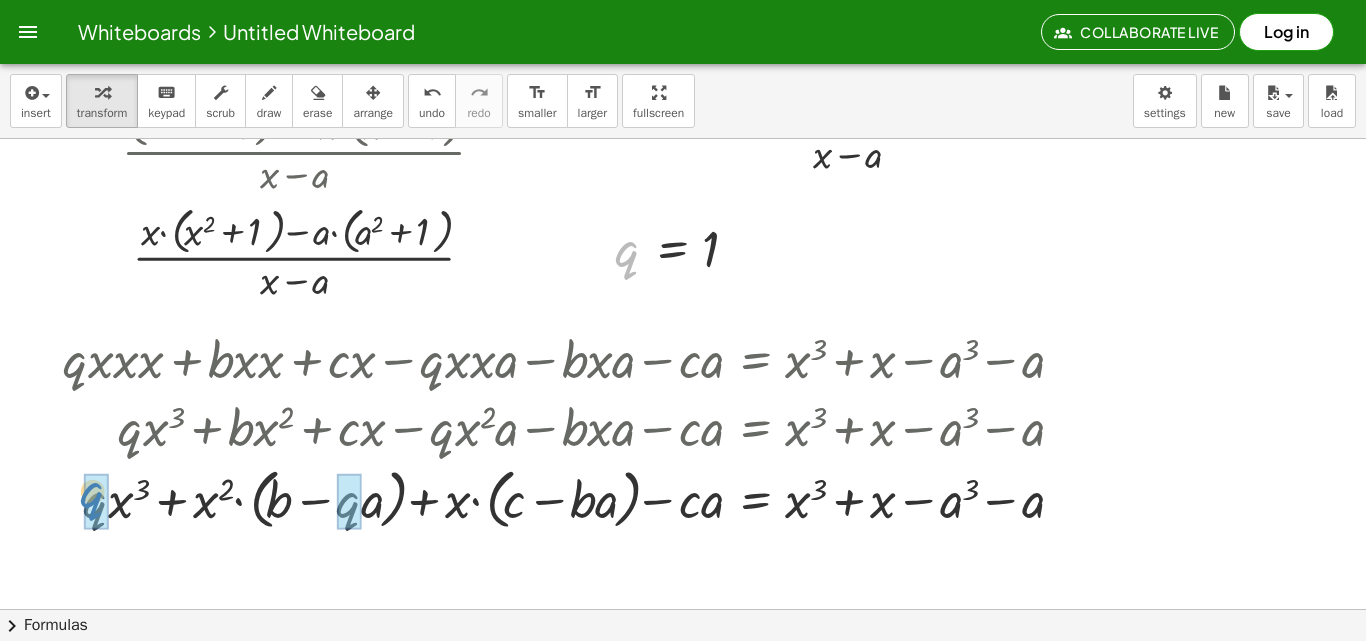 drag, startPoint x: 631, startPoint y: 259, endPoint x: 114, endPoint y: 526, distance: 581.8746 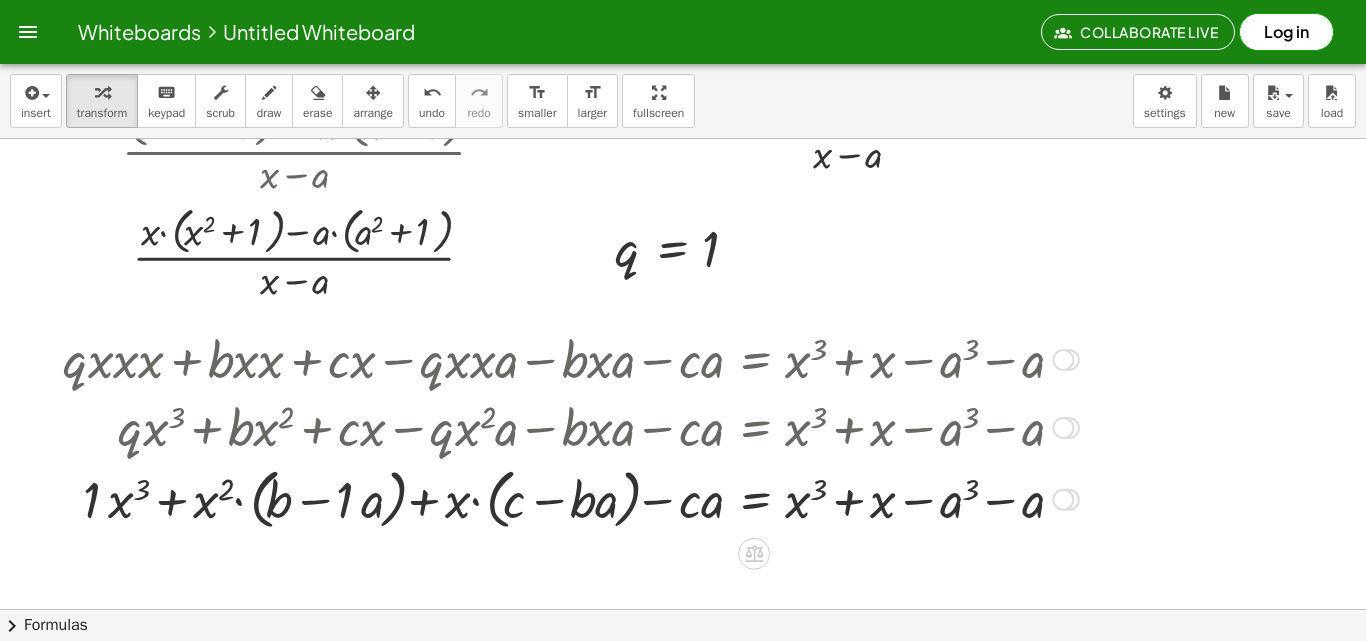 click at bounding box center (571, 498) 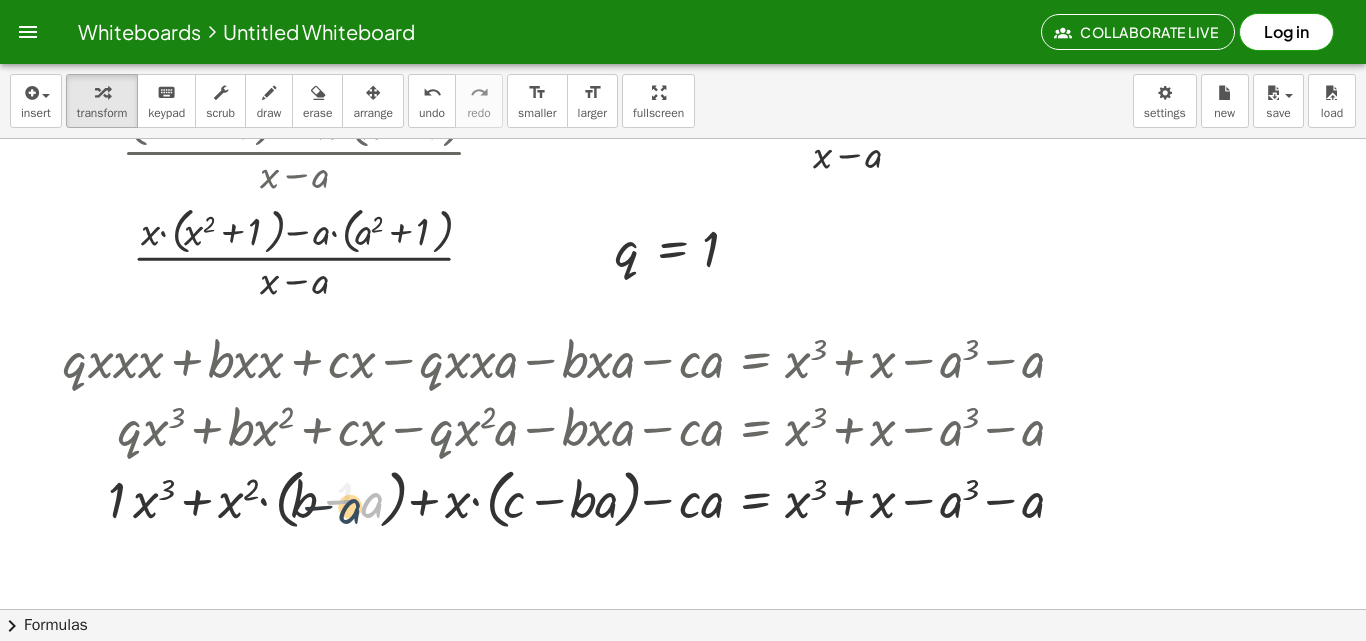 click at bounding box center [571, 498] 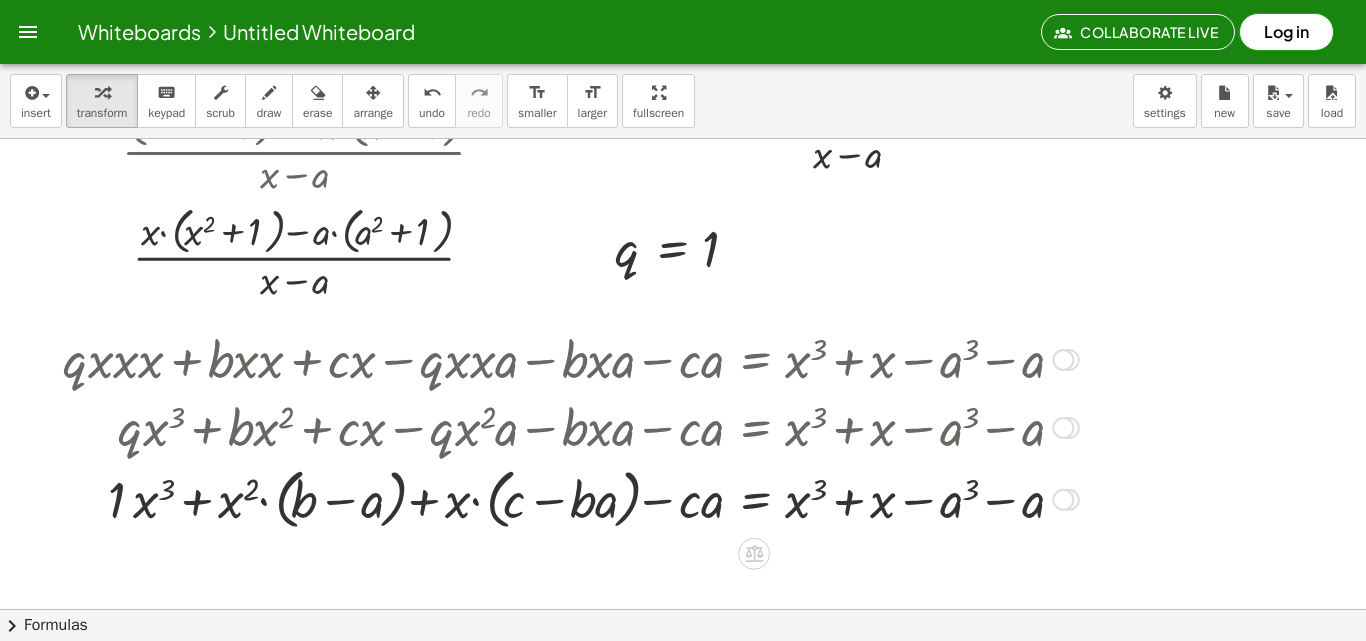 drag, startPoint x: 114, startPoint y: 508, endPoint x: 128, endPoint y: 506, distance: 14.142136 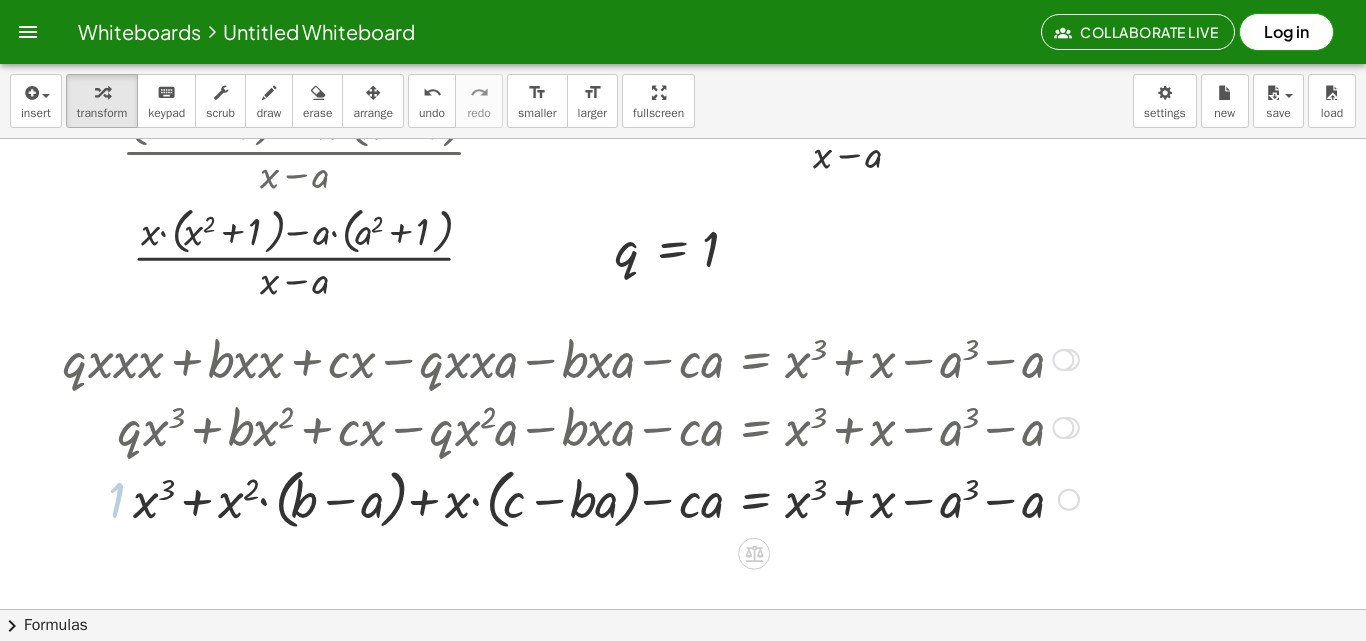 click at bounding box center [571, 498] 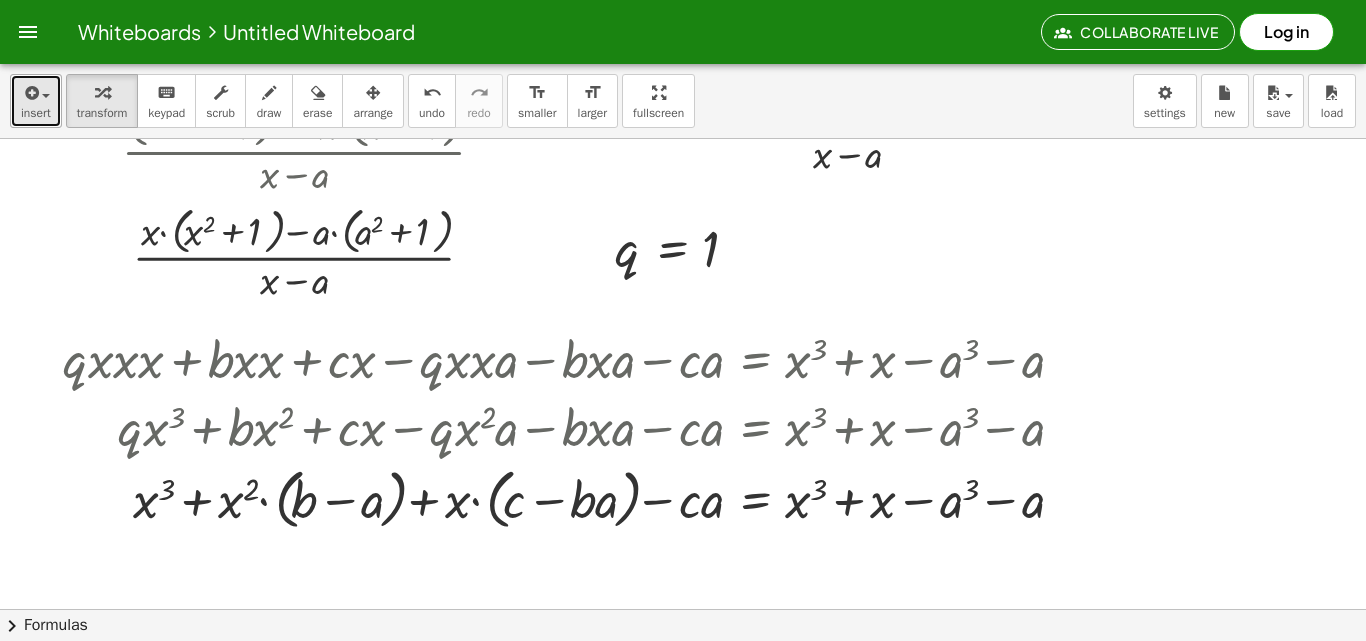click on "insert" at bounding box center (36, 101) 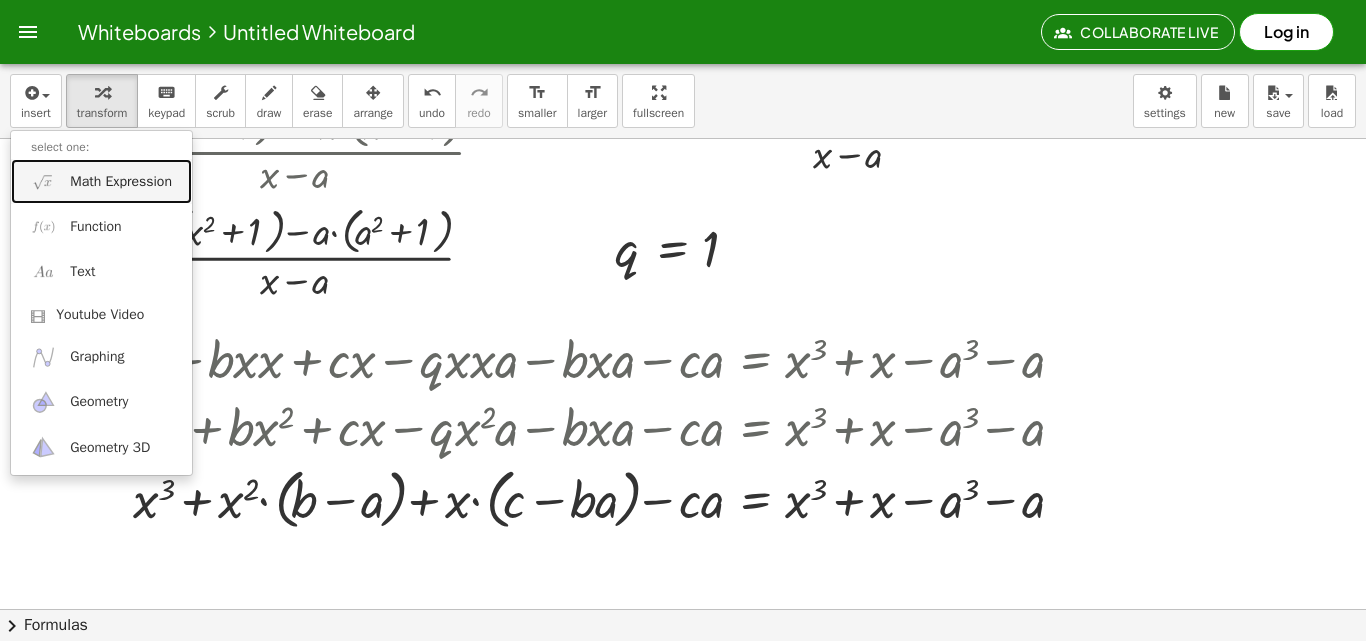 click on "Math Expression" at bounding box center (121, 182) 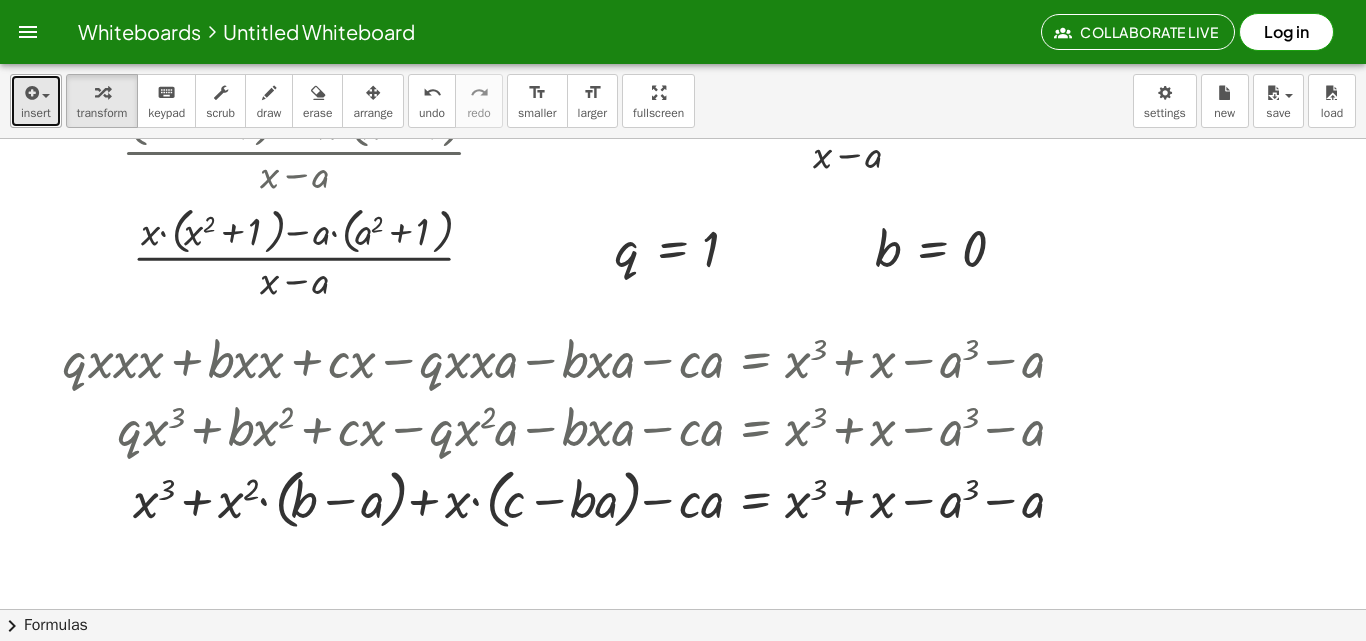 click on "insert" at bounding box center (36, 101) 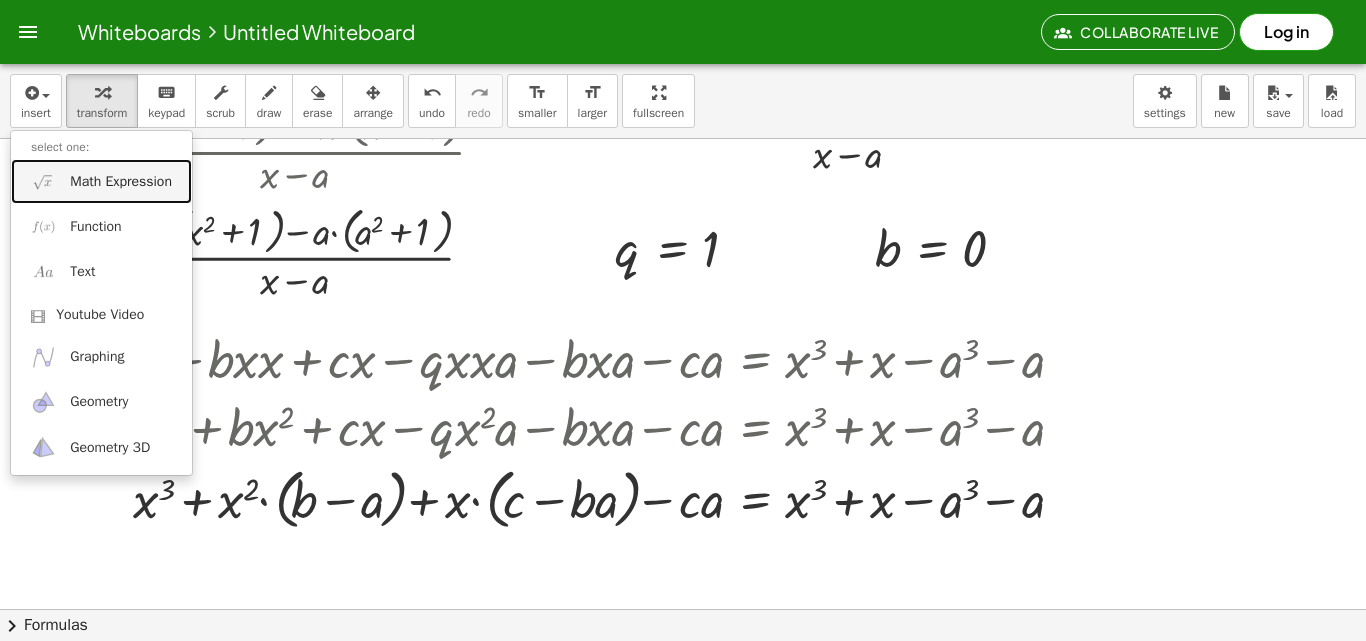 click on "Math Expression" at bounding box center [101, 181] 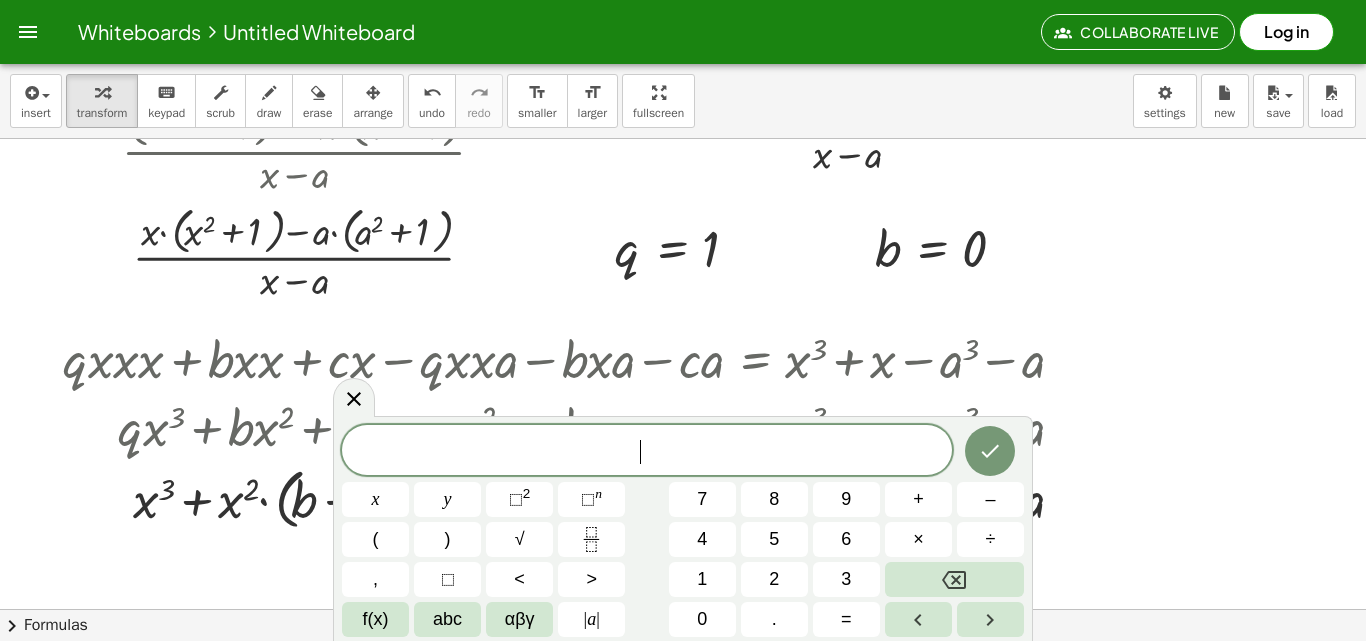 drag, startPoint x: 345, startPoint y: 399, endPoint x: 355, endPoint y: 389, distance: 14.142136 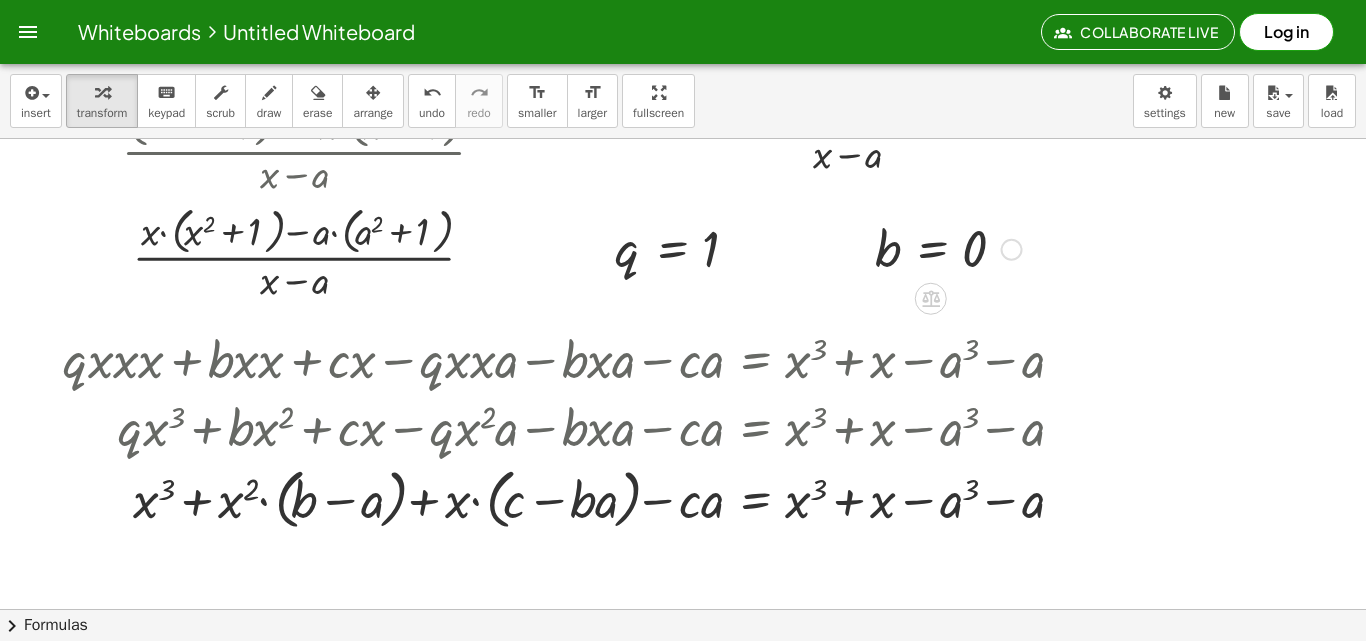 click at bounding box center [1012, 250] 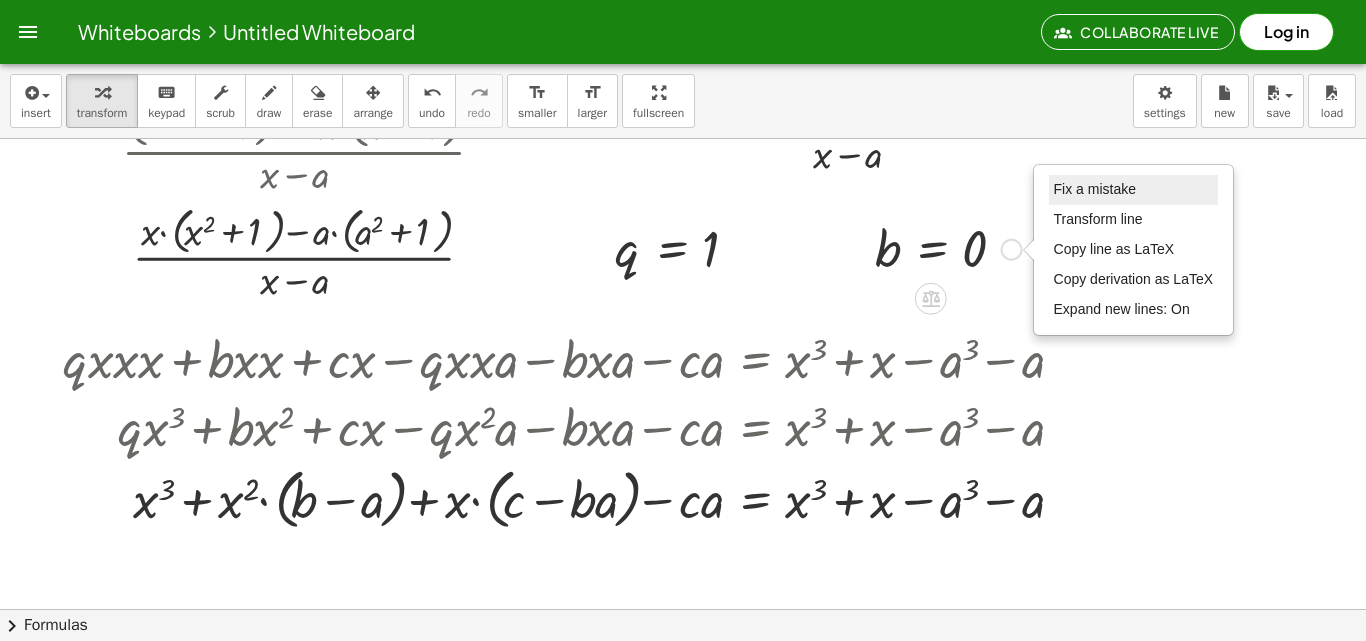click on "Fix a mistake" at bounding box center (1134, 190) 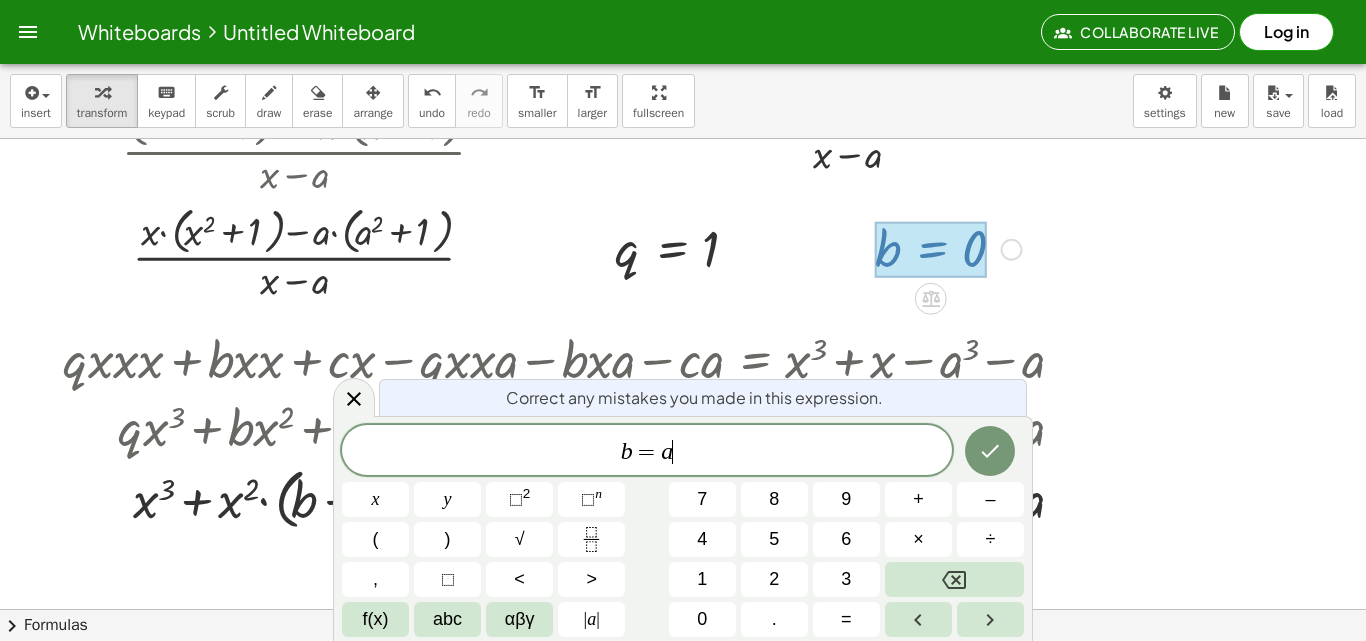 click at bounding box center [576, 426] 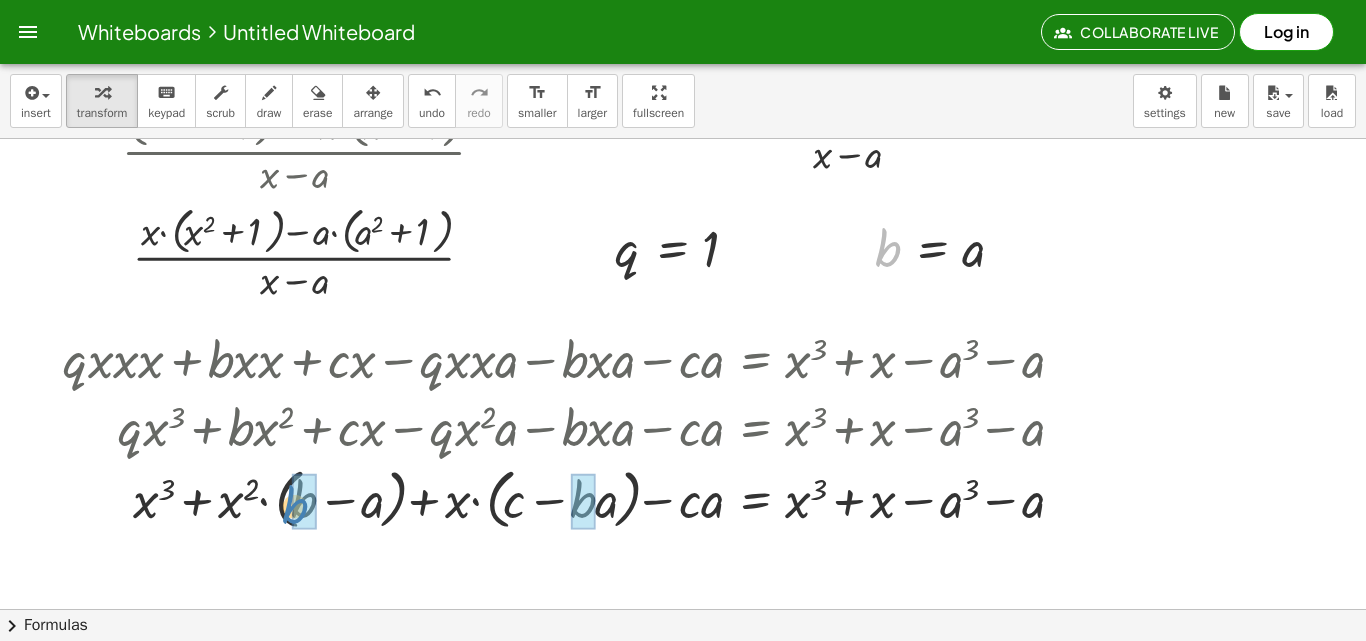 drag, startPoint x: 889, startPoint y: 251, endPoint x: 297, endPoint y: 506, distance: 644.58435 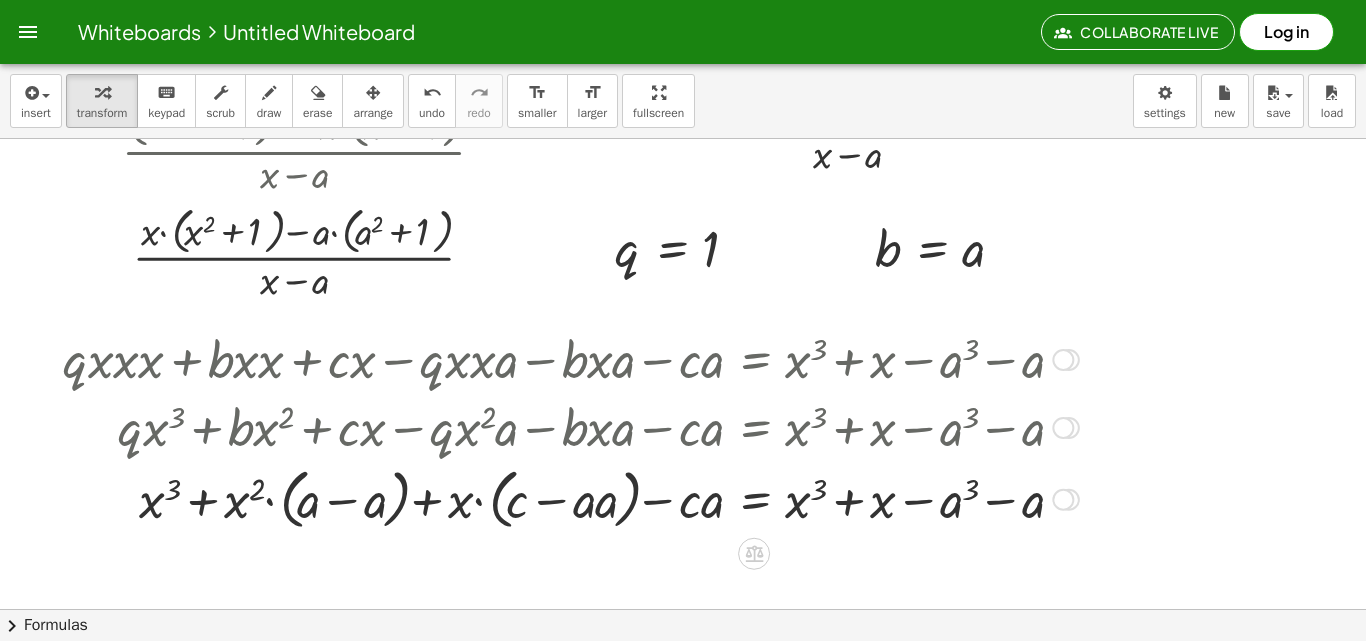 click at bounding box center [571, 498] 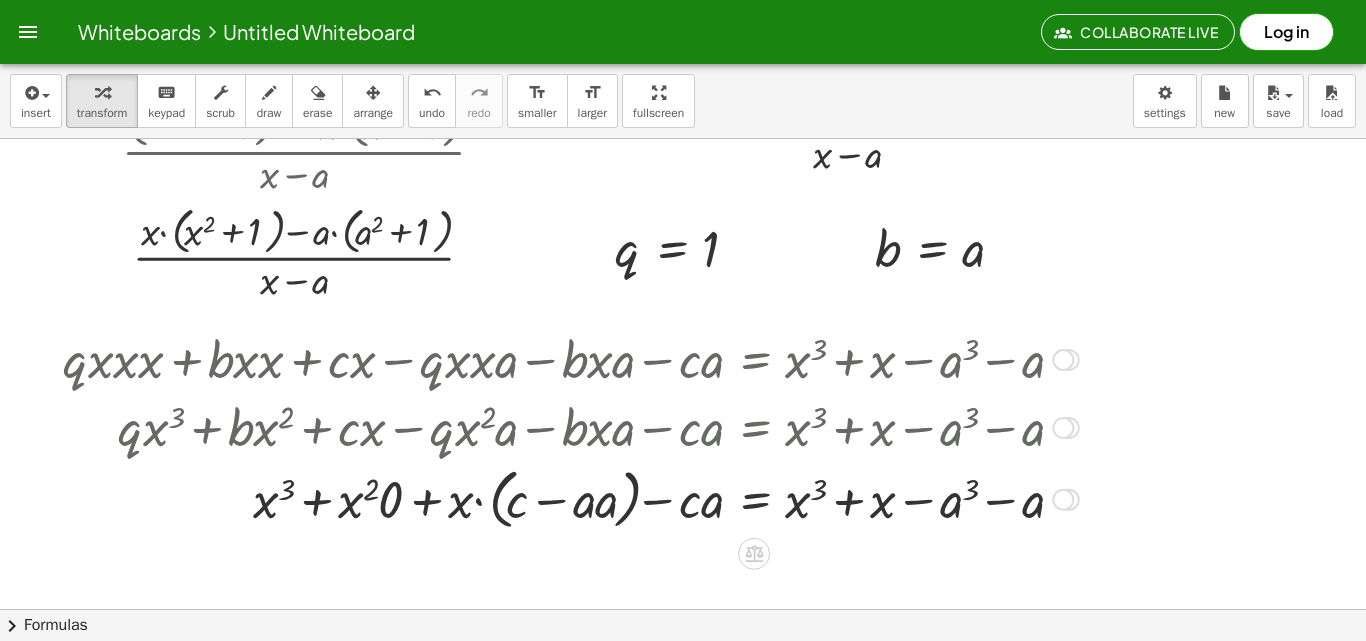 click at bounding box center (571, 498) 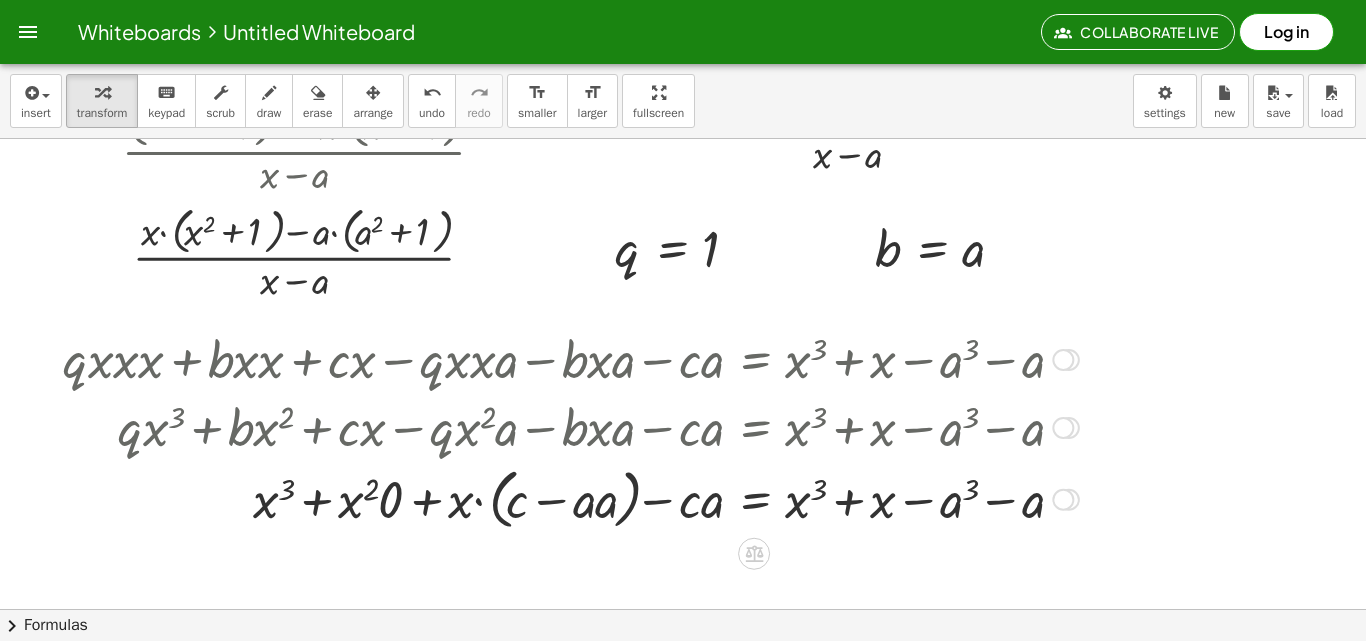 click at bounding box center (571, 498) 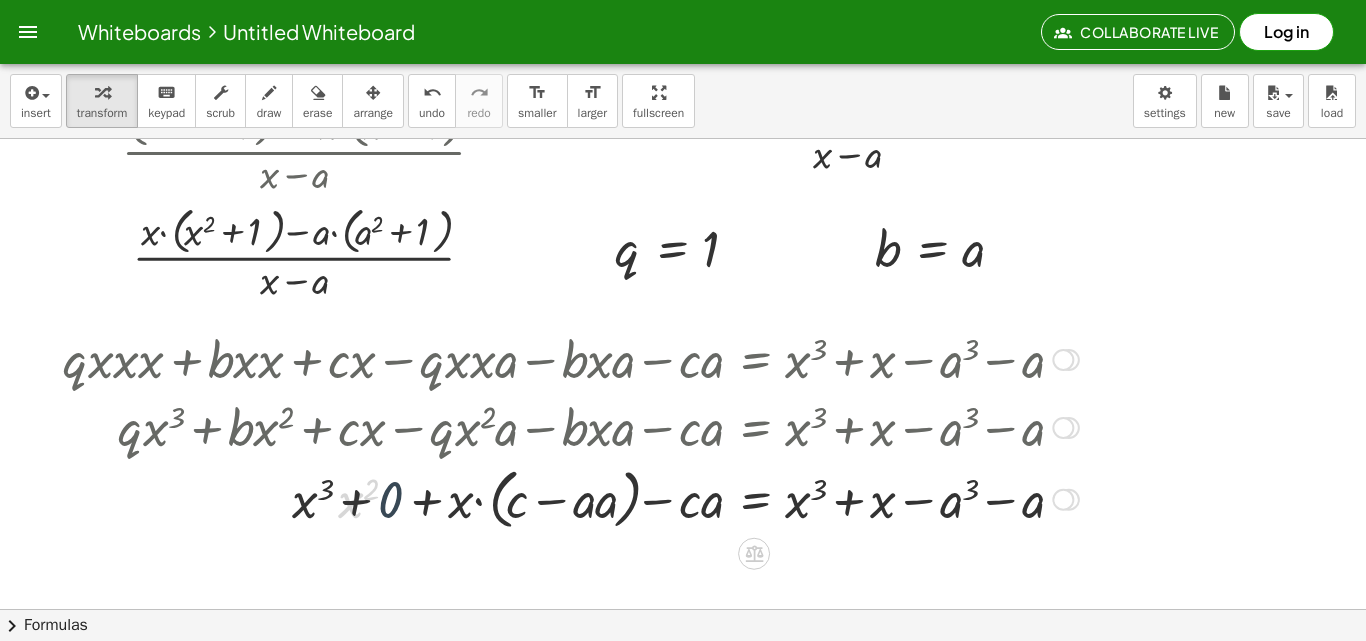 click at bounding box center [571, 498] 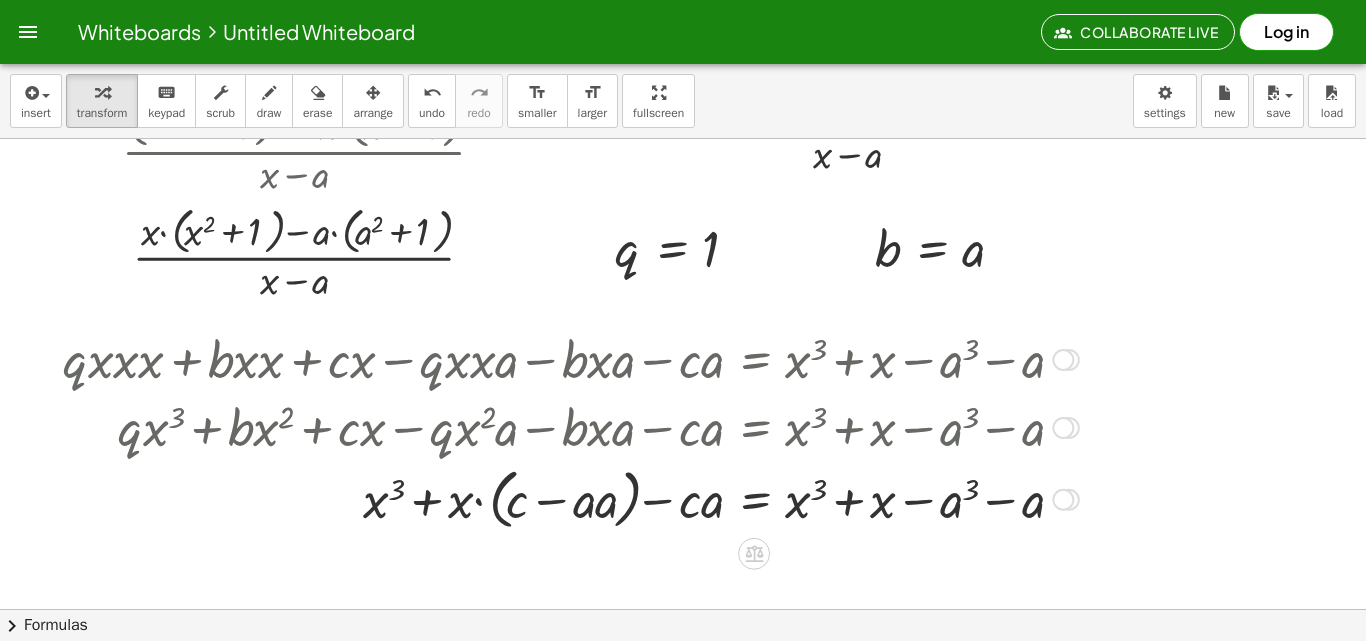 click at bounding box center (571, 498) 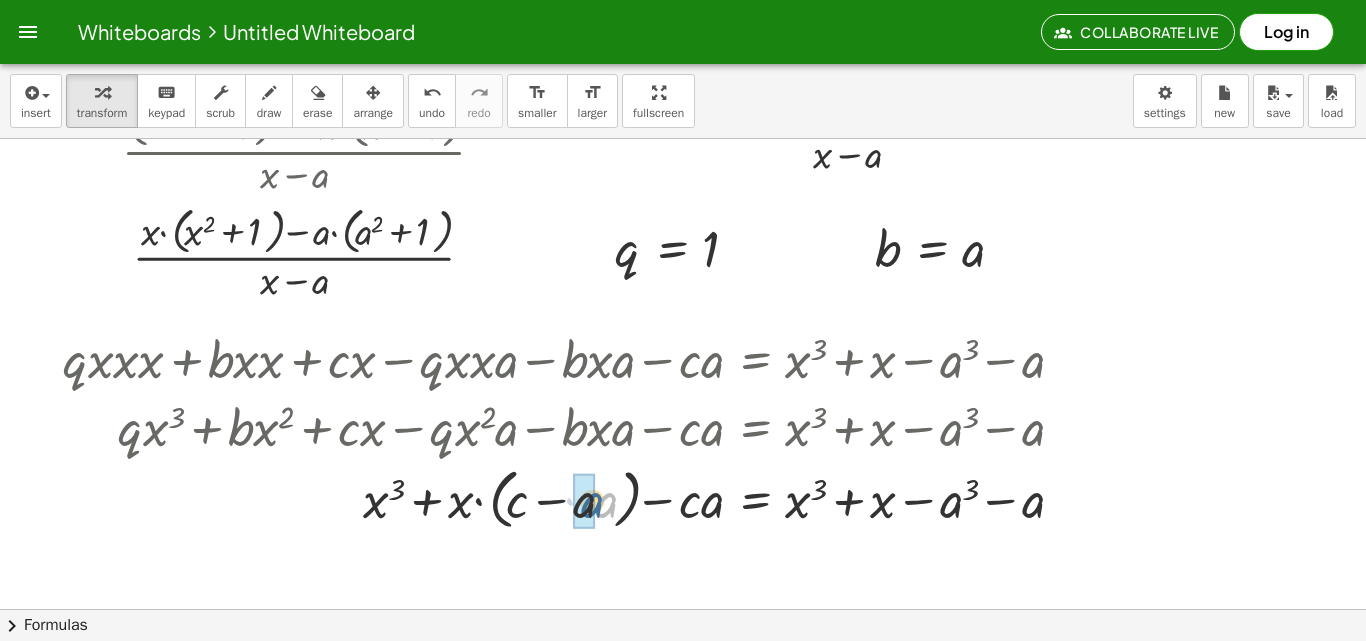 drag, startPoint x: 597, startPoint y: 512, endPoint x: 582, endPoint y: 510, distance: 15.132746 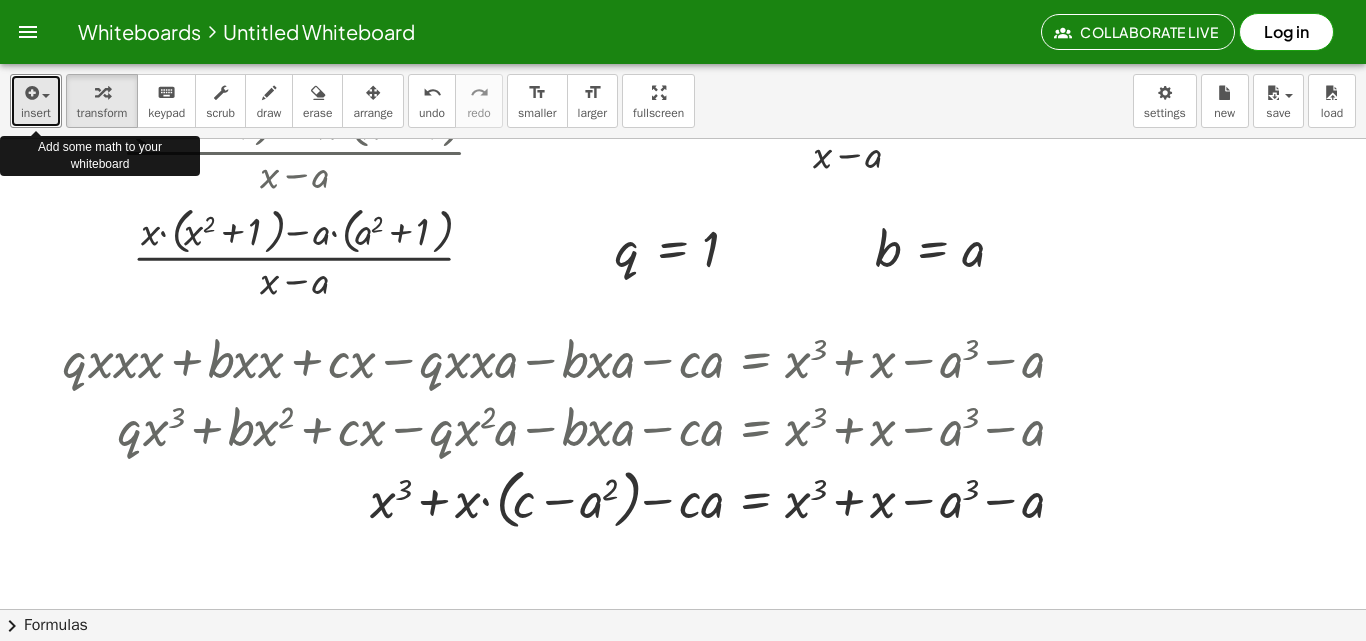drag, startPoint x: 24, startPoint y: 100, endPoint x: 42, endPoint y: 131, distance: 35.846897 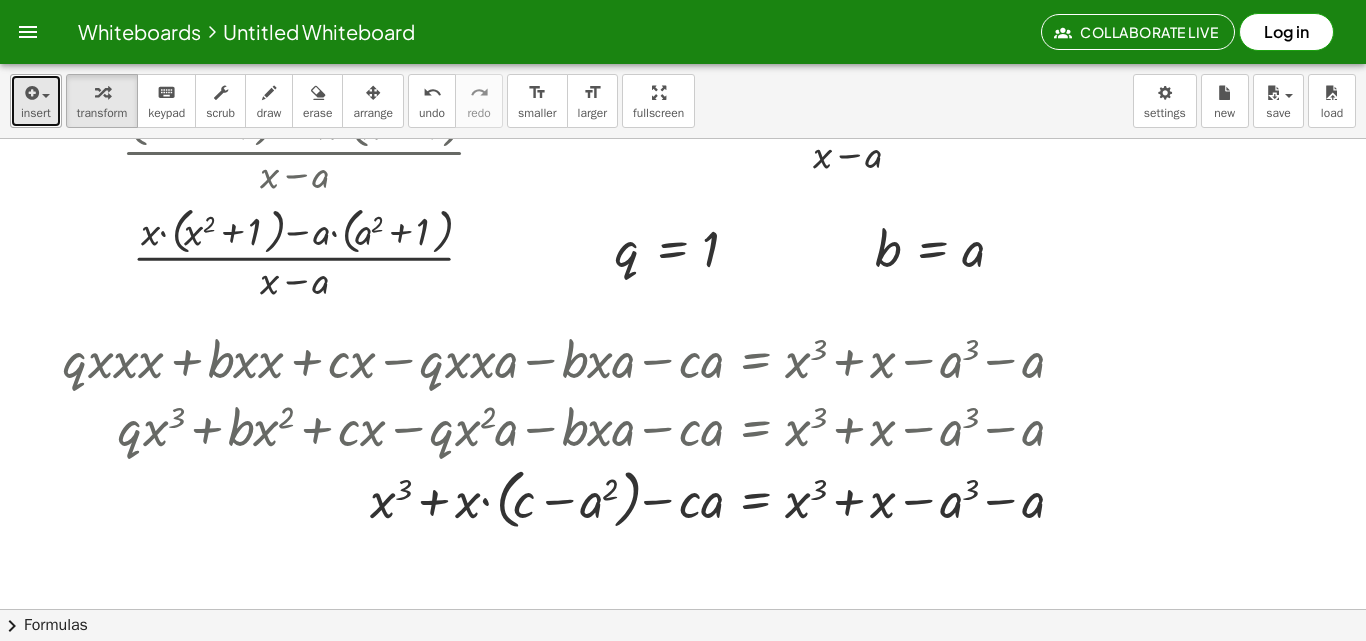 click on "insert" at bounding box center [36, 101] 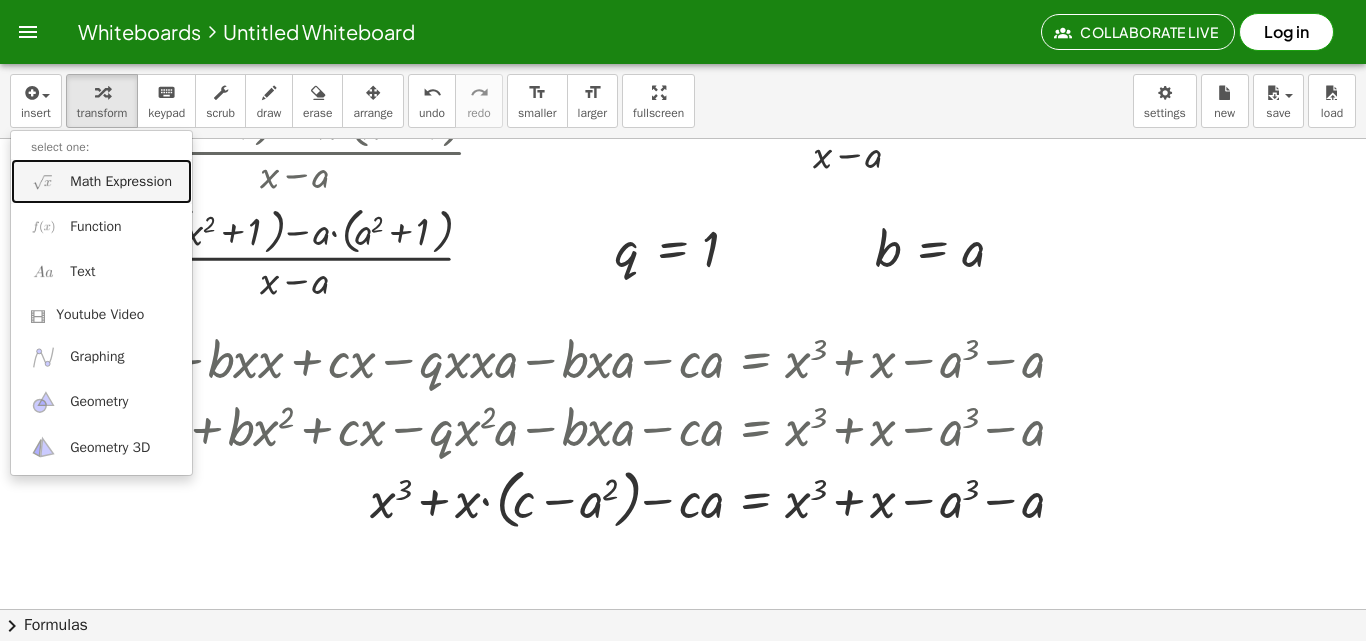 click on "Math Expression" at bounding box center [101, 181] 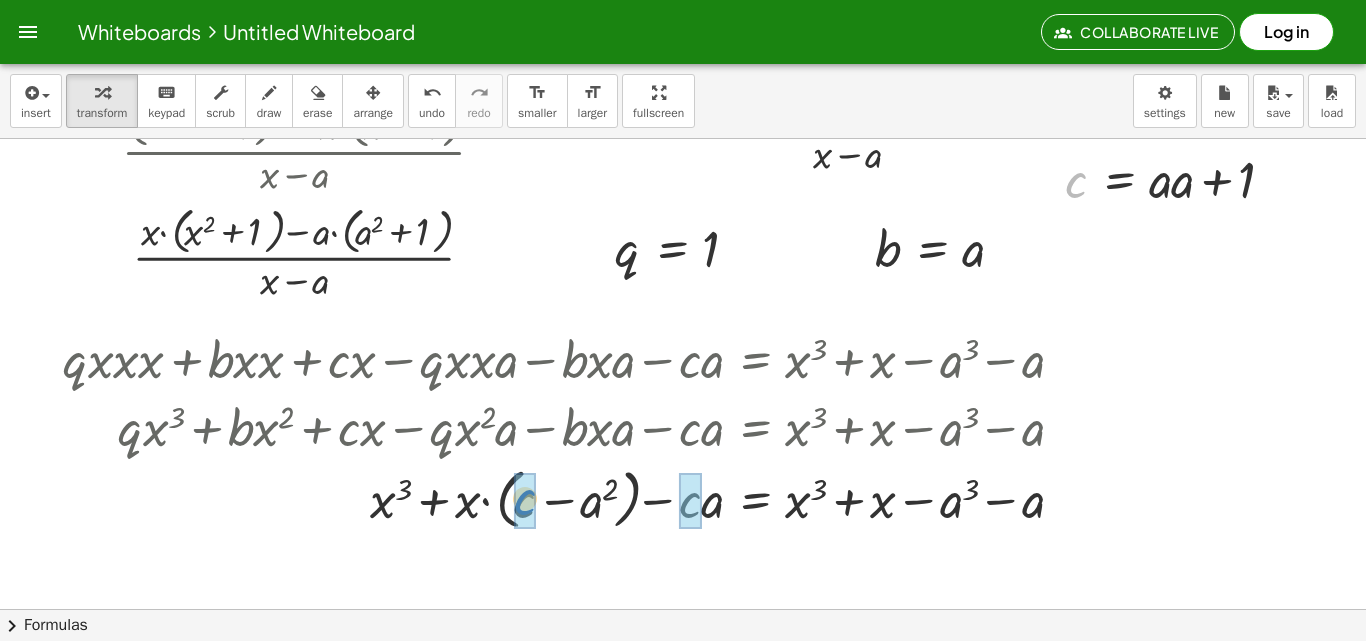 drag, startPoint x: 1067, startPoint y: 186, endPoint x: 515, endPoint y: 503, distance: 636.5477 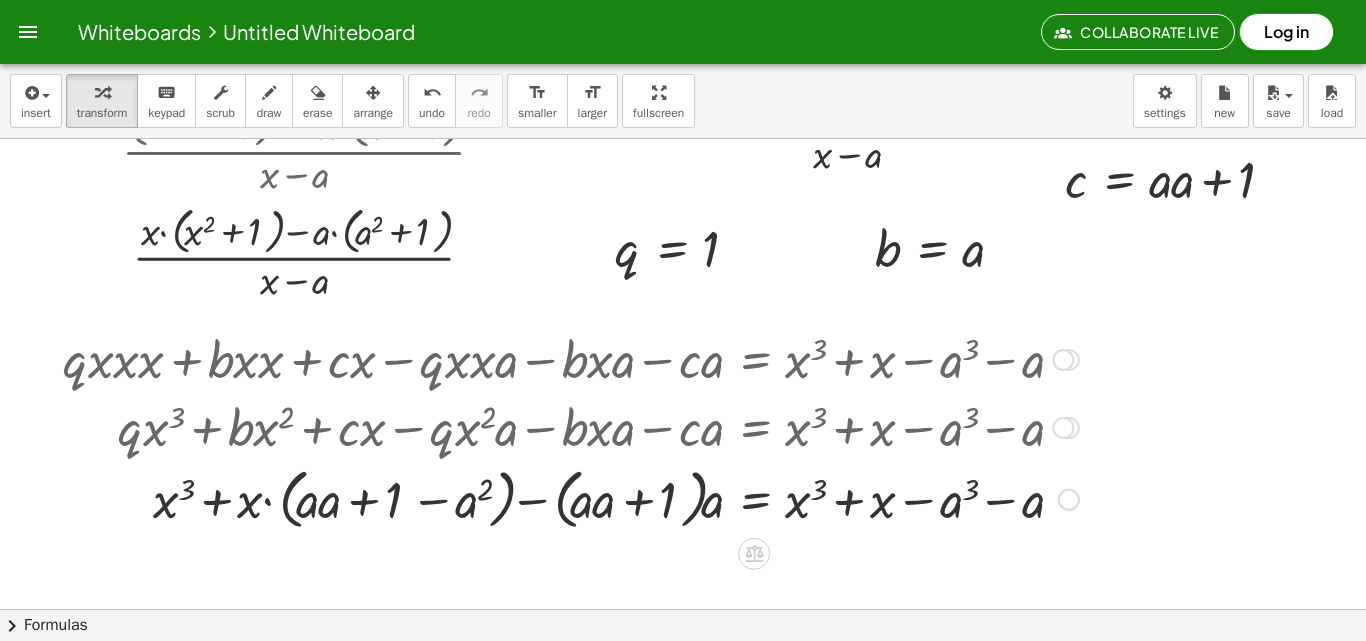 click at bounding box center [571, 498] 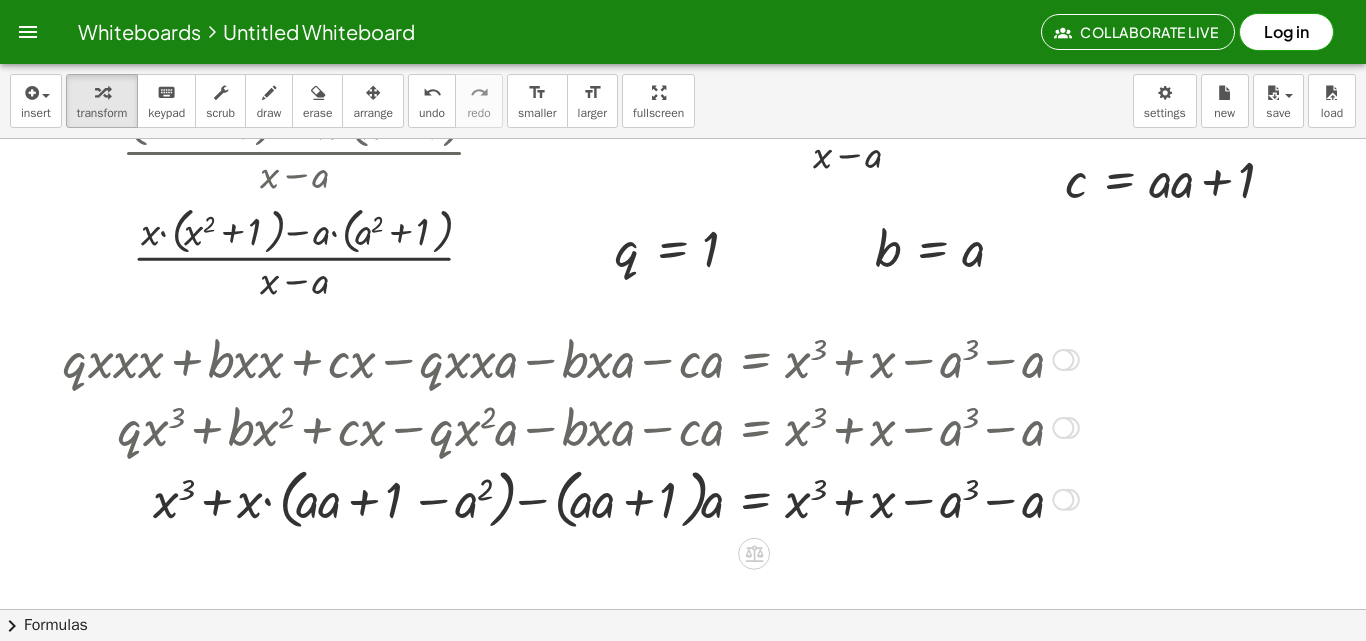 drag, startPoint x: 314, startPoint y: 491, endPoint x: 318, endPoint y: 507, distance: 16.492422 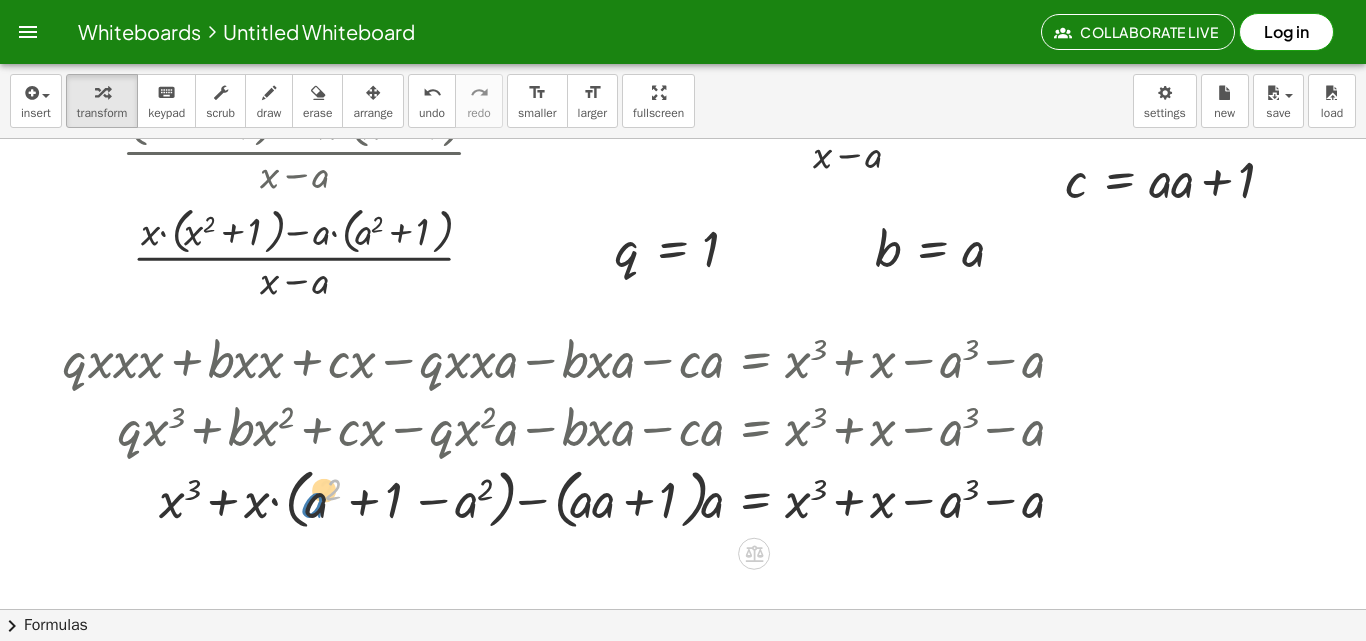 drag, startPoint x: 318, startPoint y: 507, endPoint x: 306, endPoint y: 506, distance: 12.0415945 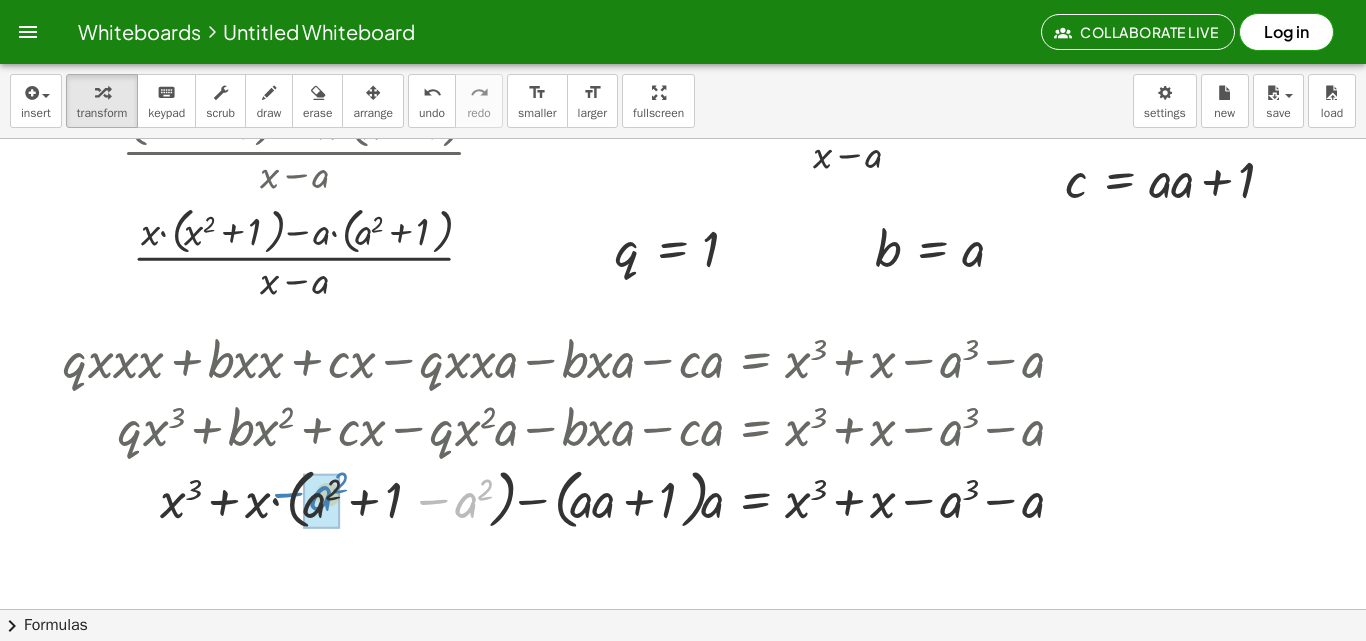 drag, startPoint x: 466, startPoint y: 490, endPoint x: 321, endPoint y: 483, distance: 145.16887 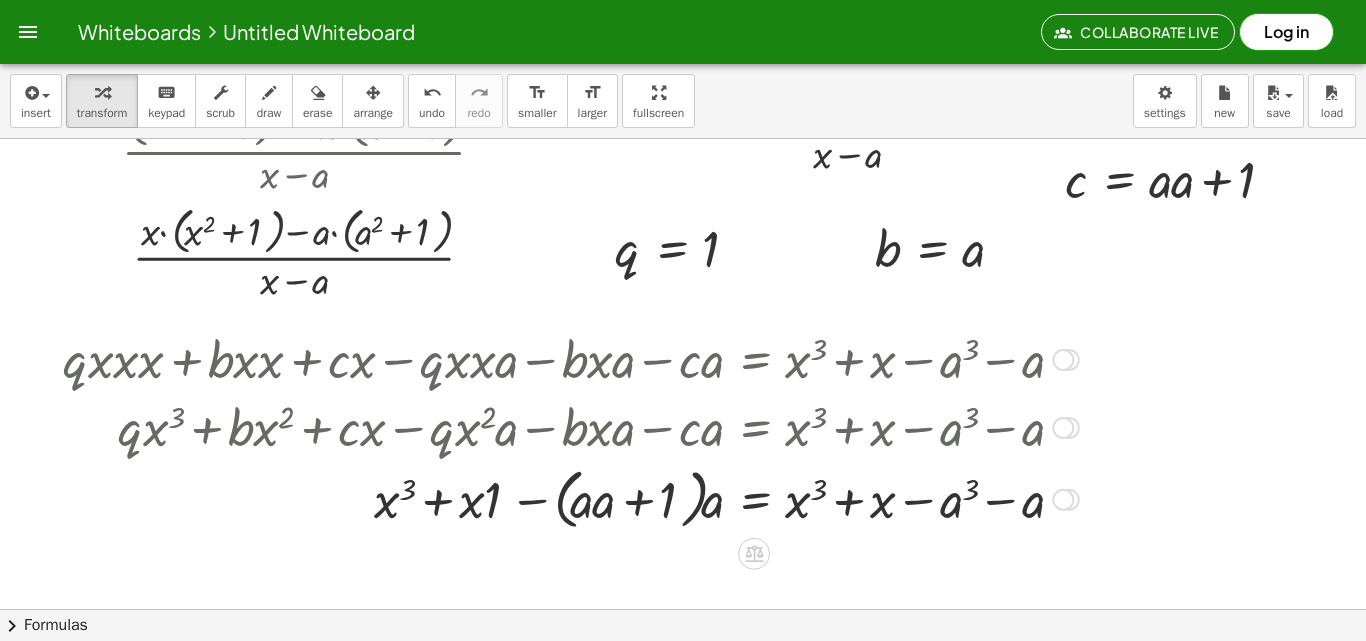 click at bounding box center [571, 498] 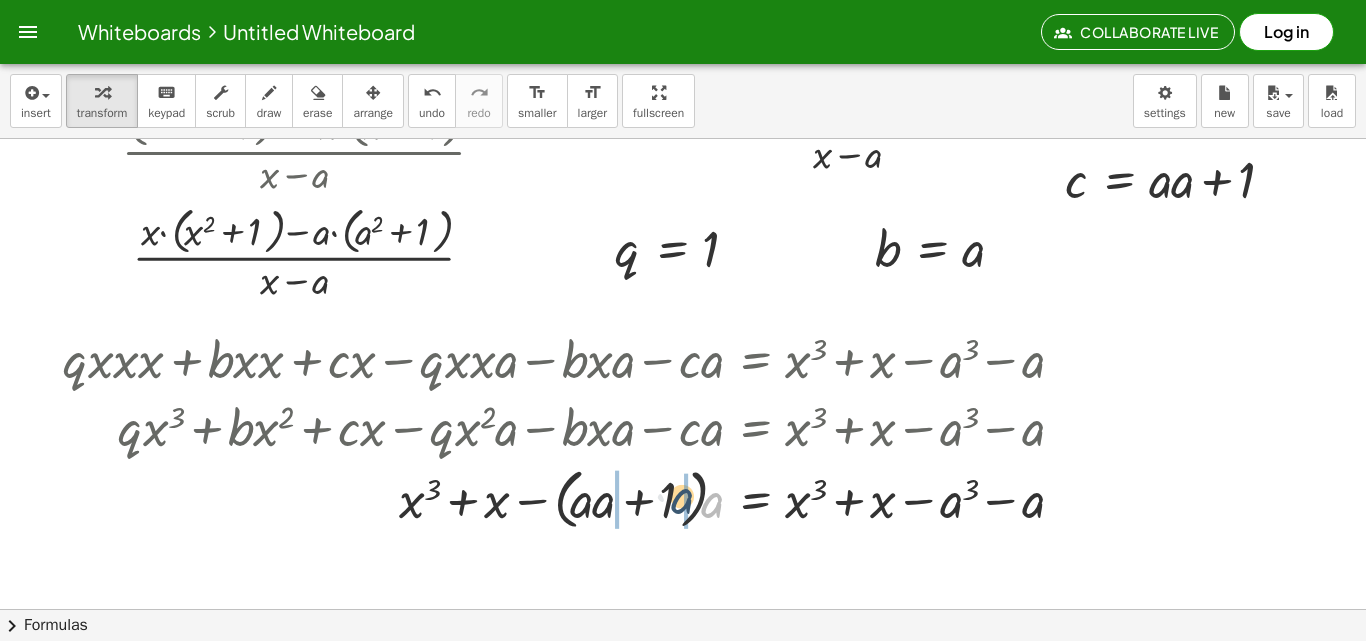 drag, startPoint x: 717, startPoint y: 509, endPoint x: 675, endPoint y: 502, distance: 42.579338 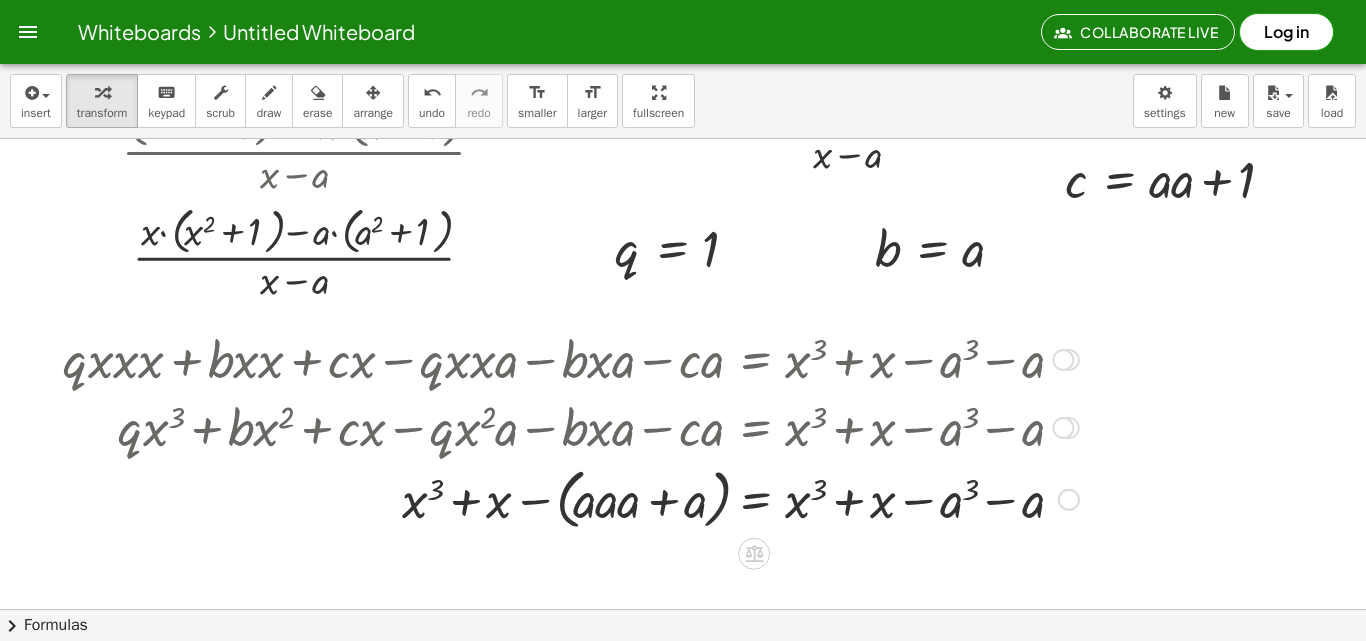 click at bounding box center (571, 498) 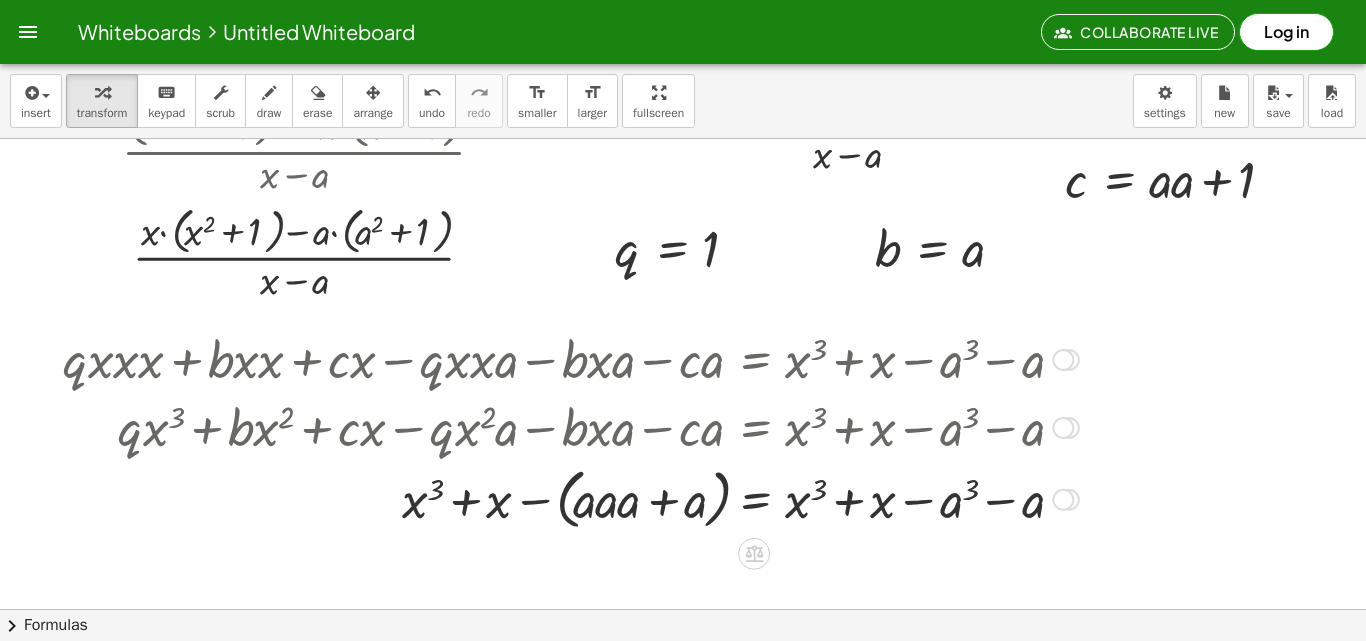 click at bounding box center [571, 498] 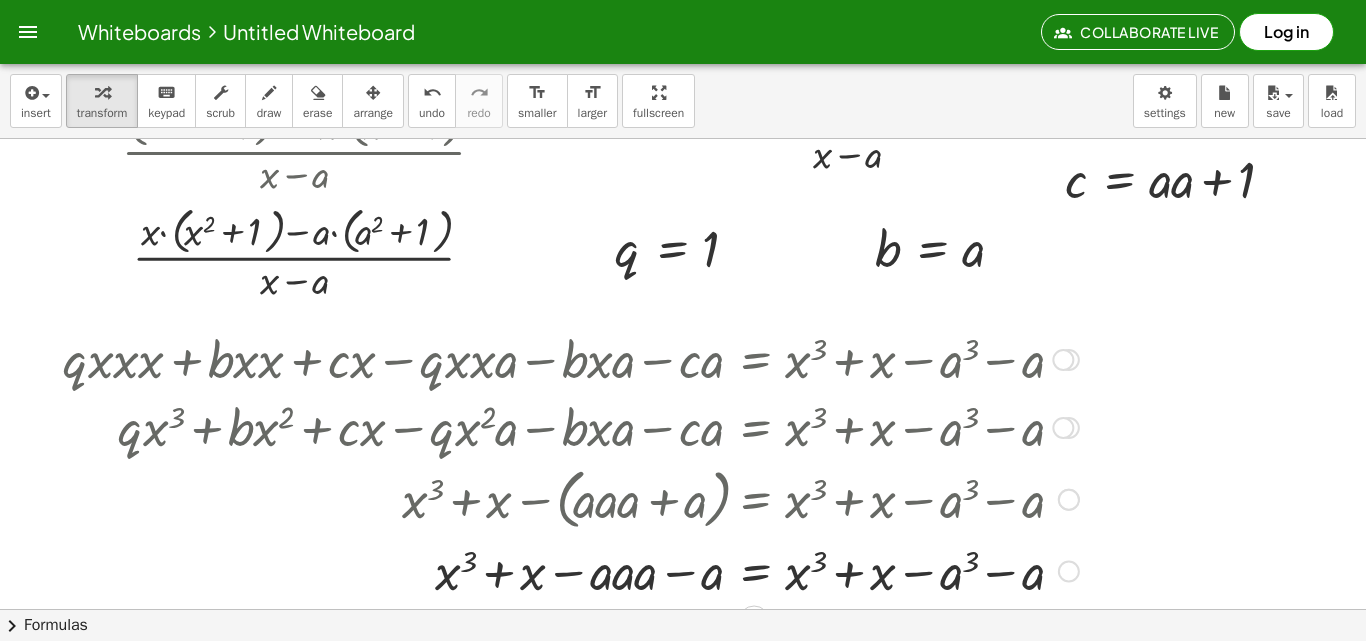 drag, startPoint x: 649, startPoint y: 506, endPoint x: 631, endPoint y: 537, distance: 35.846897 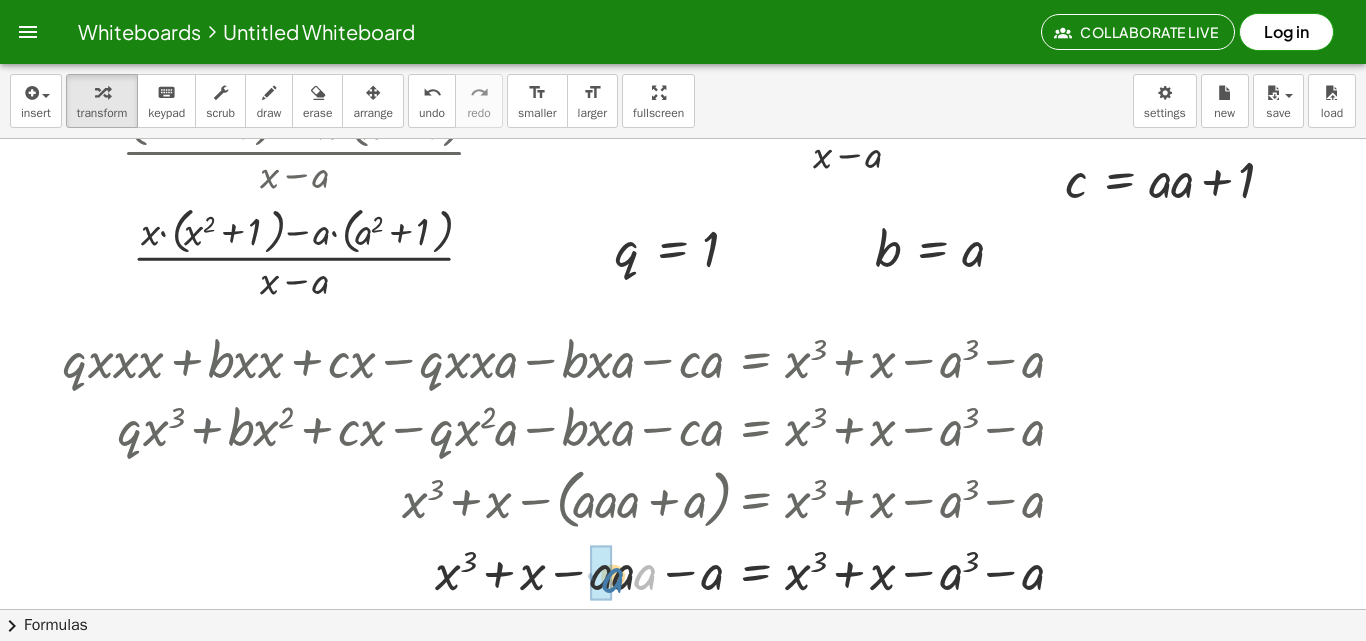 drag, startPoint x: 656, startPoint y: 572, endPoint x: 622, endPoint y: 576, distance: 34.234486 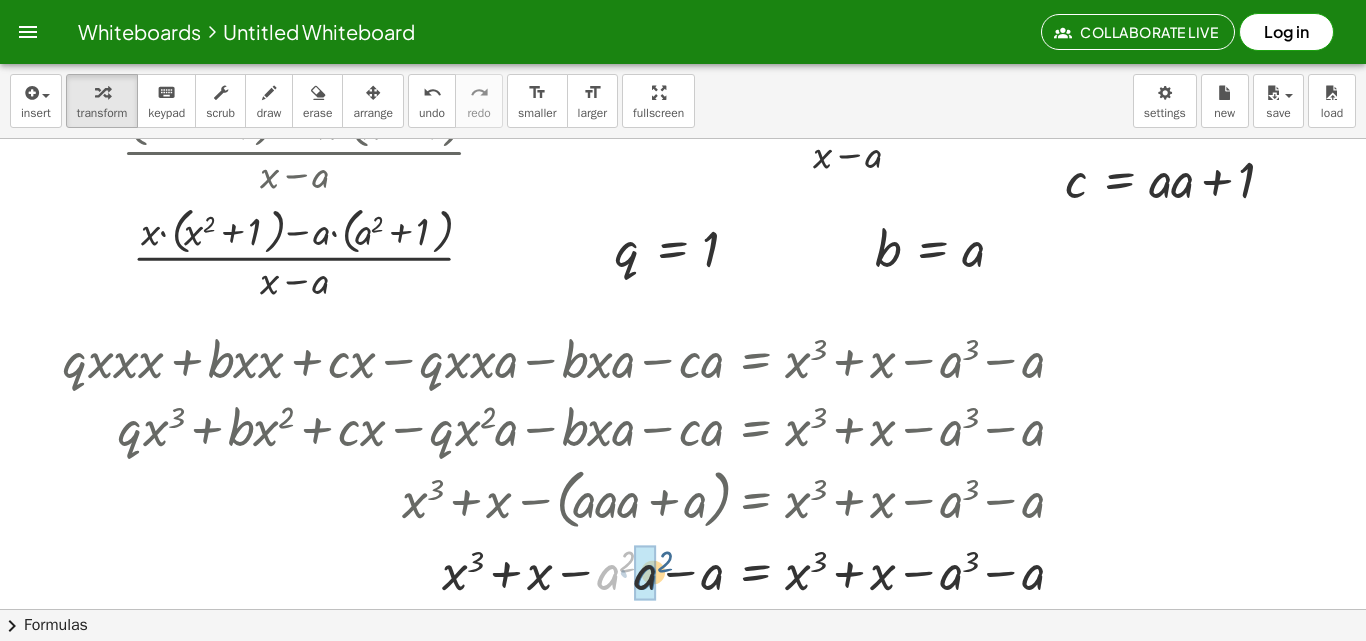 drag, startPoint x: 614, startPoint y: 575, endPoint x: 654, endPoint y: 575, distance: 40 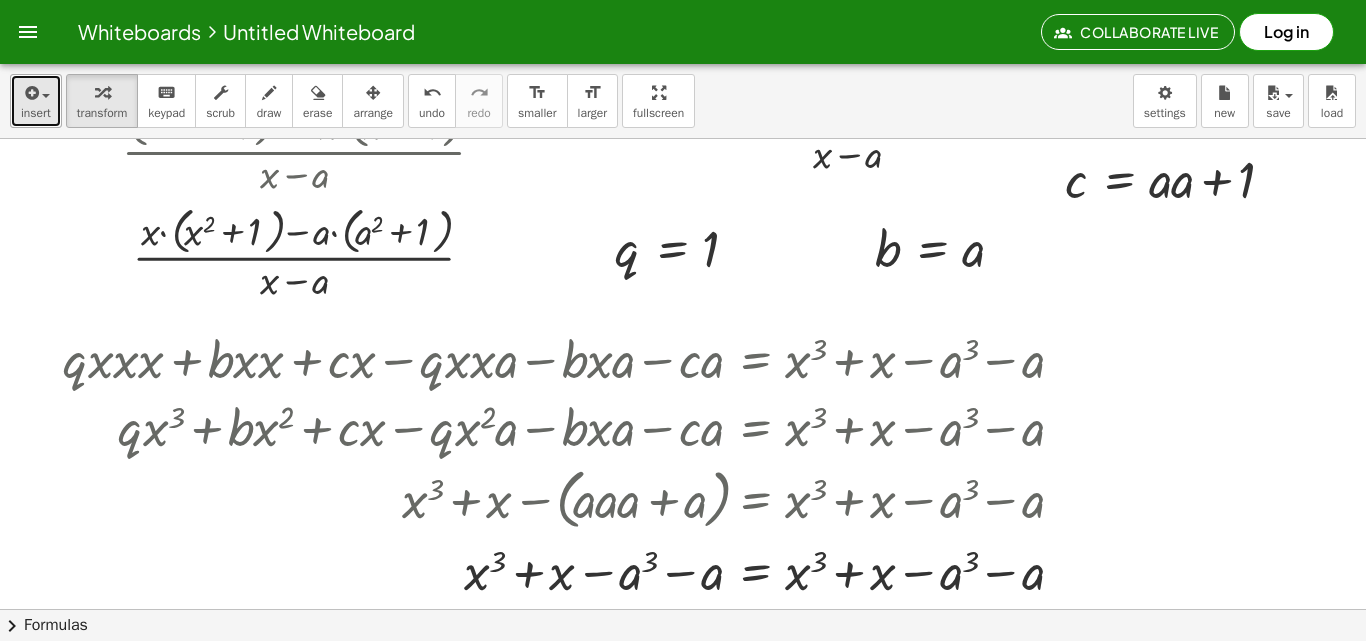 click on "insert" at bounding box center (36, 113) 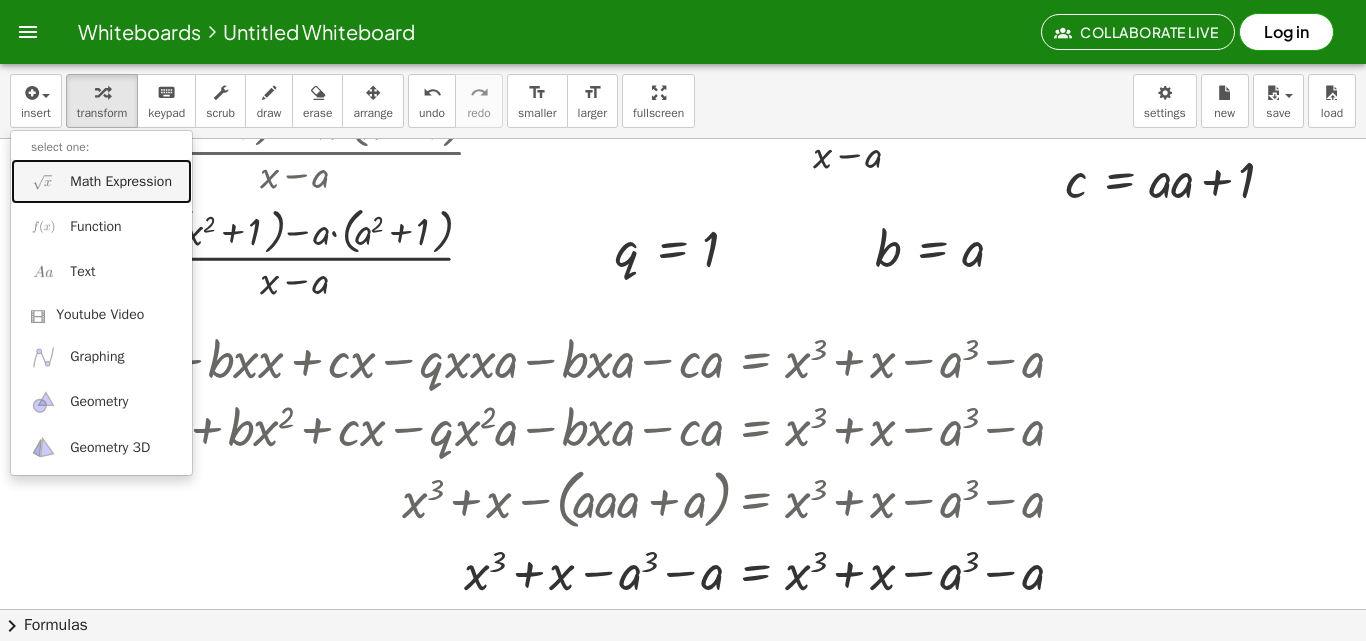 click on "Math Expression" at bounding box center [121, 182] 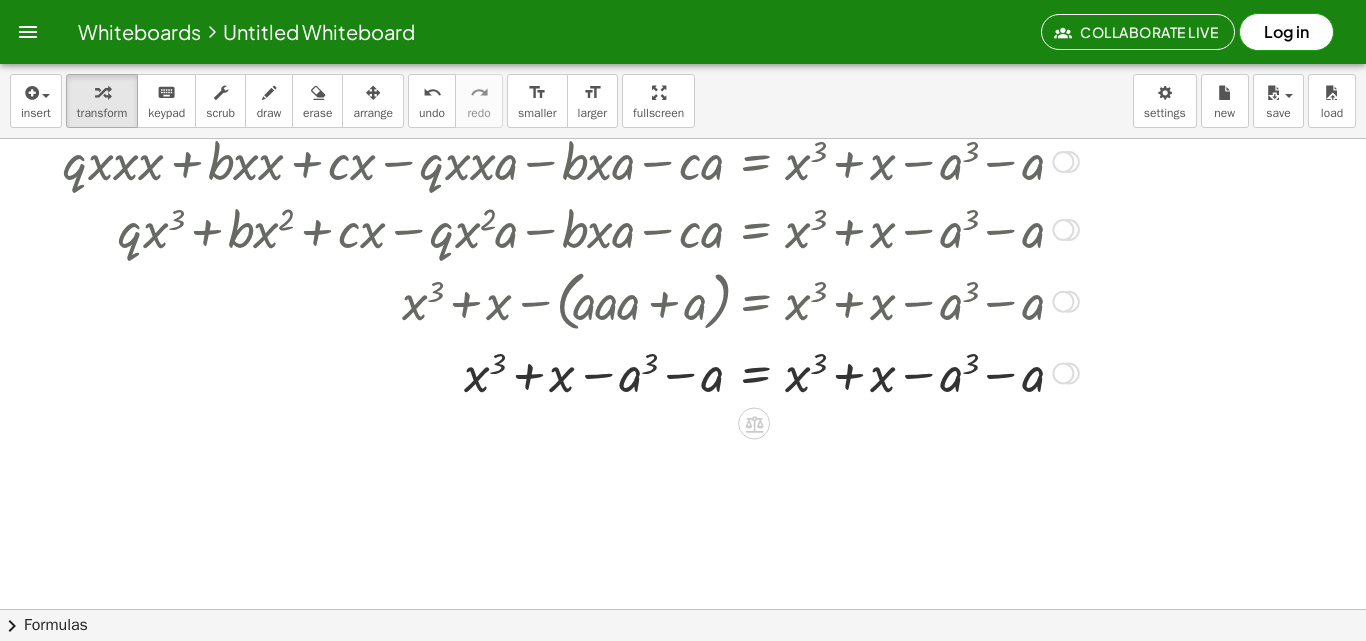 scroll, scrollTop: 0, scrollLeft: 0, axis: both 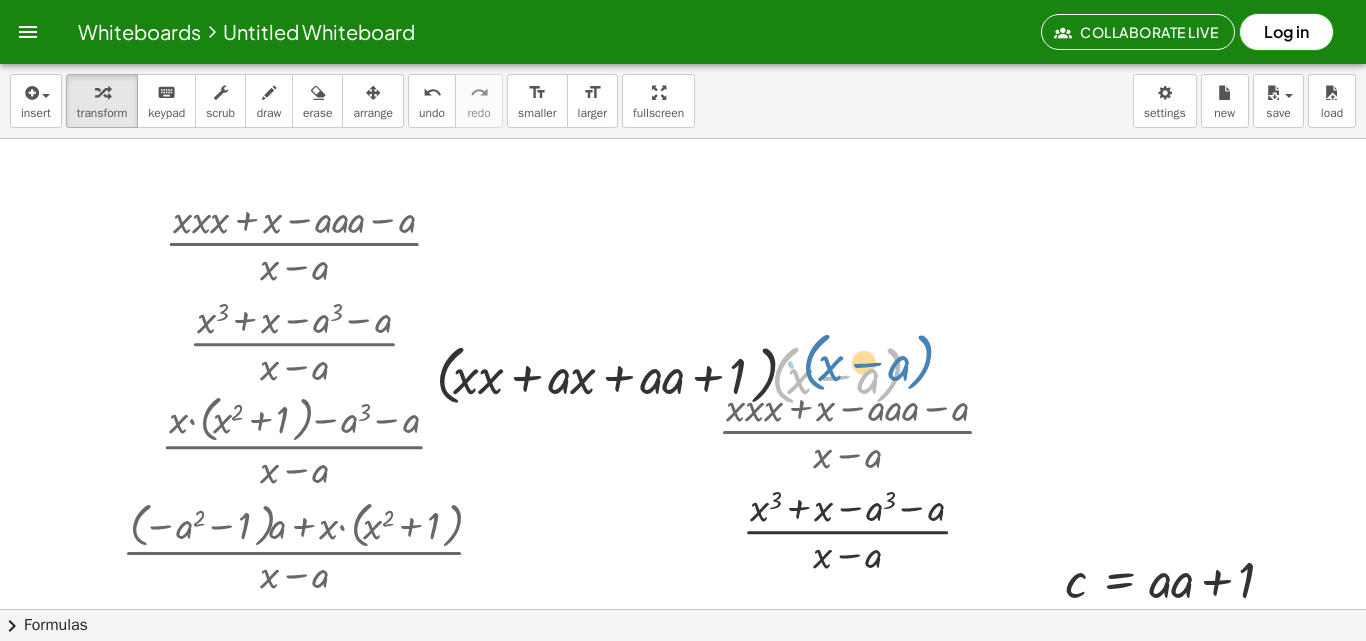 drag, startPoint x: 781, startPoint y: 385, endPoint x: 814, endPoint y: 372, distance: 35.468296 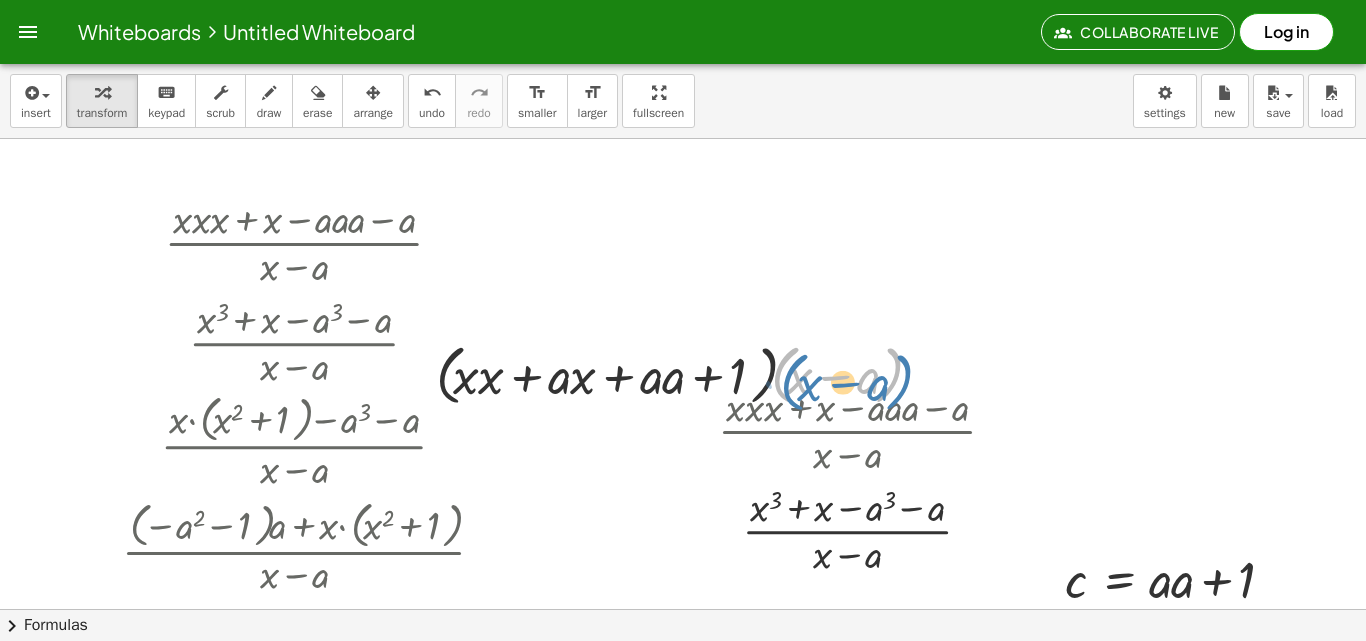 drag, startPoint x: 772, startPoint y: 373, endPoint x: 782, endPoint y: 380, distance: 12.206555 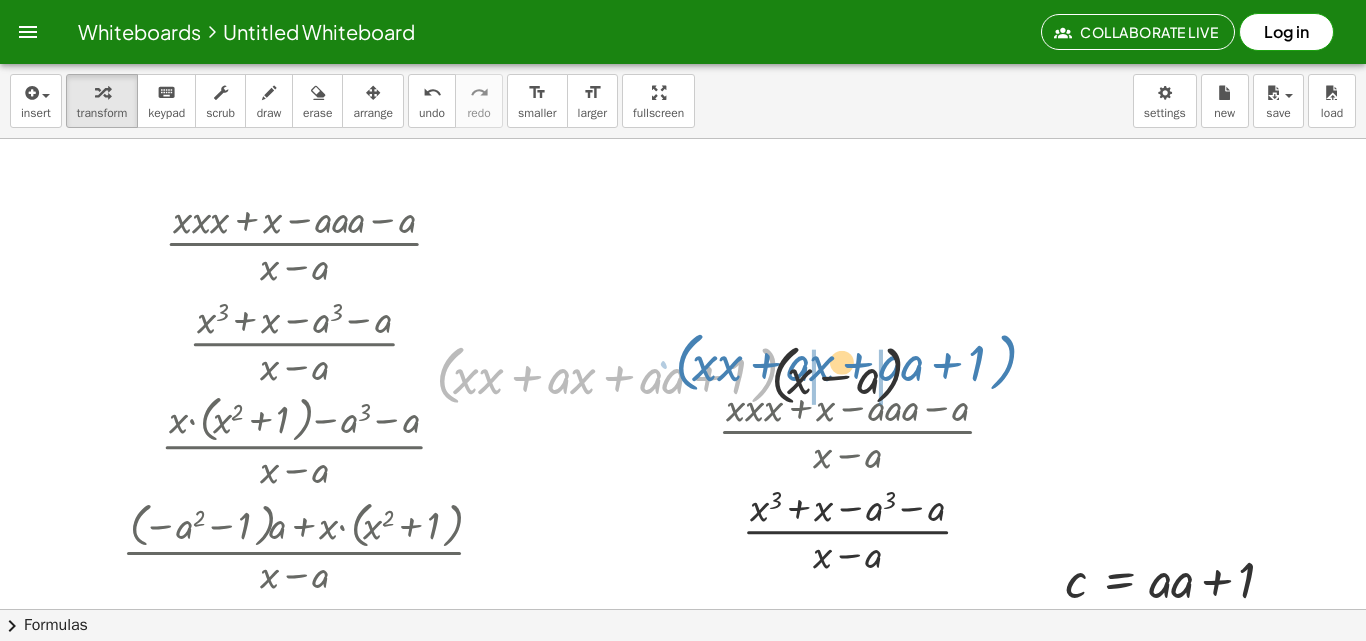 drag, startPoint x: 760, startPoint y: 397, endPoint x: 1002, endPoint y: 389, distance: 242.1322 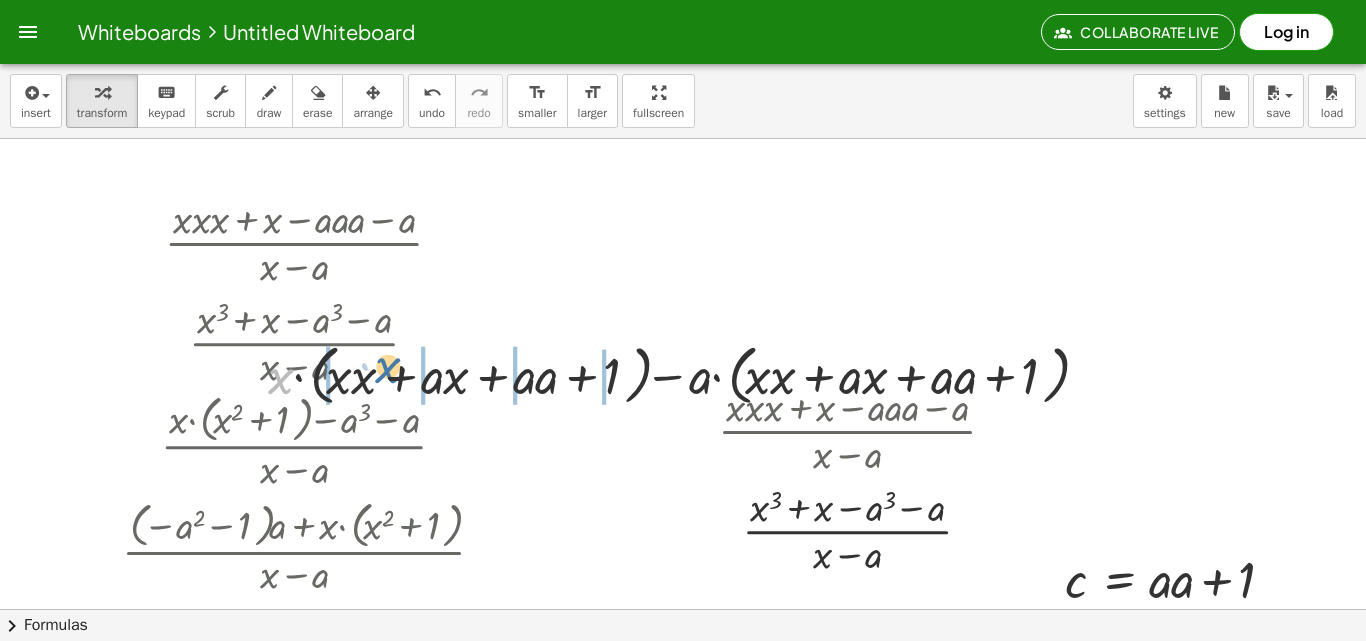 drag, startPoint x: 272, startPoint y: 377, endPoint x: 380, endPoint y: 374, distance: 108.04166 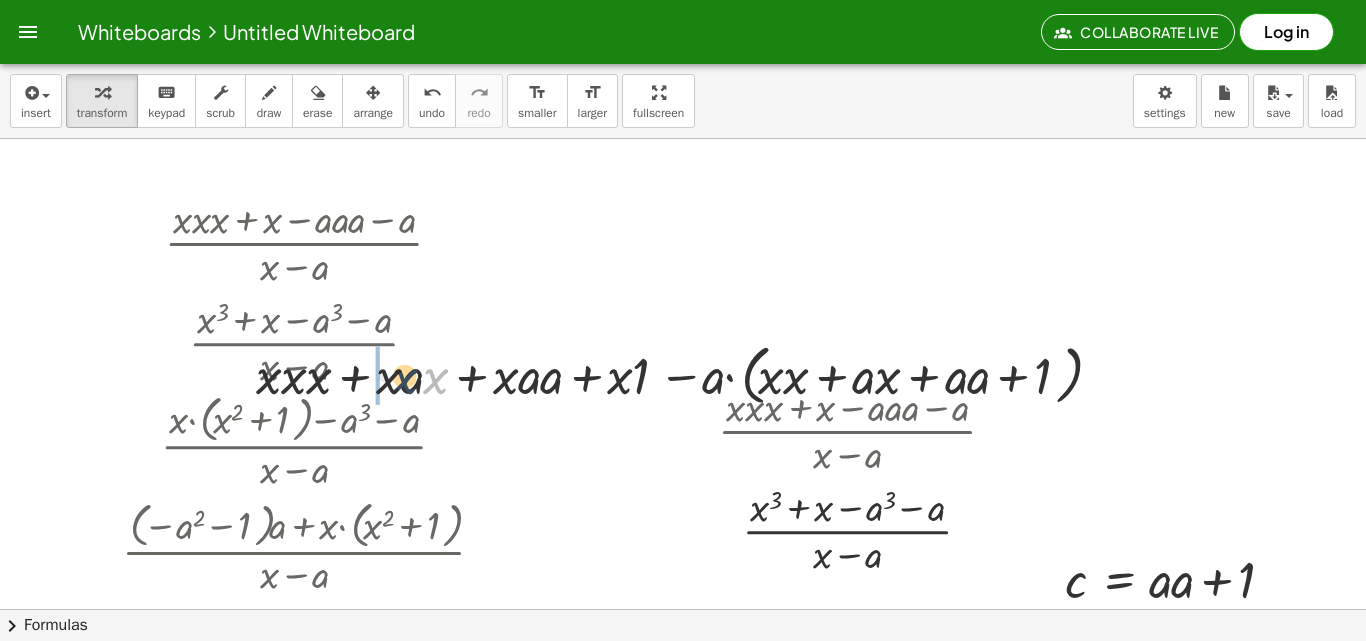 drag, startPoint x: 439, startPoint y: 386, endPoint x: 374, endPoint y: 380, distance: 65.27634 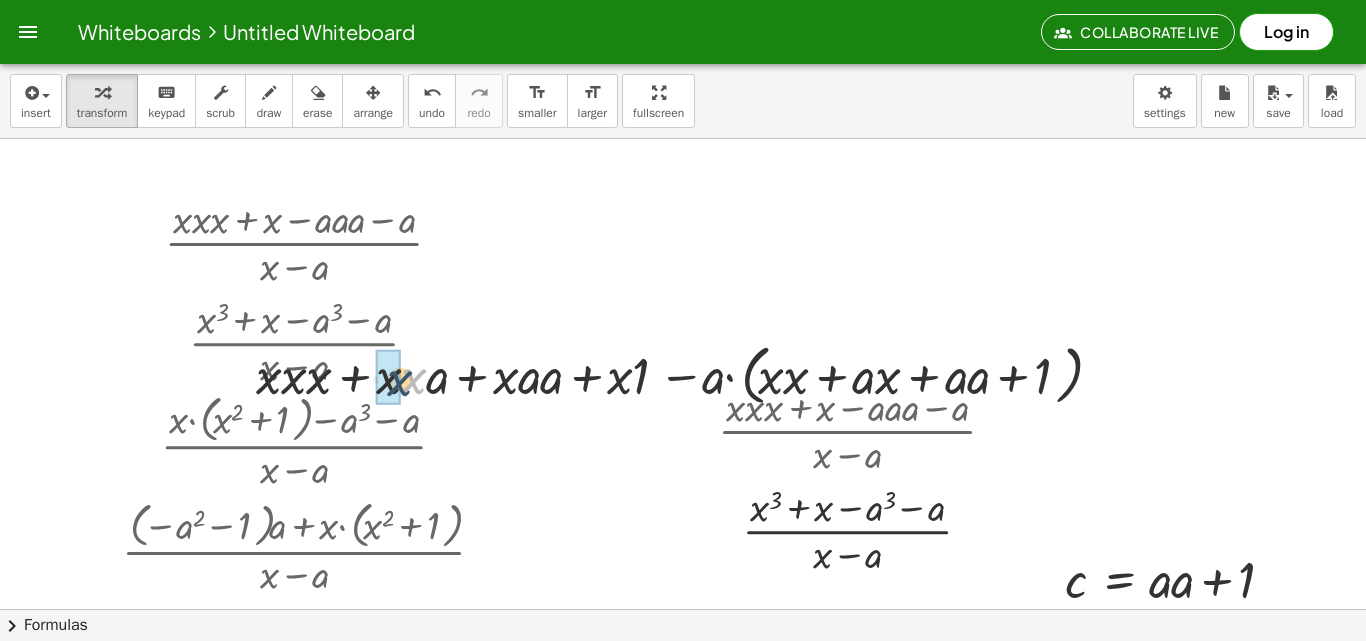 drag, startPoint x: 418, startPoint y: 386, endPoint x: 406, endPoint y: 388, distance: 12.165525 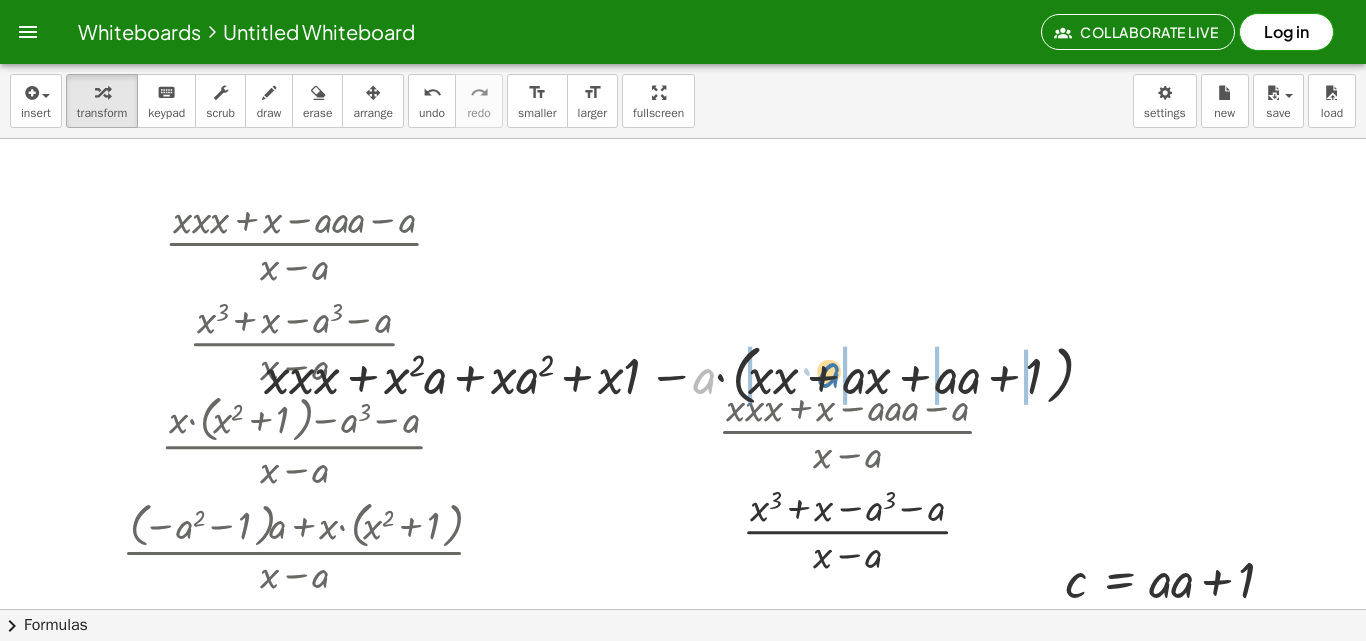drag, startPoint x: 711, startPoint y: 376, endPoint x: 839, endPoint y: 370, distance: 128.14055 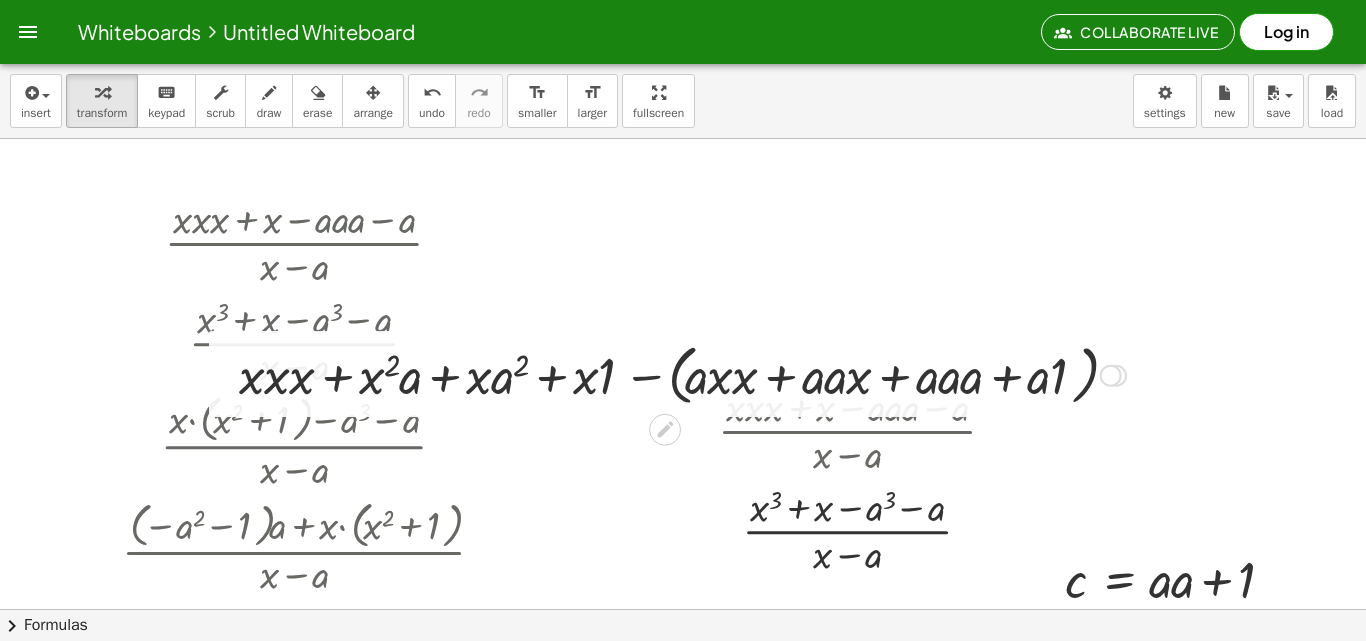 click at bounding box center [682, 374] 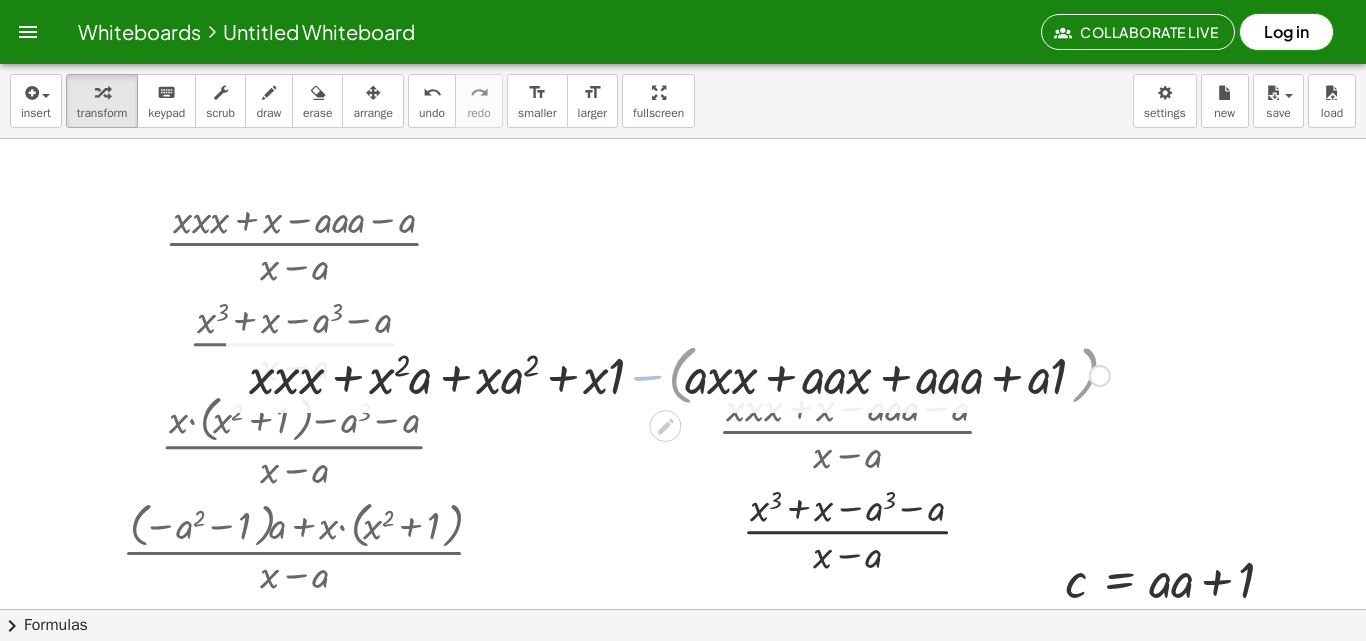 click at bounding box center (683, 374) 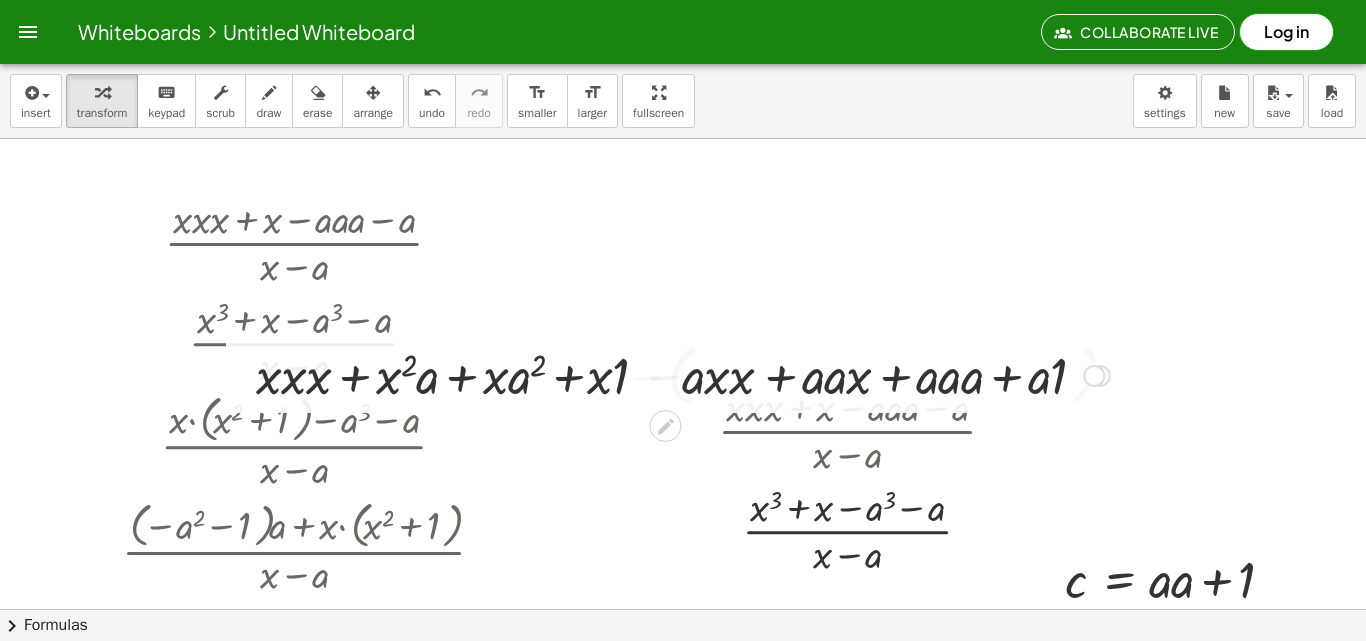 click at bounding box center (683, 374) 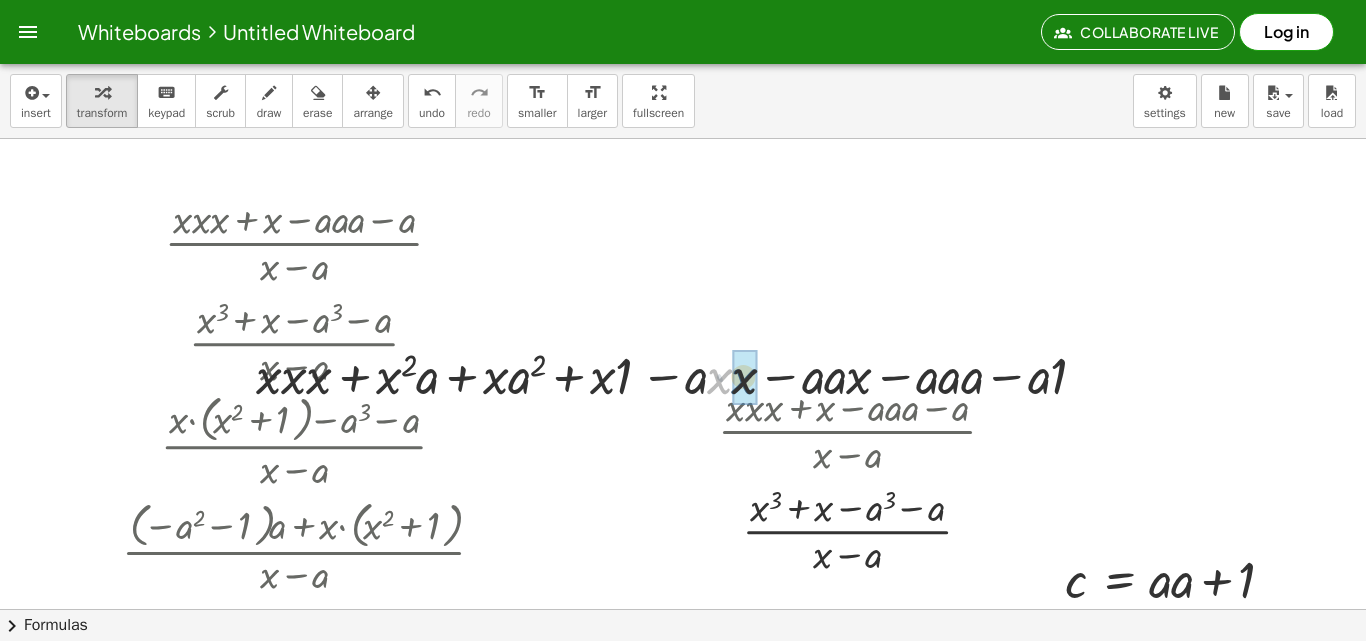 drag, startPoint x: 728, startPoint y: 377, endPoint x: 650, endPoint y: 377, distance: 78 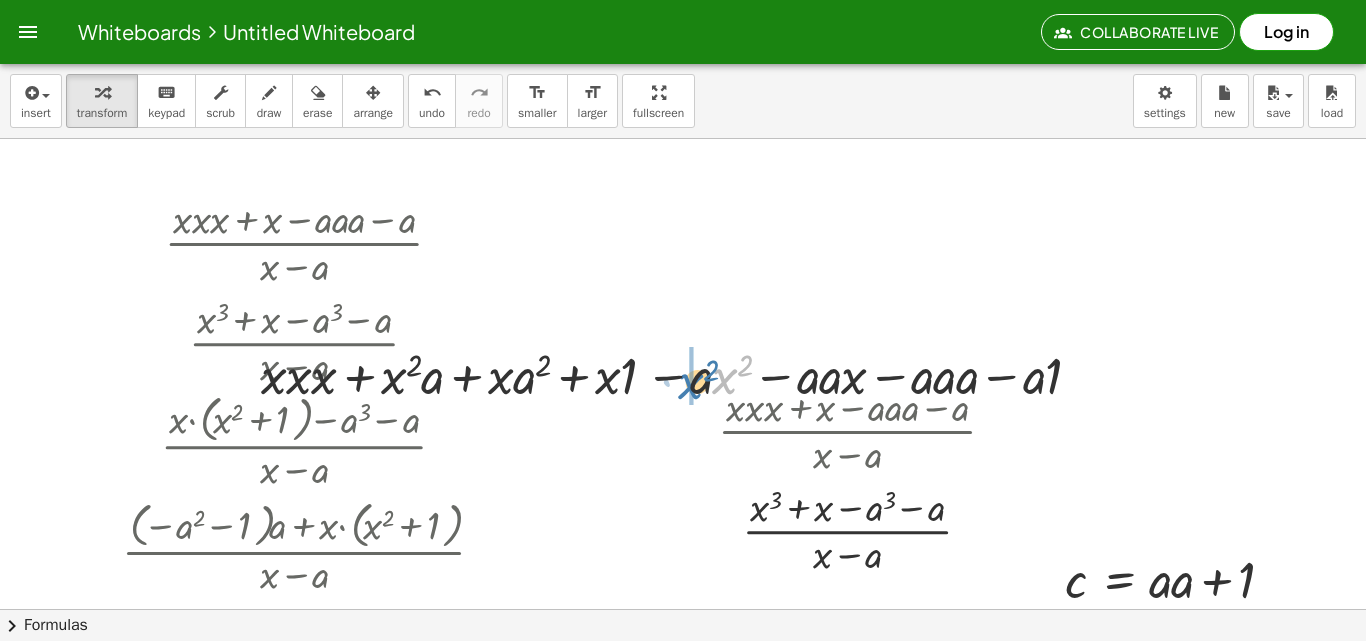 drag, startPoint x: 729, startPoint y: 385, endPoint x: 694, endPoint y: 390, distance: 35.35534 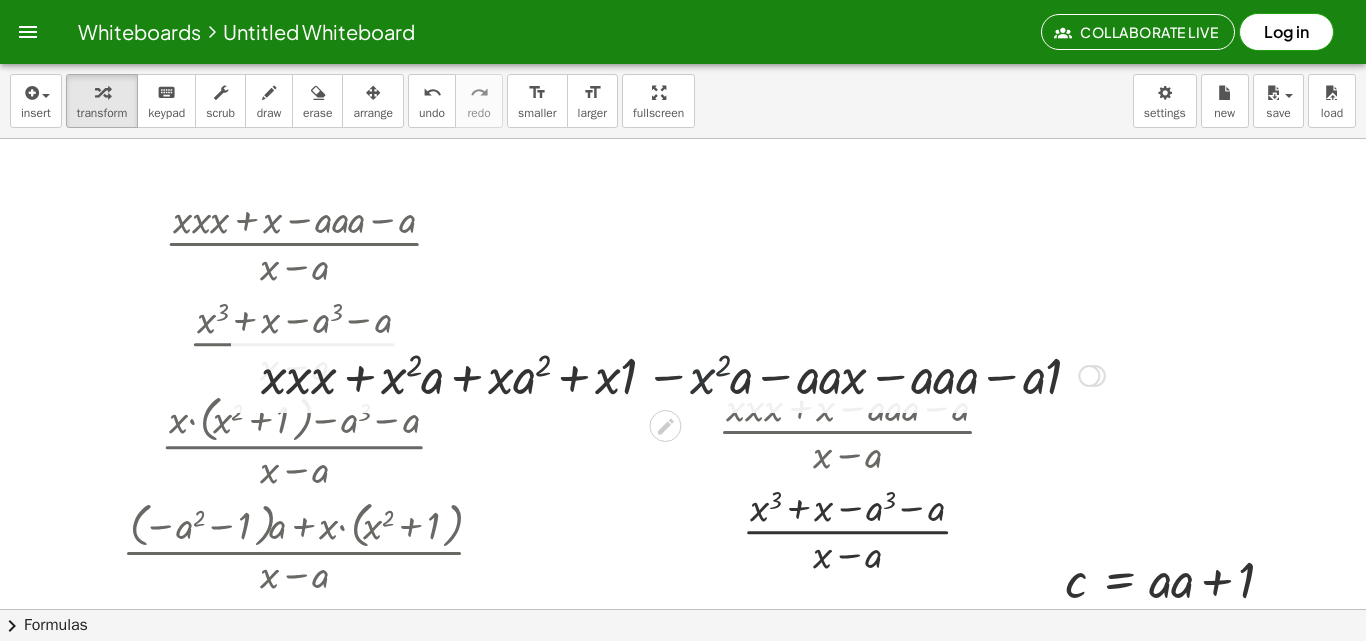 click at bounding box center [683, 374] 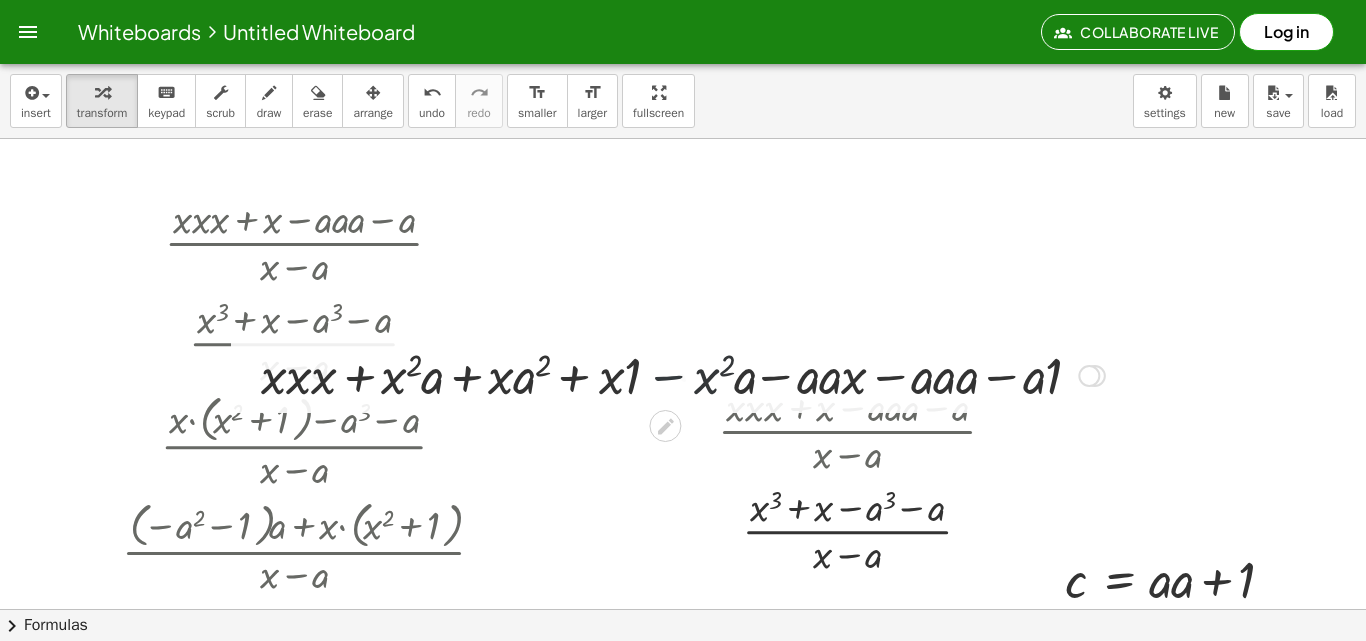 click at bounding box center [683, 374] 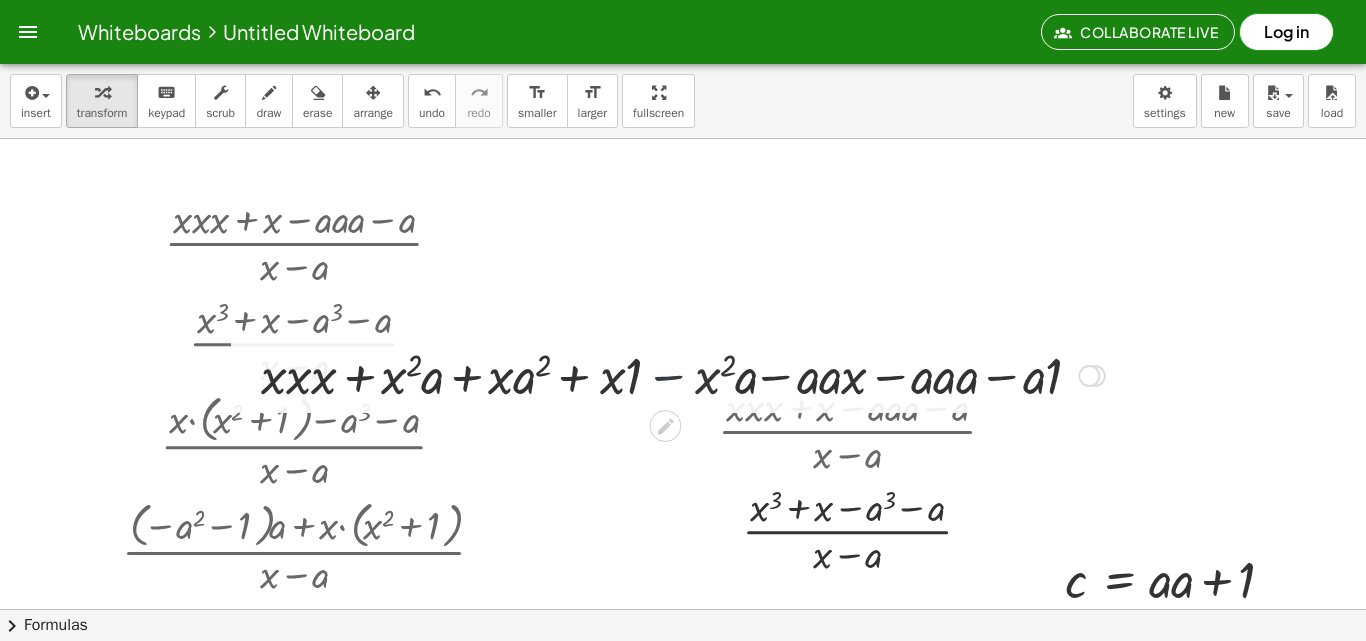 click at bounding box center [683, 374] 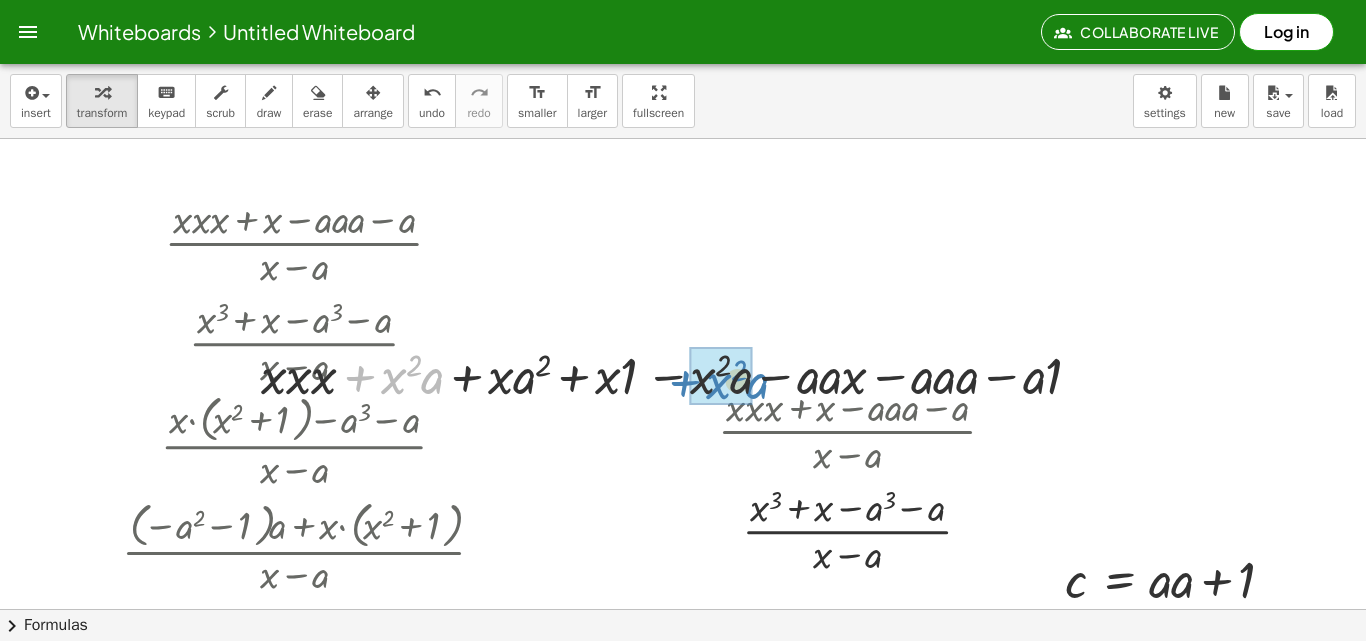 drag, startPoint x: 368, startPoint y: 380, endPoint x: 686, endPoint y: 380, distance: 318 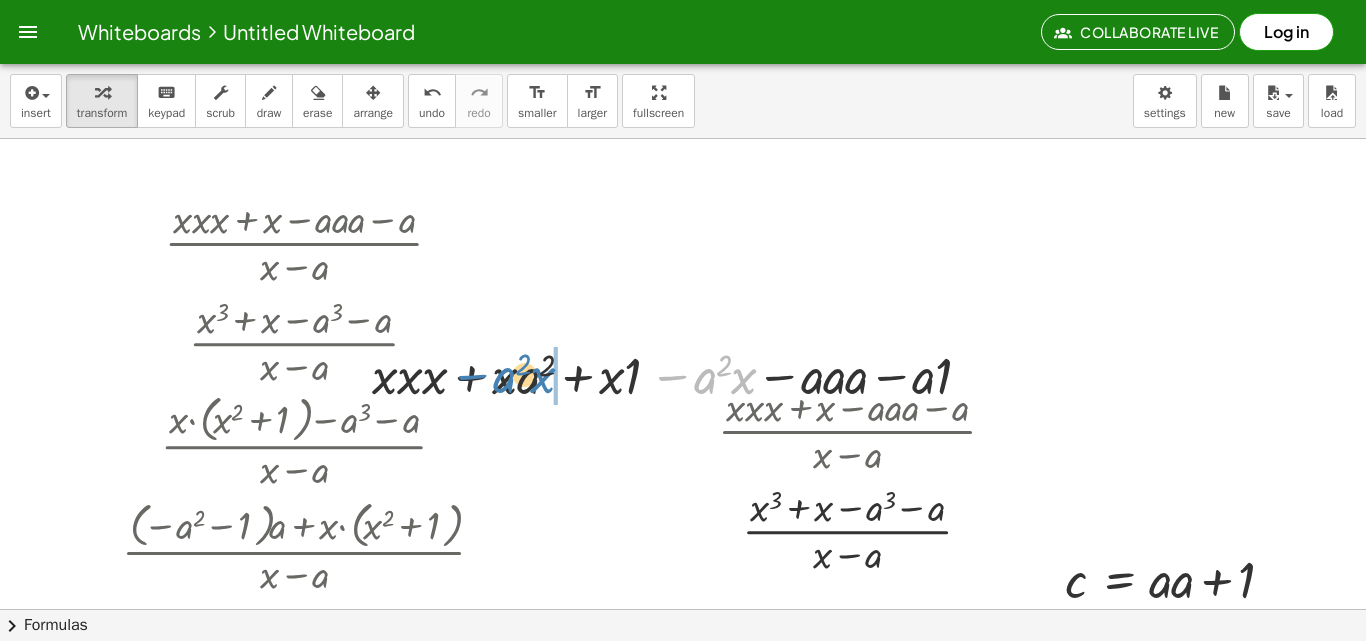 drag, startPoint x: 670, startPoint y: 379, endPoint x: 469, endPoint y: 378, distance: 201.00249 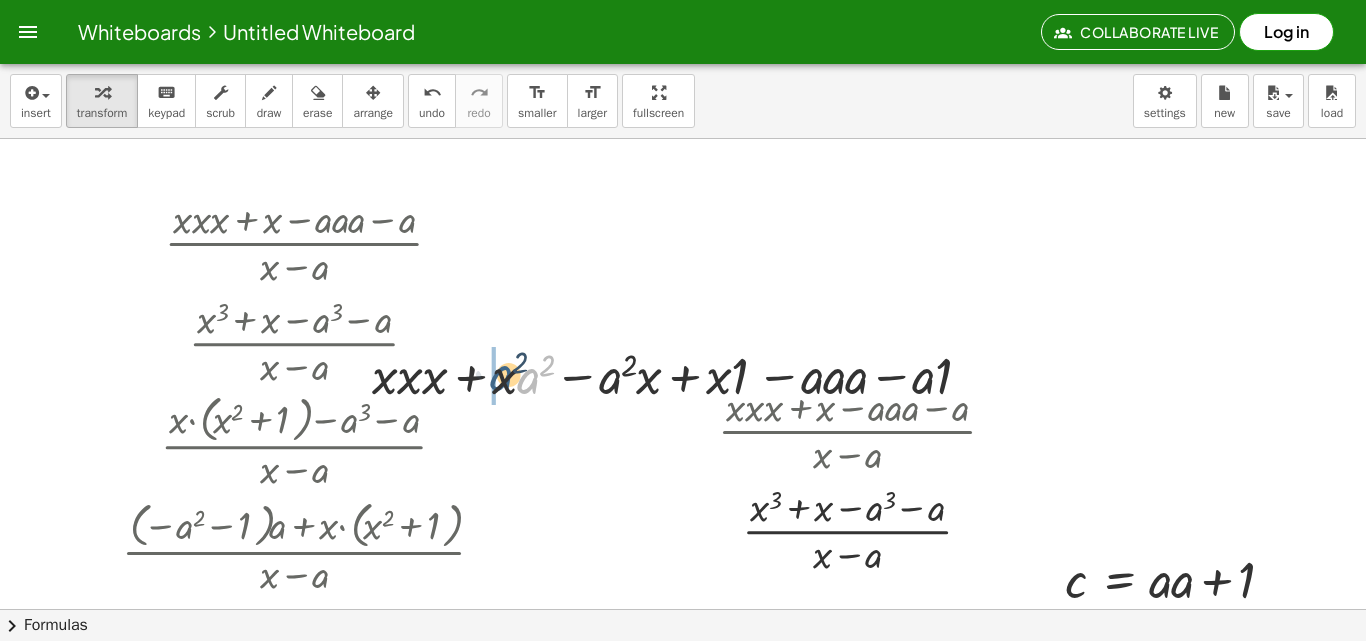 drag, startPoint x: 532, startPoint y: 381, endPoint x: 494, endPoint y: 378, distance: 38.118237 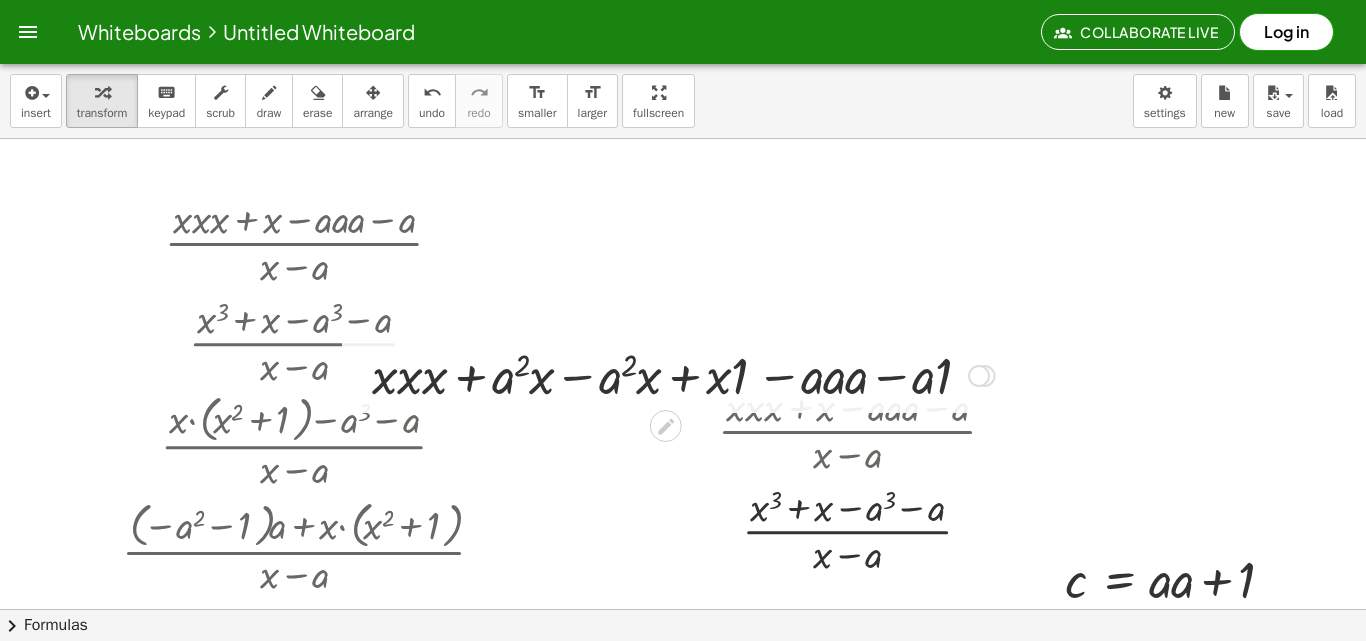 click at bounding box center (683, 374) 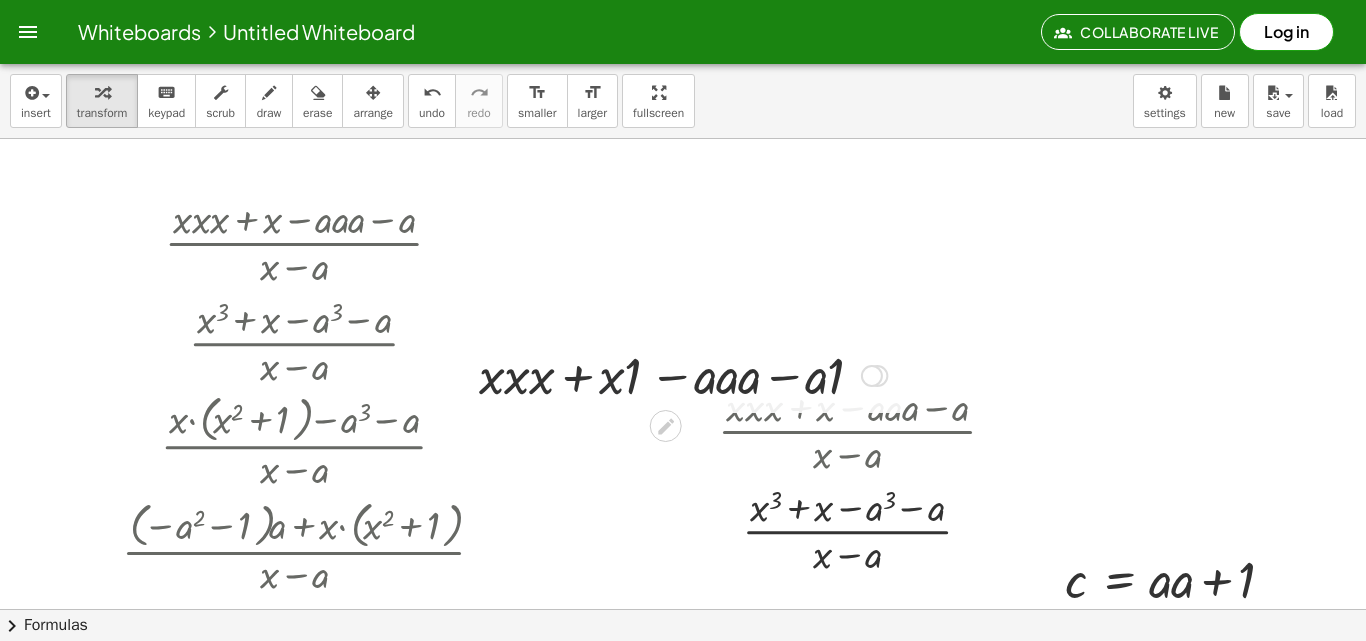 click at bounding box center [683, 374] 